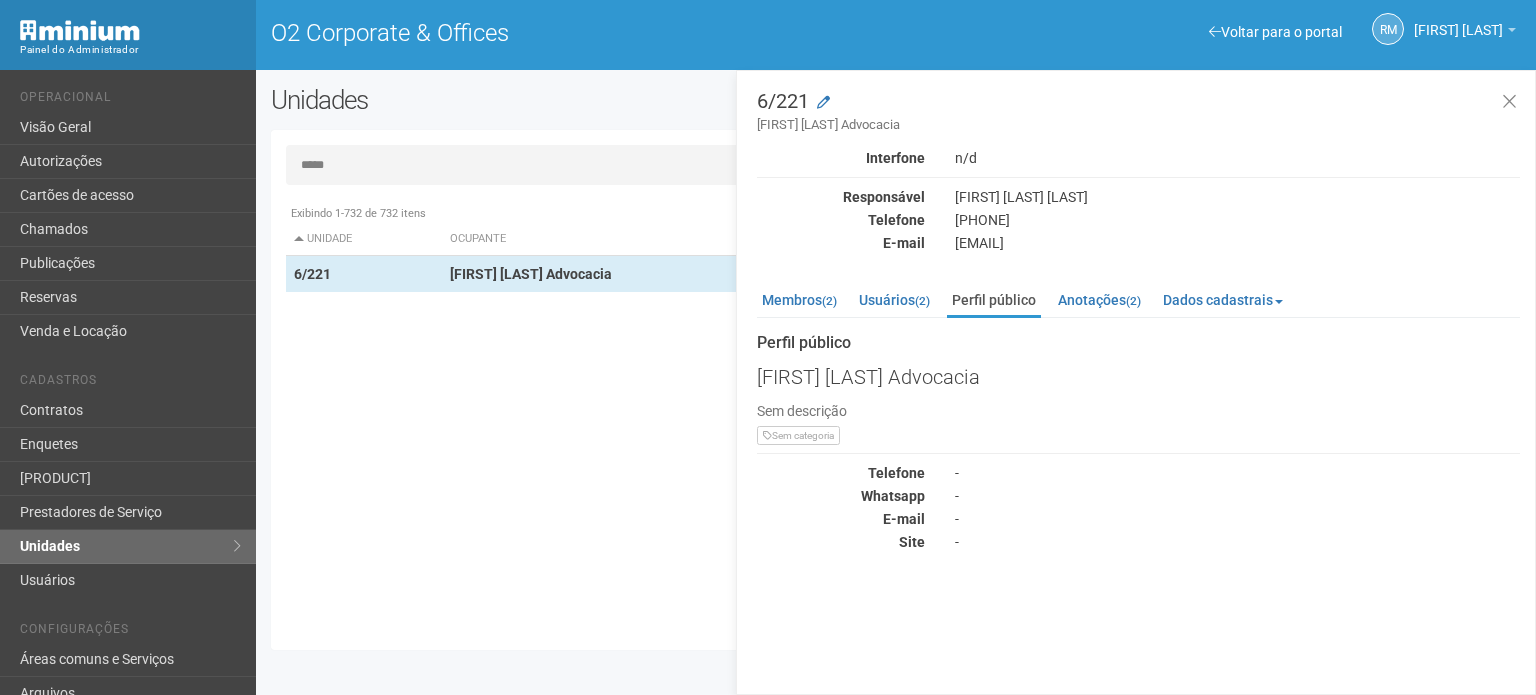 scroll, scrollTop: 0, scrollLeft: 0, axis: both 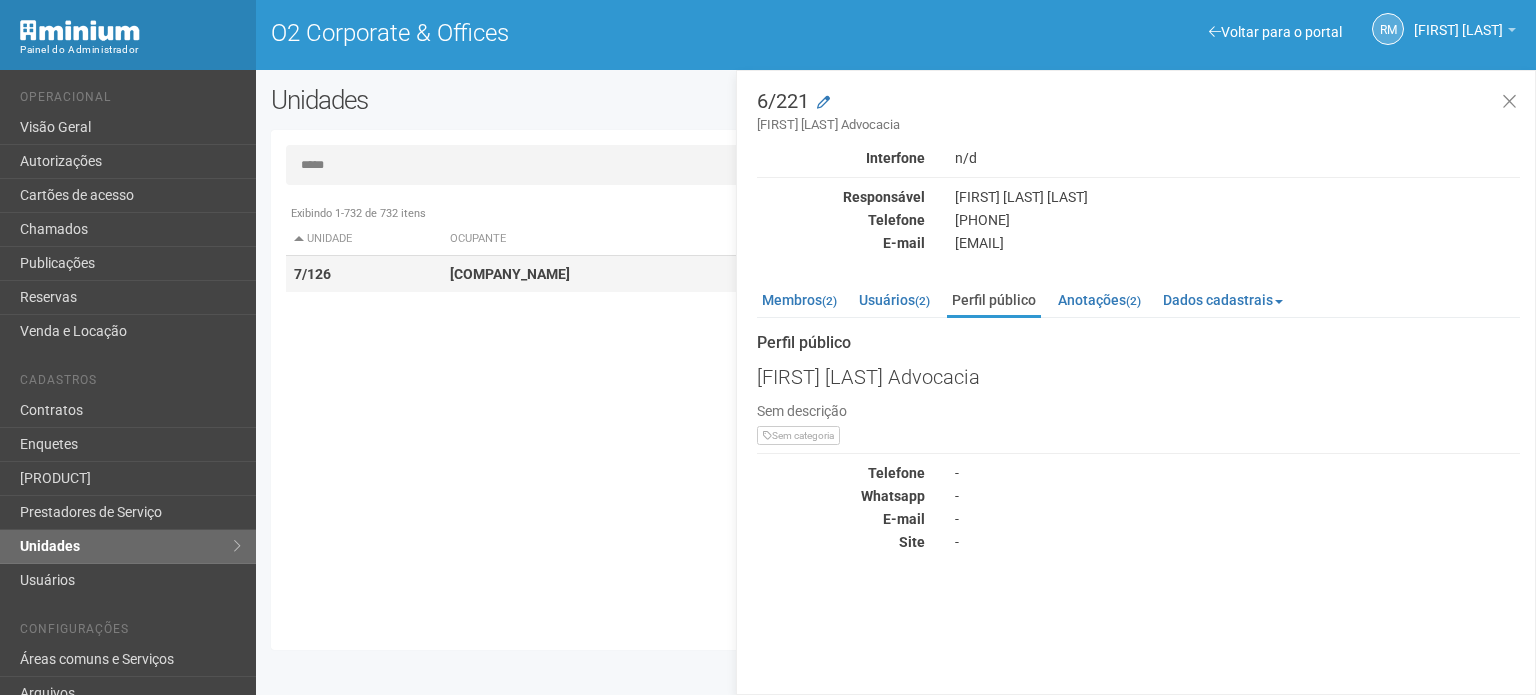 type on "*****" 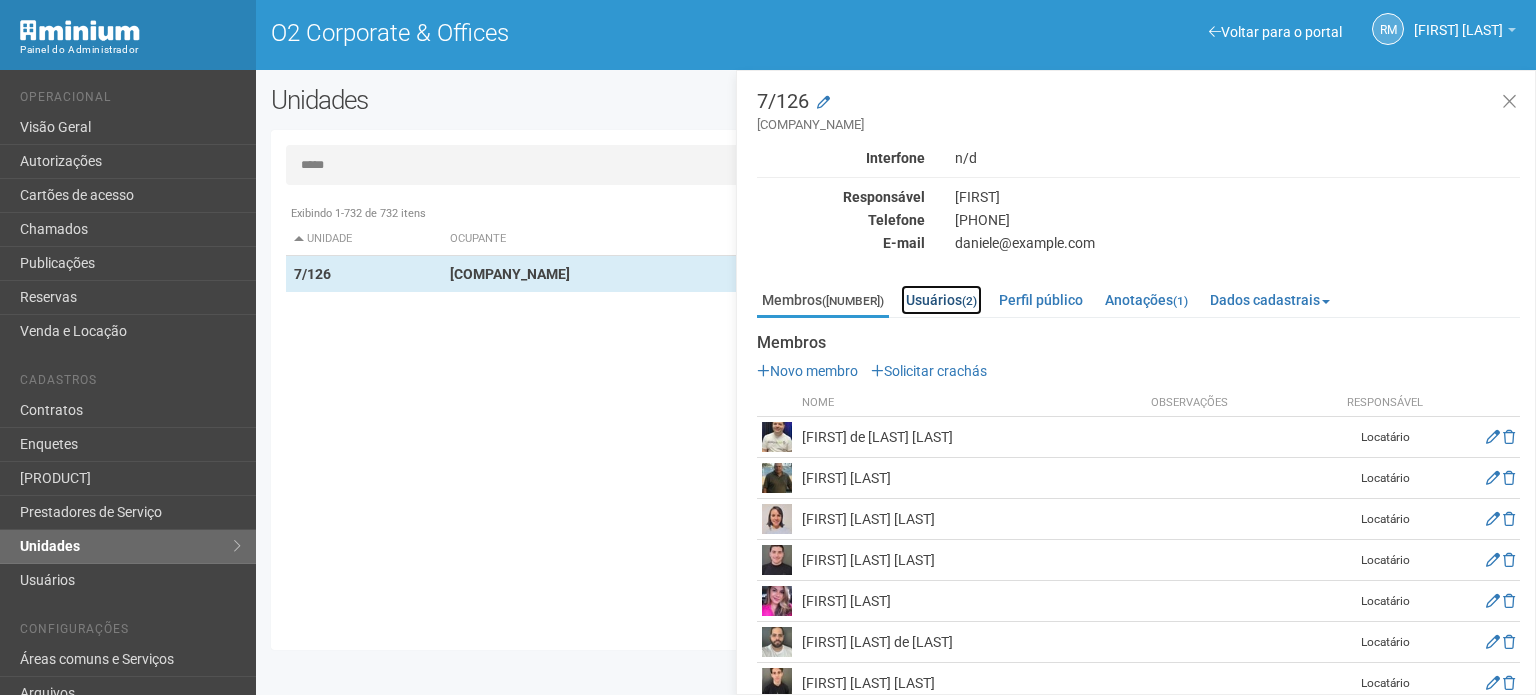 click on "Usuários  (2)" at bounding box center (941, 300) 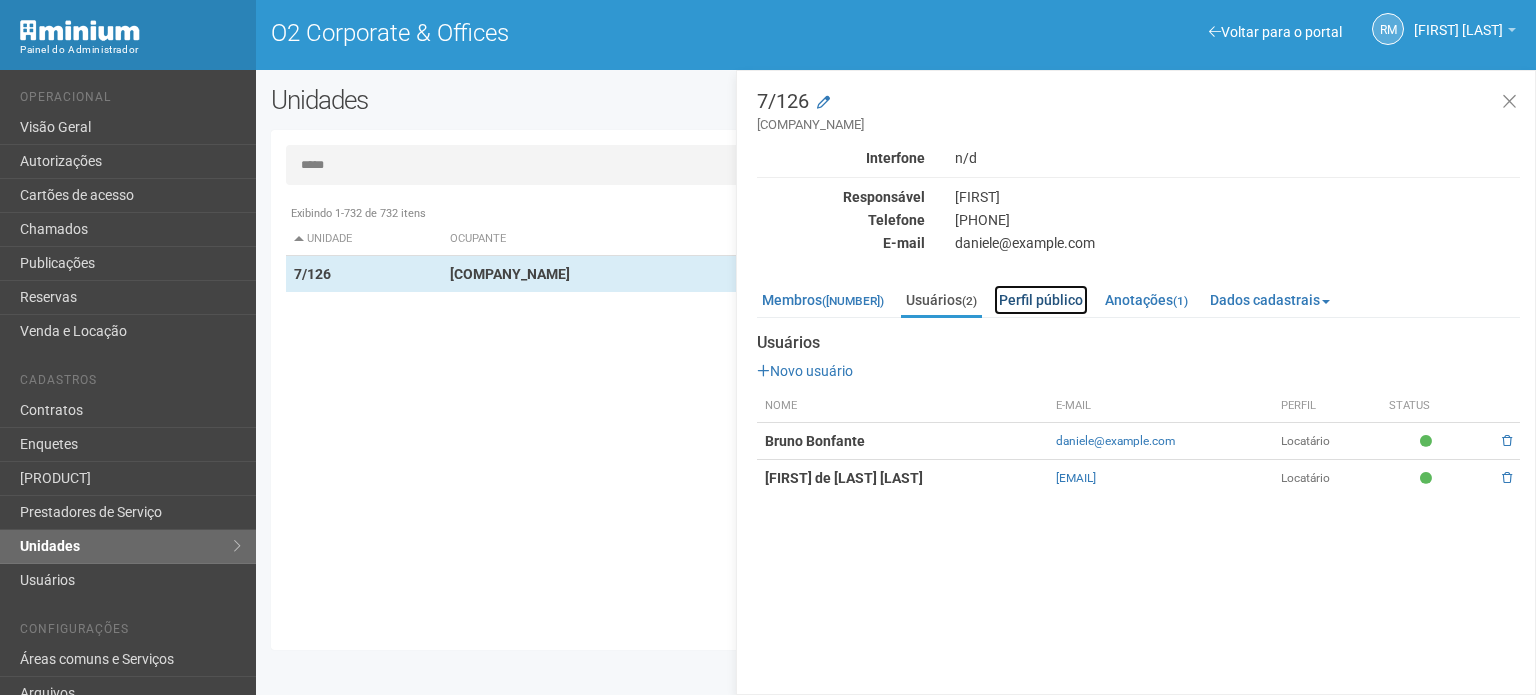 click on "Perfil público" at bounding box center (1041, 300) 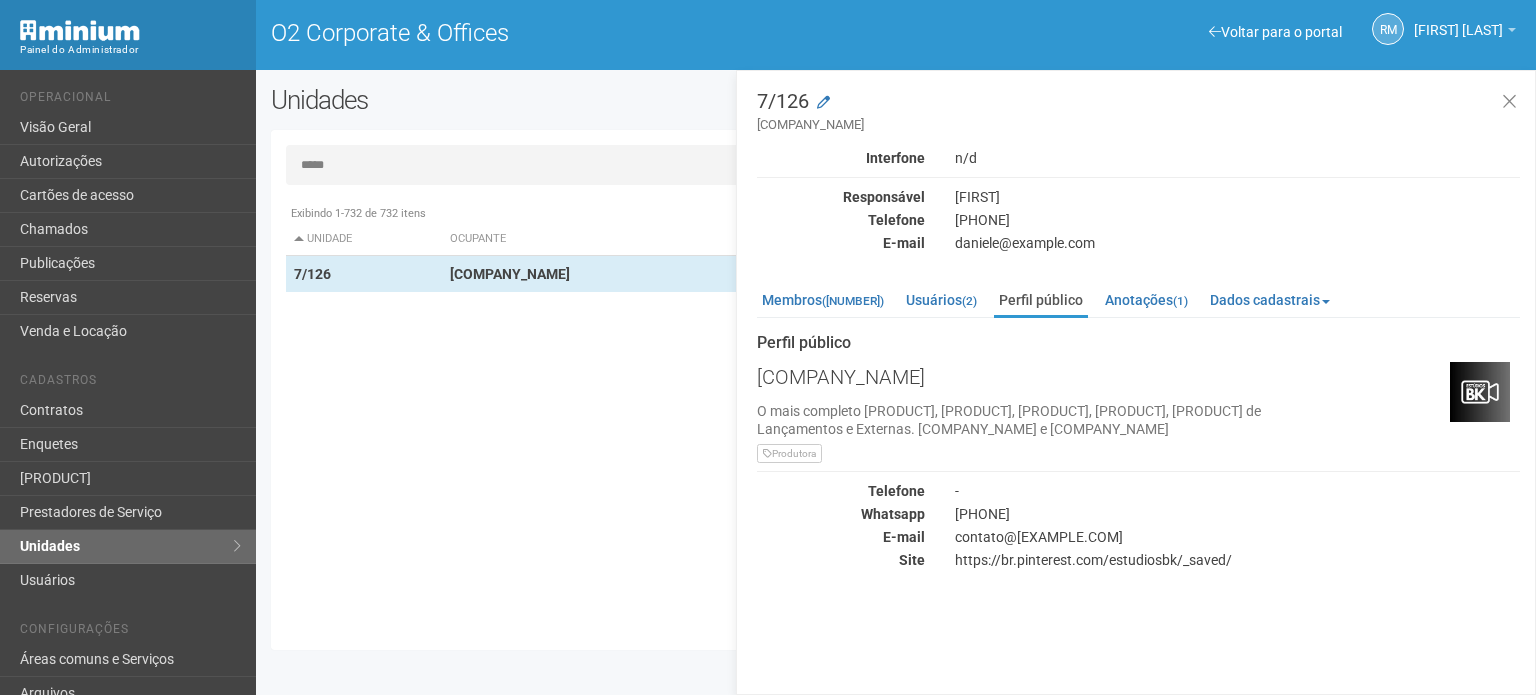 click on "contato@estudiosbk.com.br" at bounding box center (1237, 491) 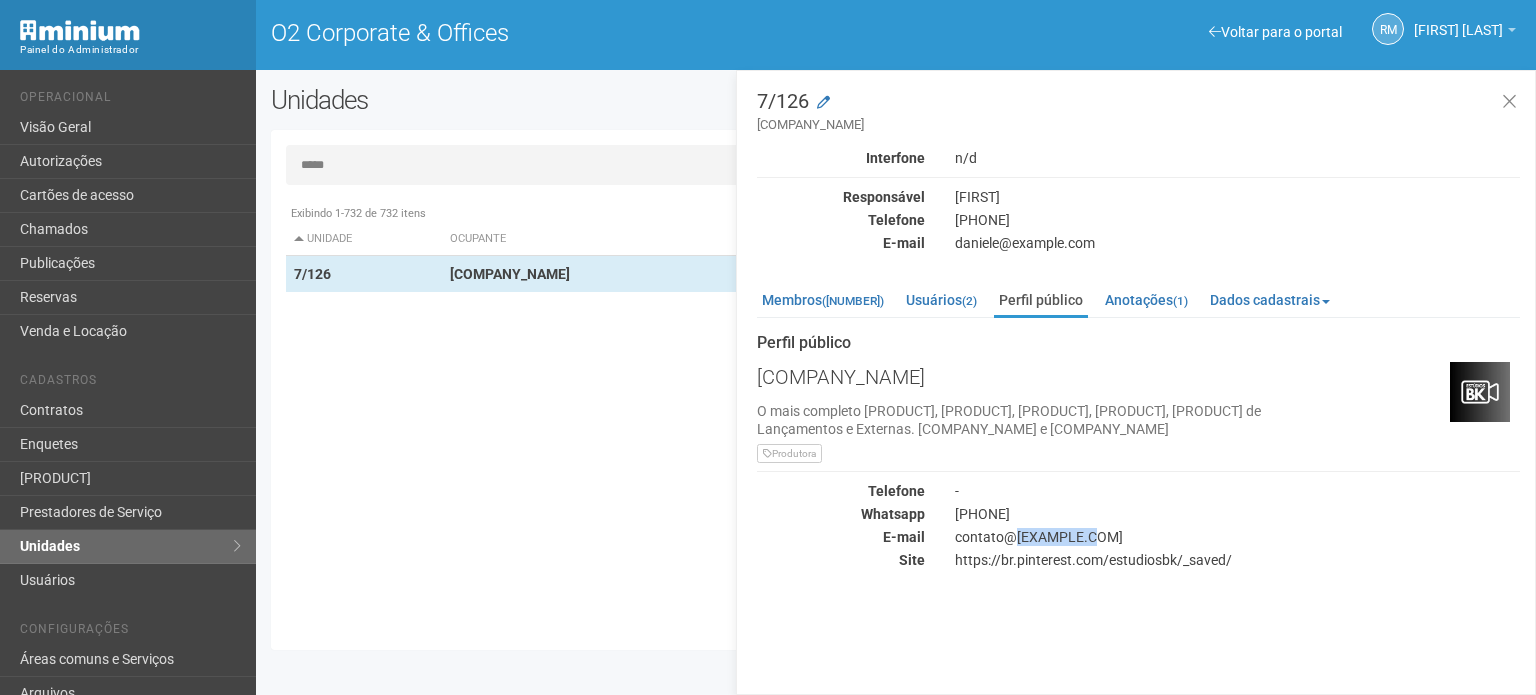 click on "contato@estudiosbk.com.br" at bounding box center (1237, 491) 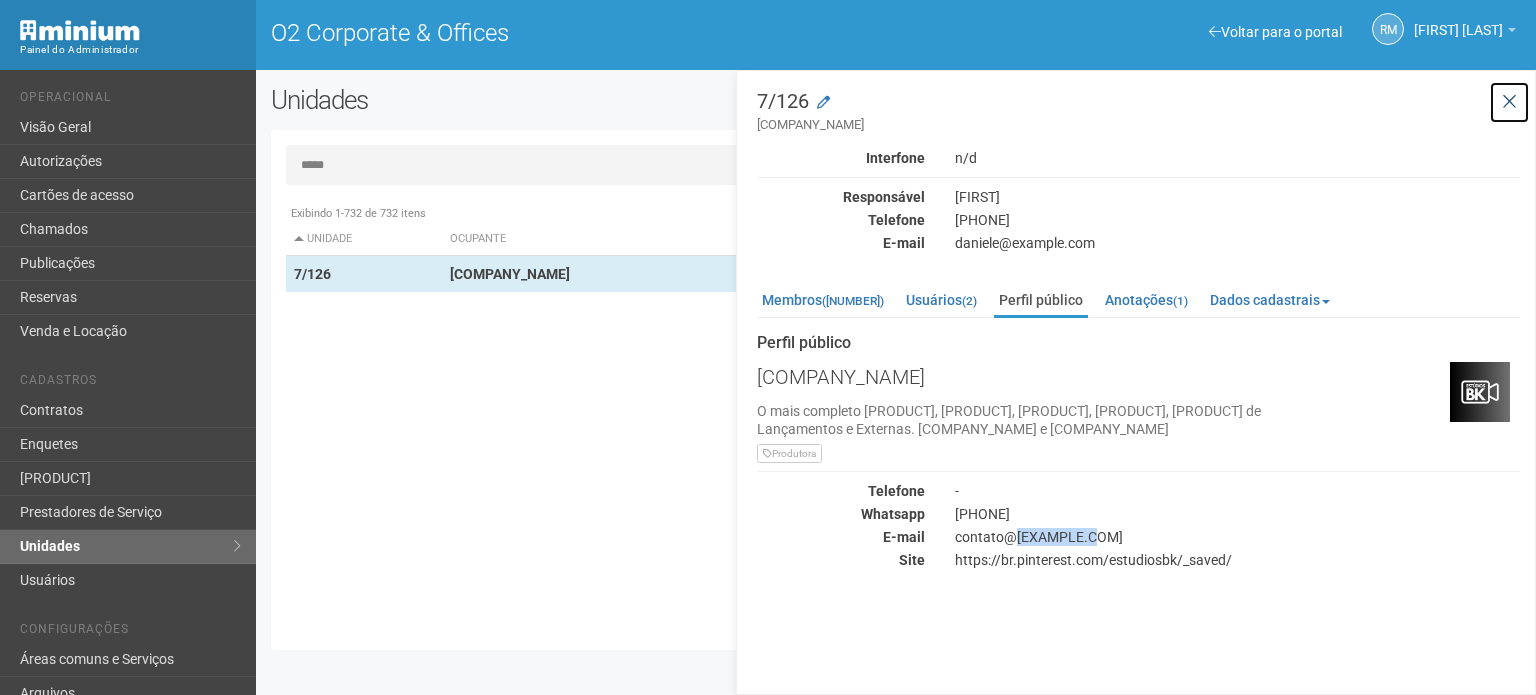 click at bounding box center (1509, 102) 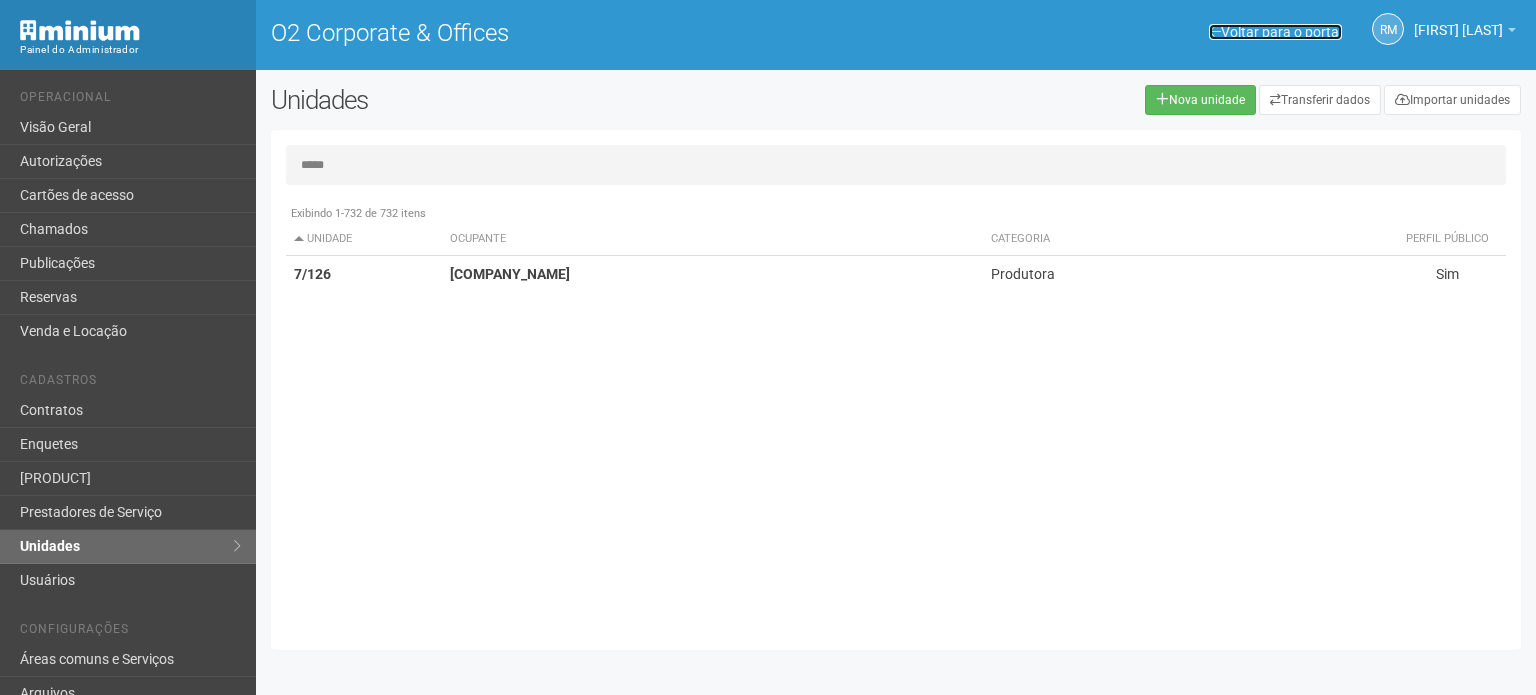 click on "Voltar para o portal" at bounding box center [1275, 32] 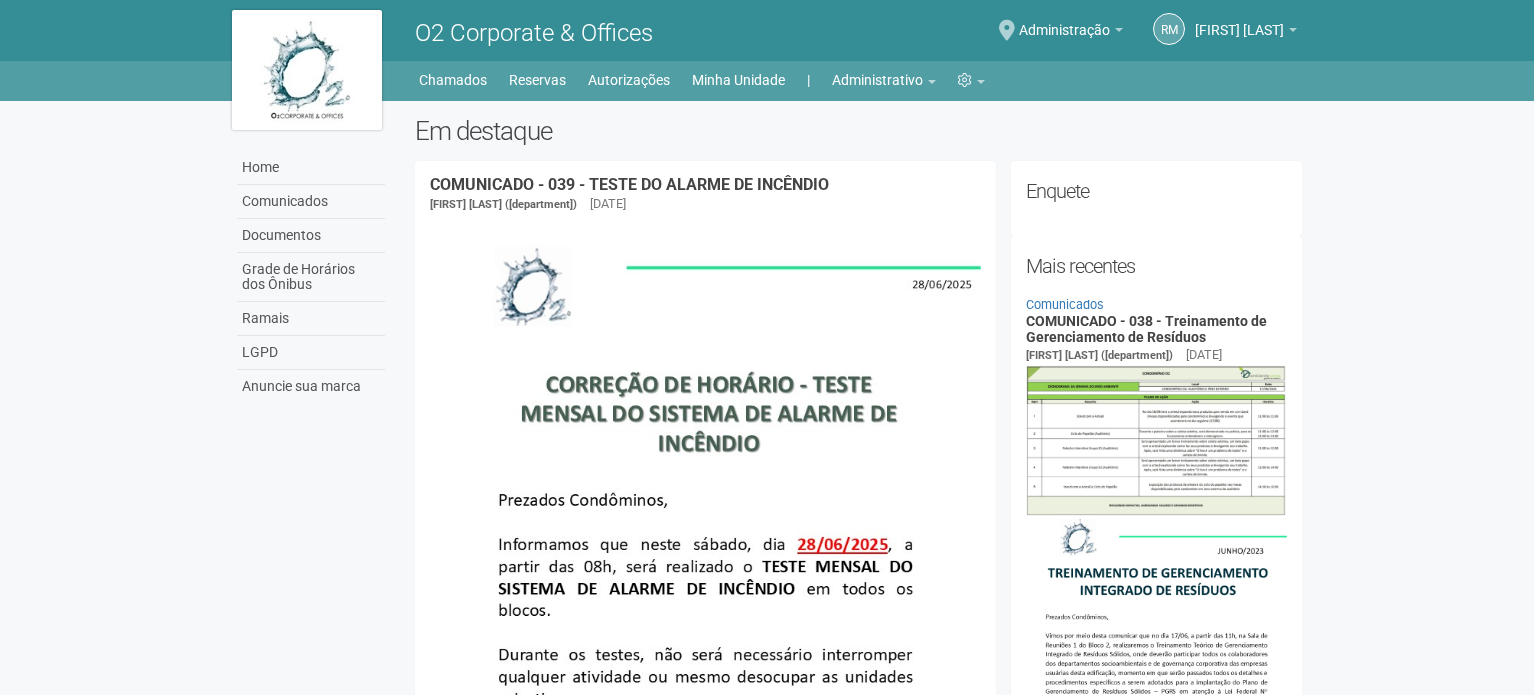 scroll, scrollTop: 0, scrollLeft: 0, axis: both 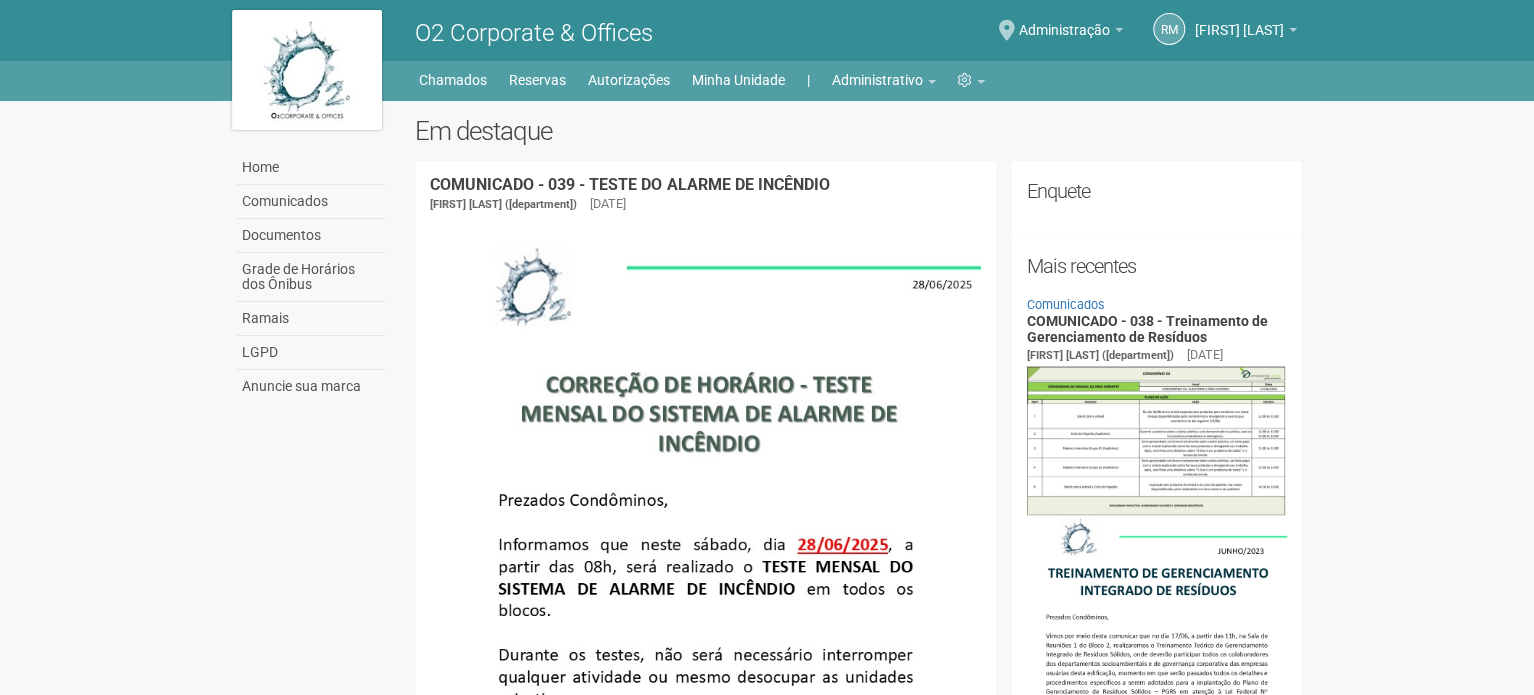 click on "Configurações
Áreas comuns e Serviços
Arquivos
Categorias
Seções
Auditoria
Site" at bounding box center (981, 80) 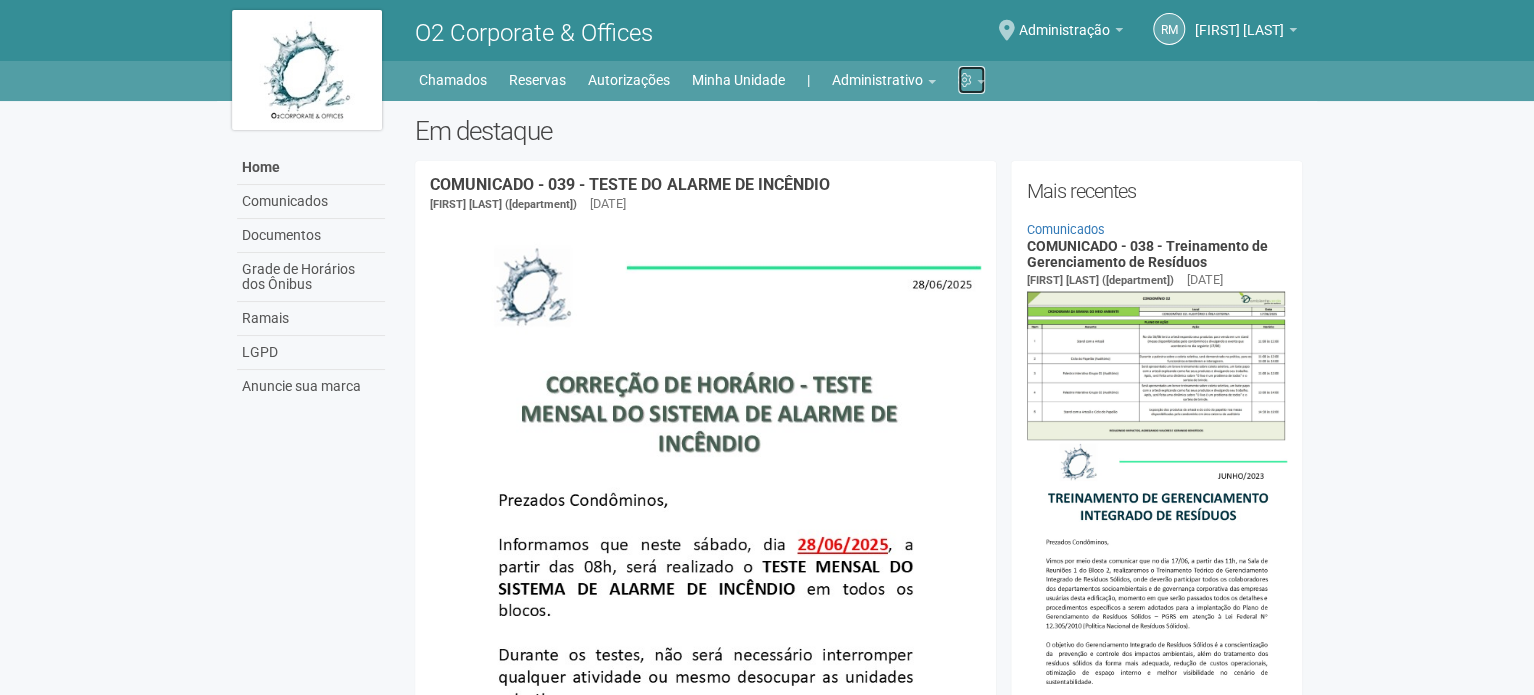click at bounding box center [981, 82] 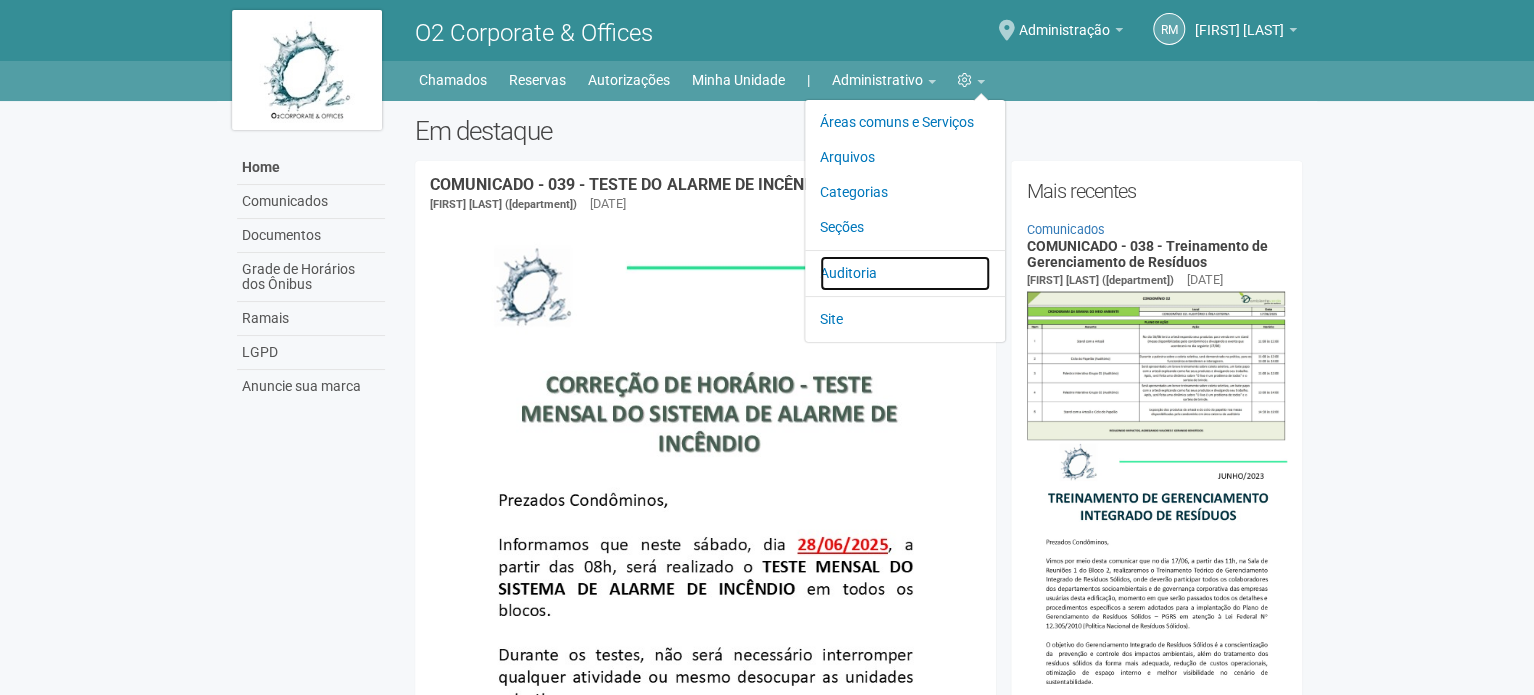 click on "Auditoria" at bounding box center (905, 273) 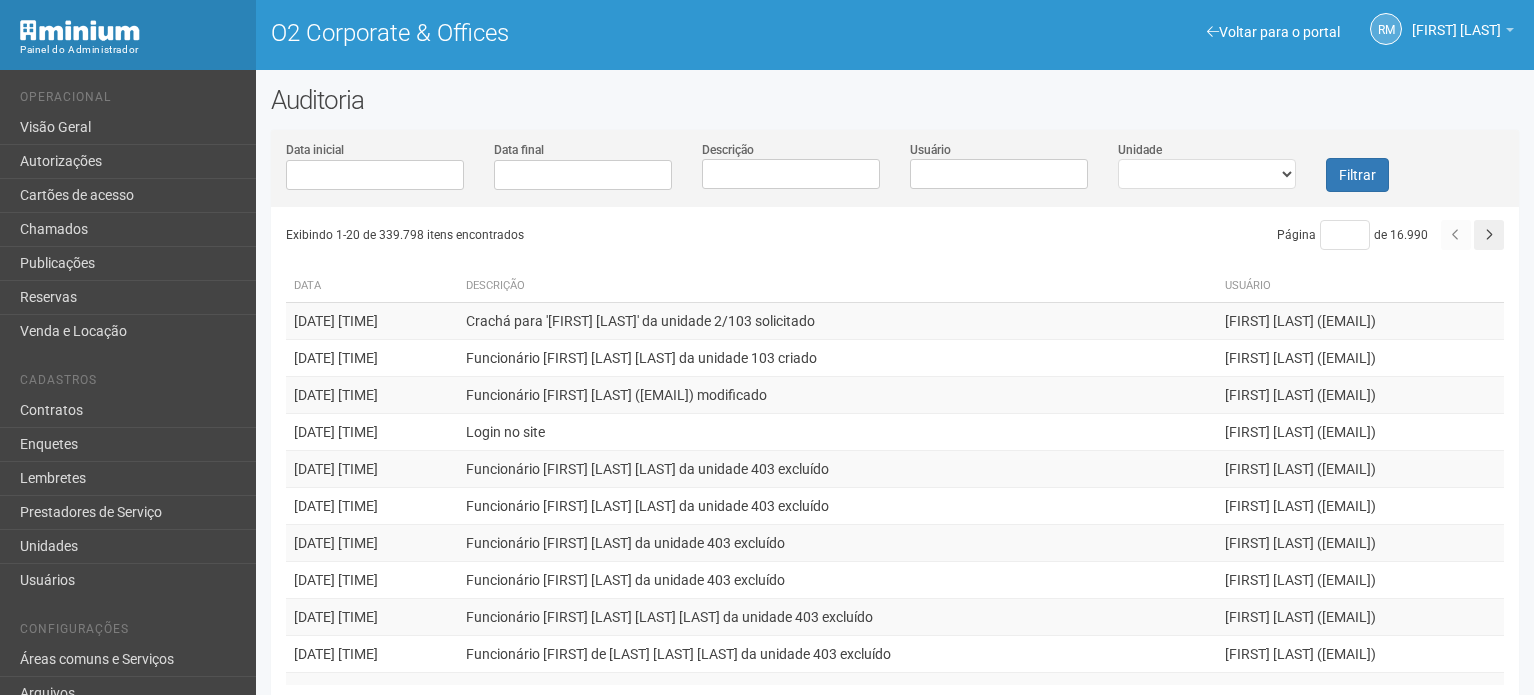 scroll, scrollTop: 0, scrollLeft: 0, axis: both 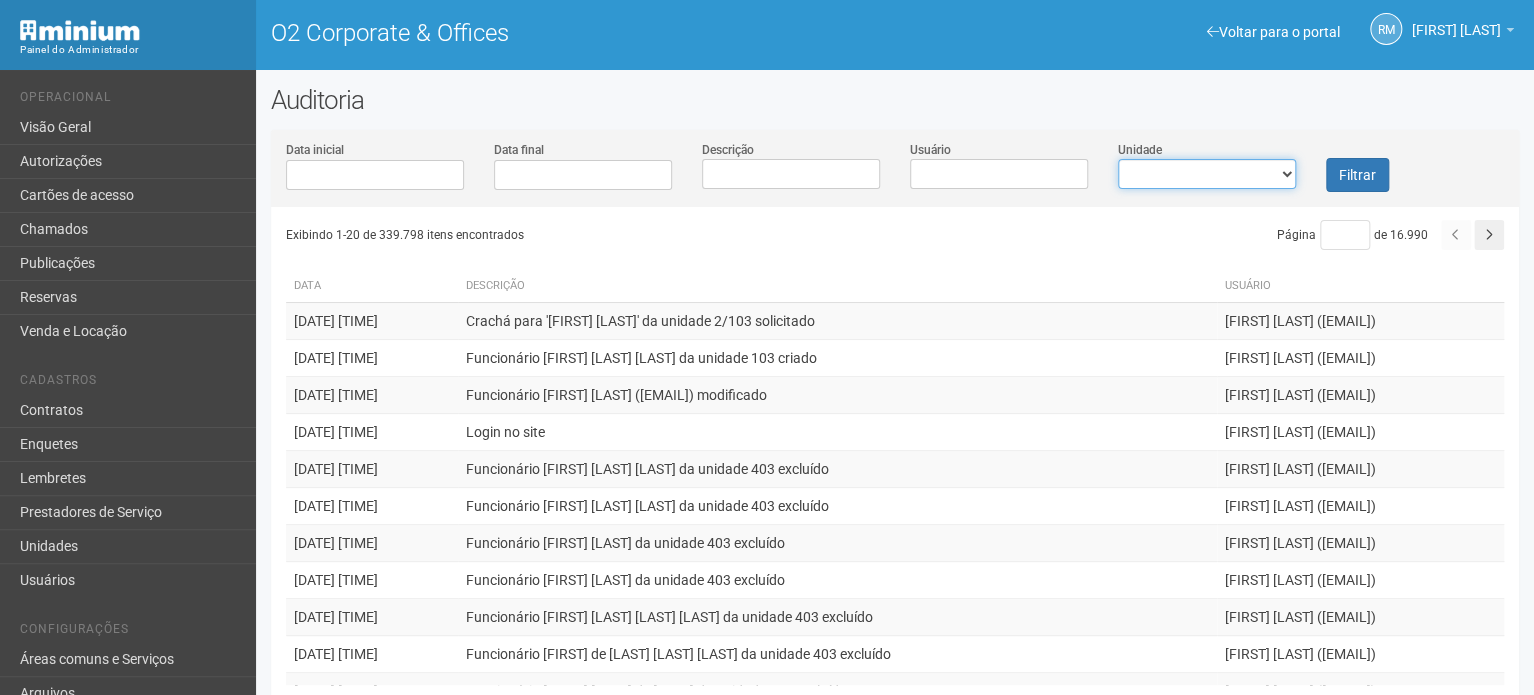 click on "**********" at bounding box center (1207, 174) 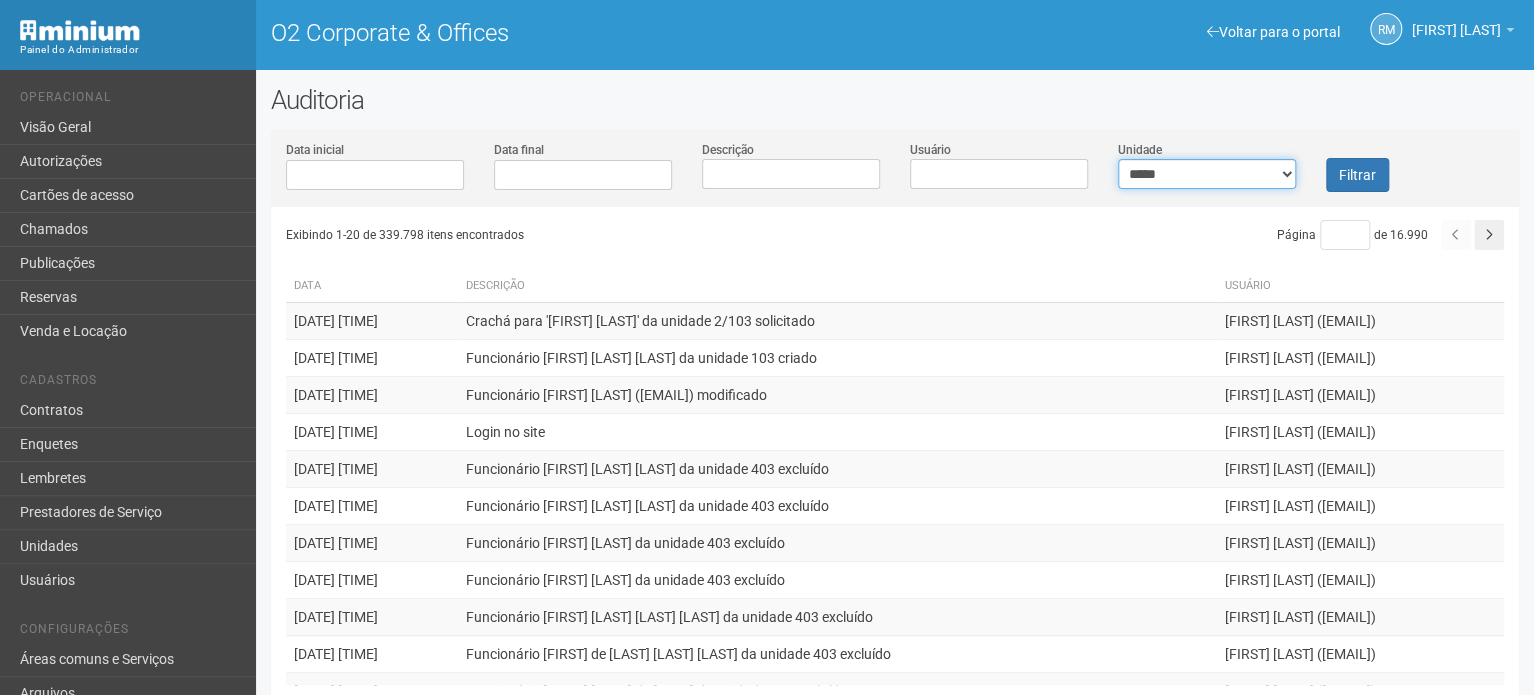 click on "**********" at bounding box center [1207, 174] 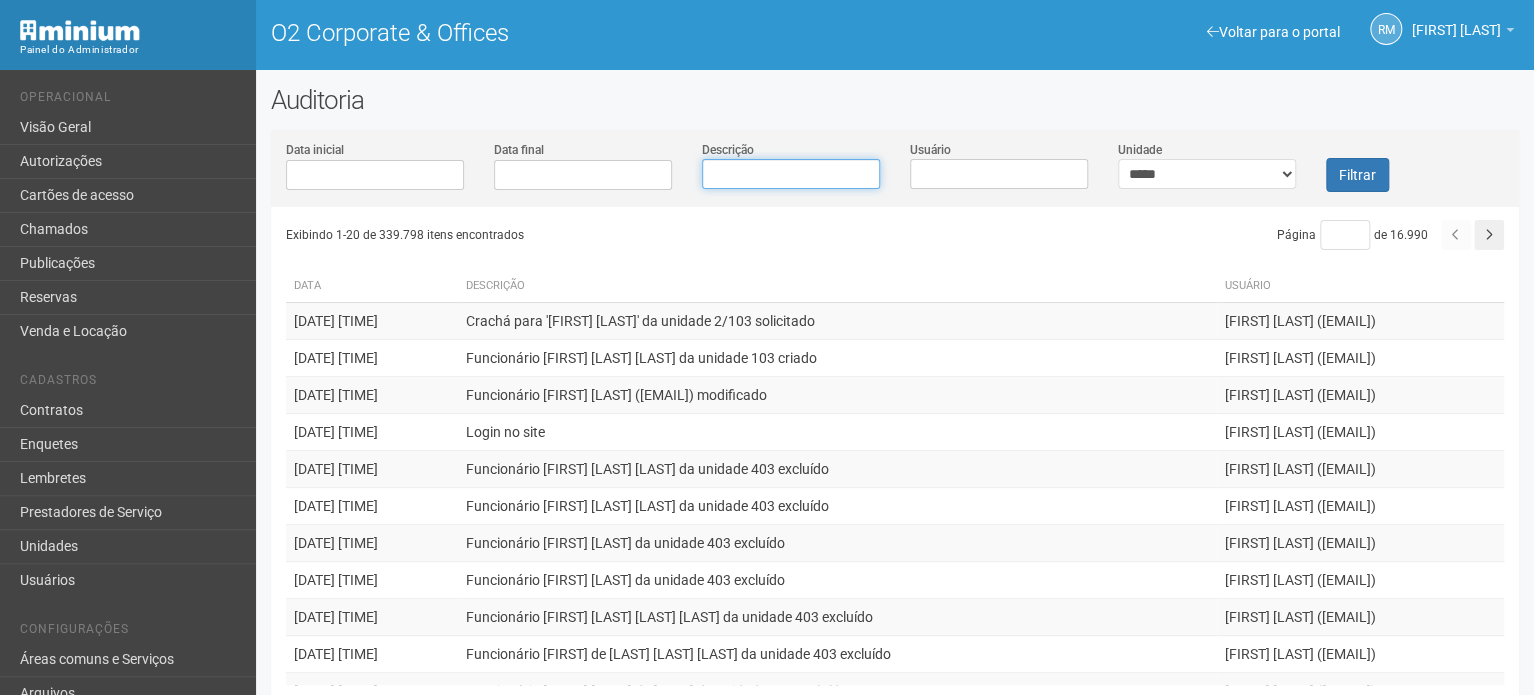 click on "Descrição" at bounding box center [791, 174] 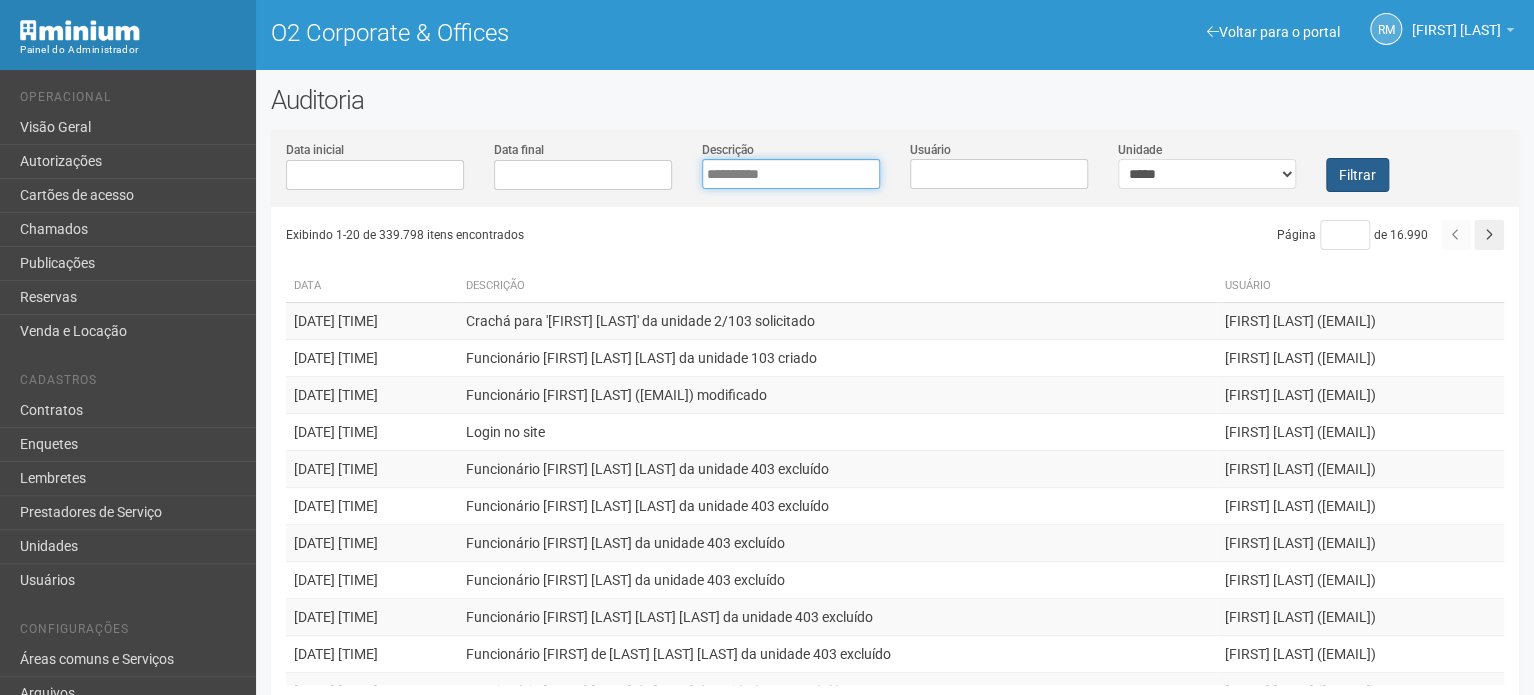 type on "**********" 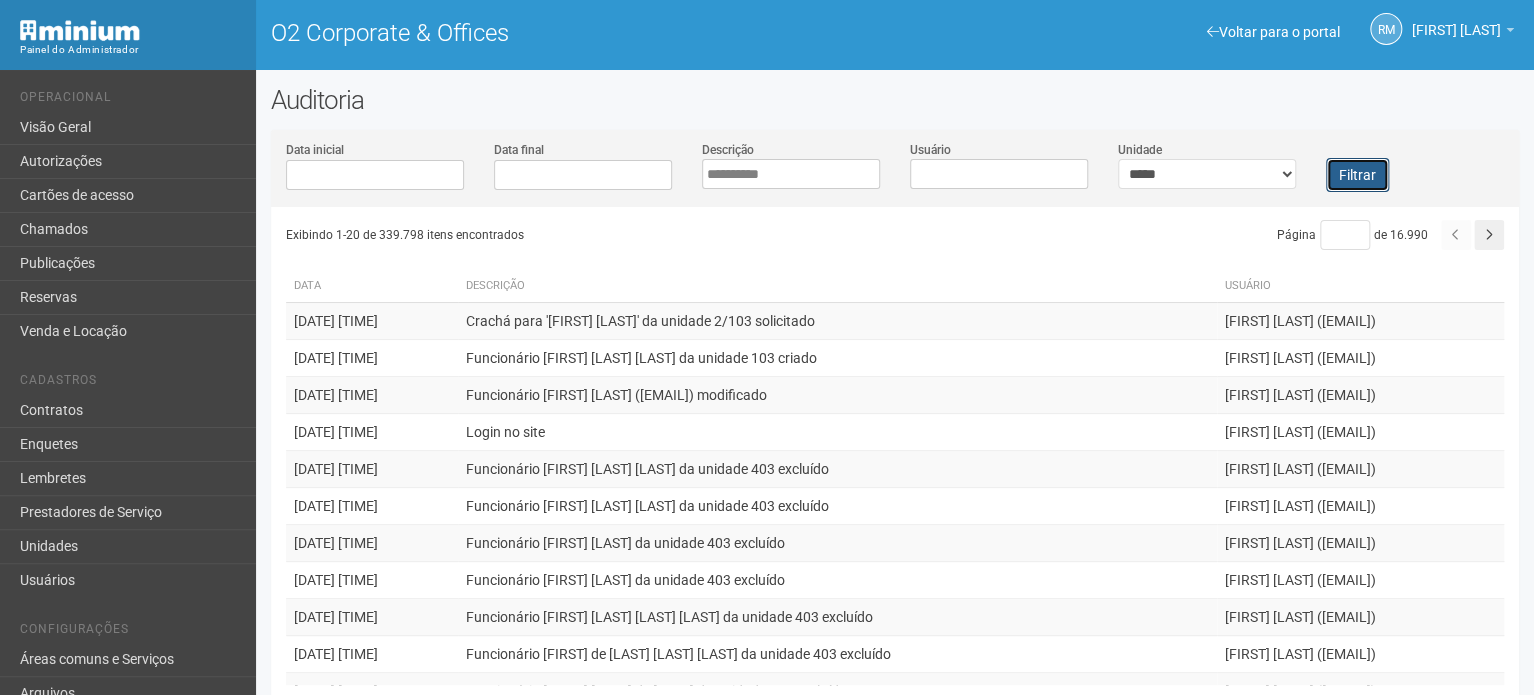 click on "Filtrar" at bounding box center (1357, 175) 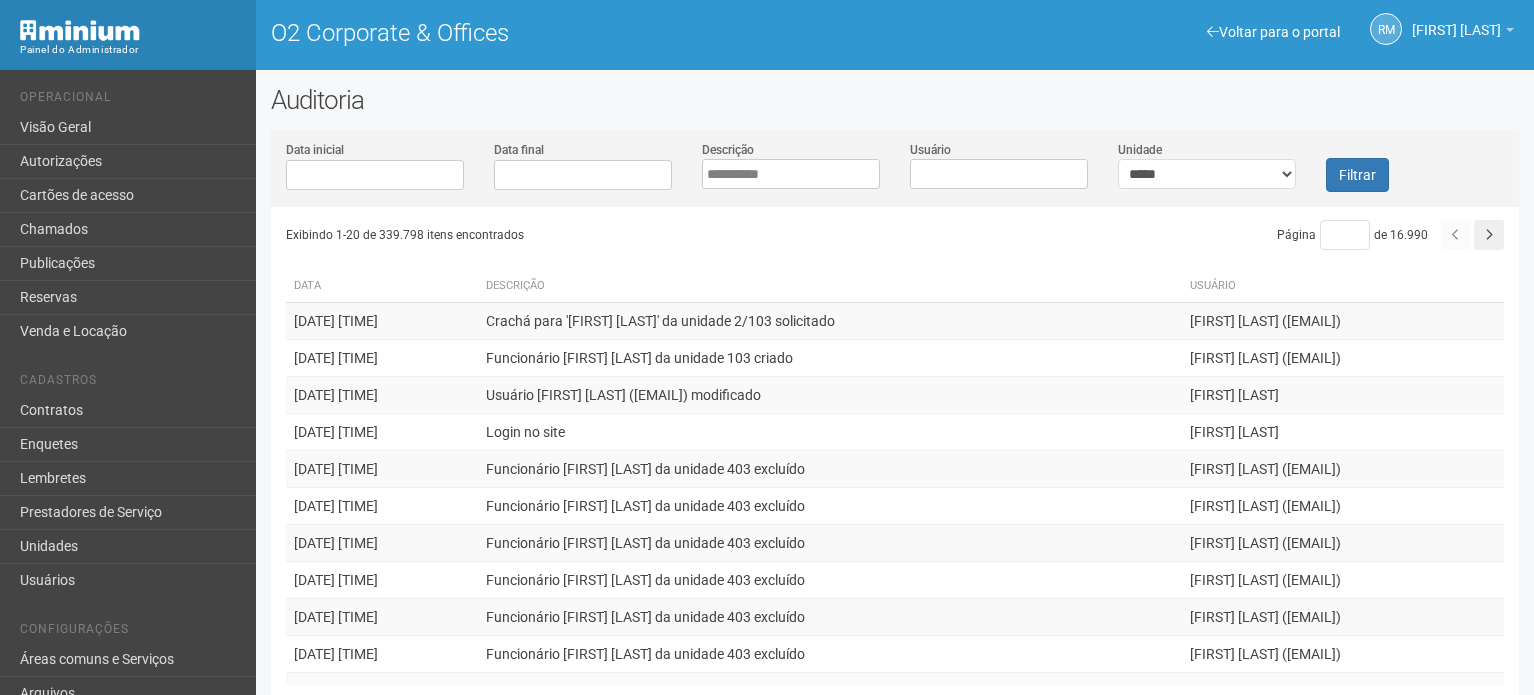 scroll, scrollTop: 0, scrollLeft: 0, axis: both 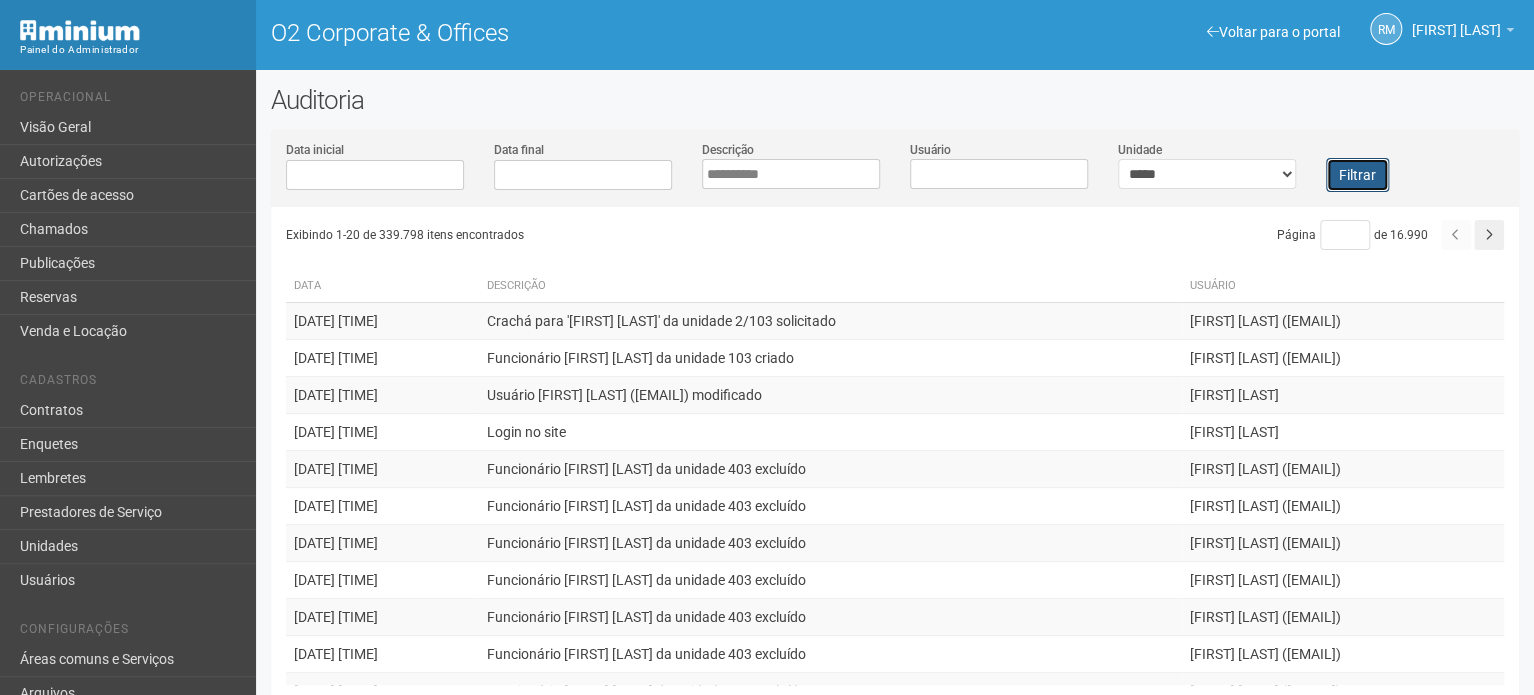 click on "Filtrar" at bounding box center [1357, 175] 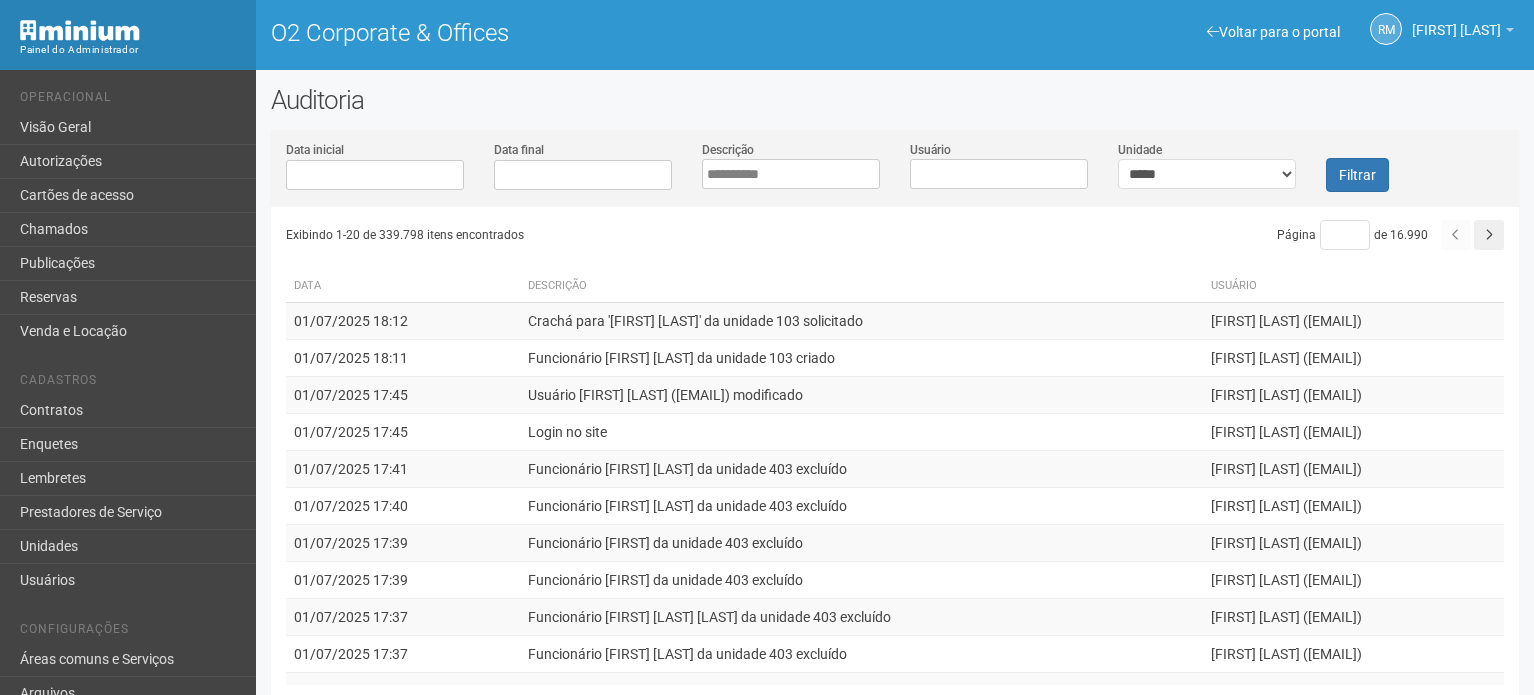 scroll, scrollTop: 0, scrollLeft: 0, axis: both 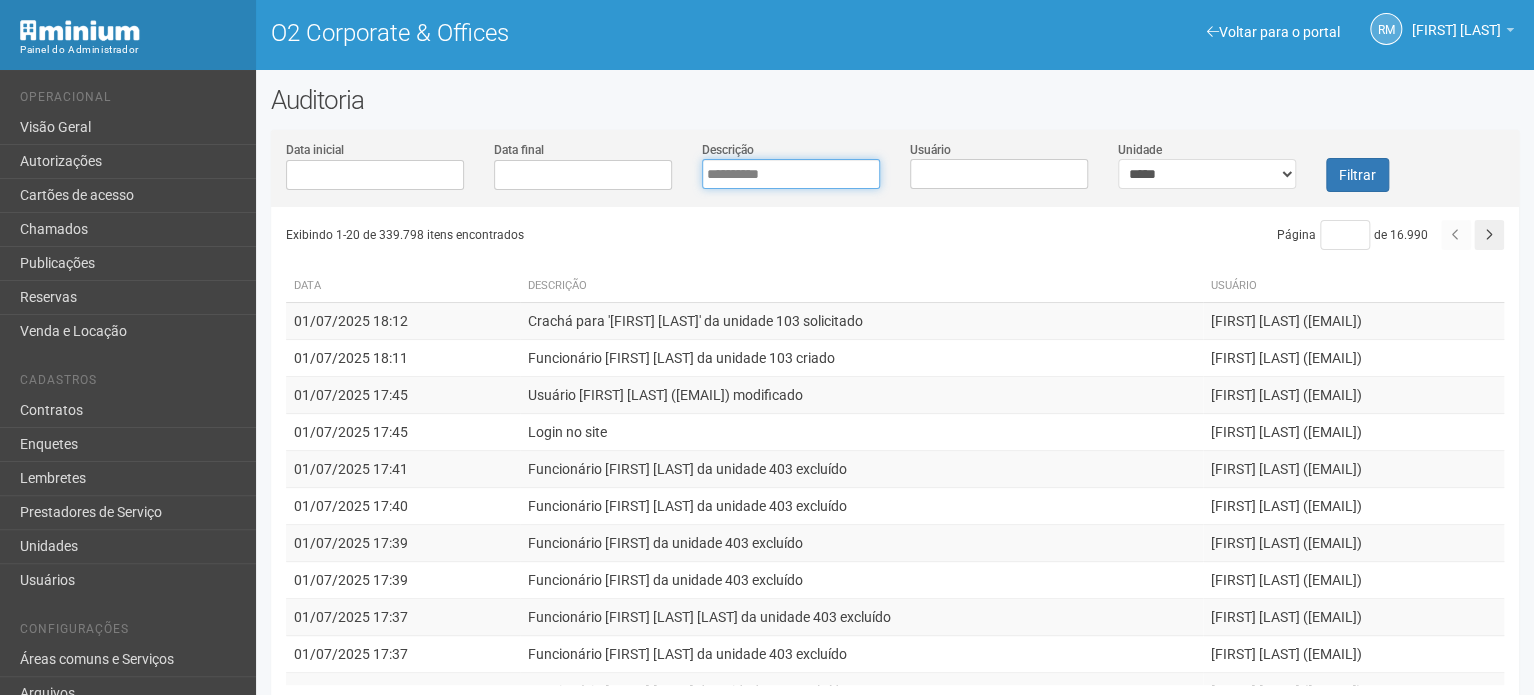 click on "**********" at bounding box center [791, 174] 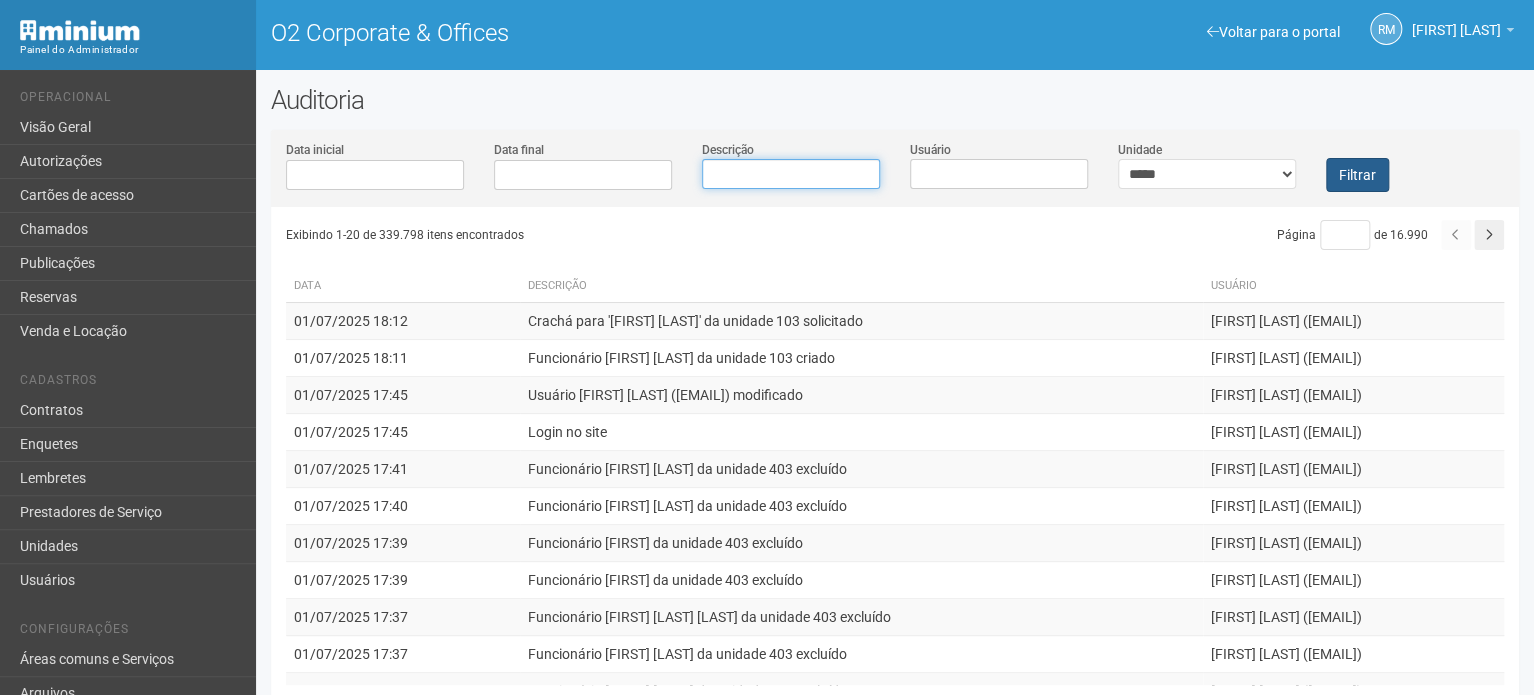 type 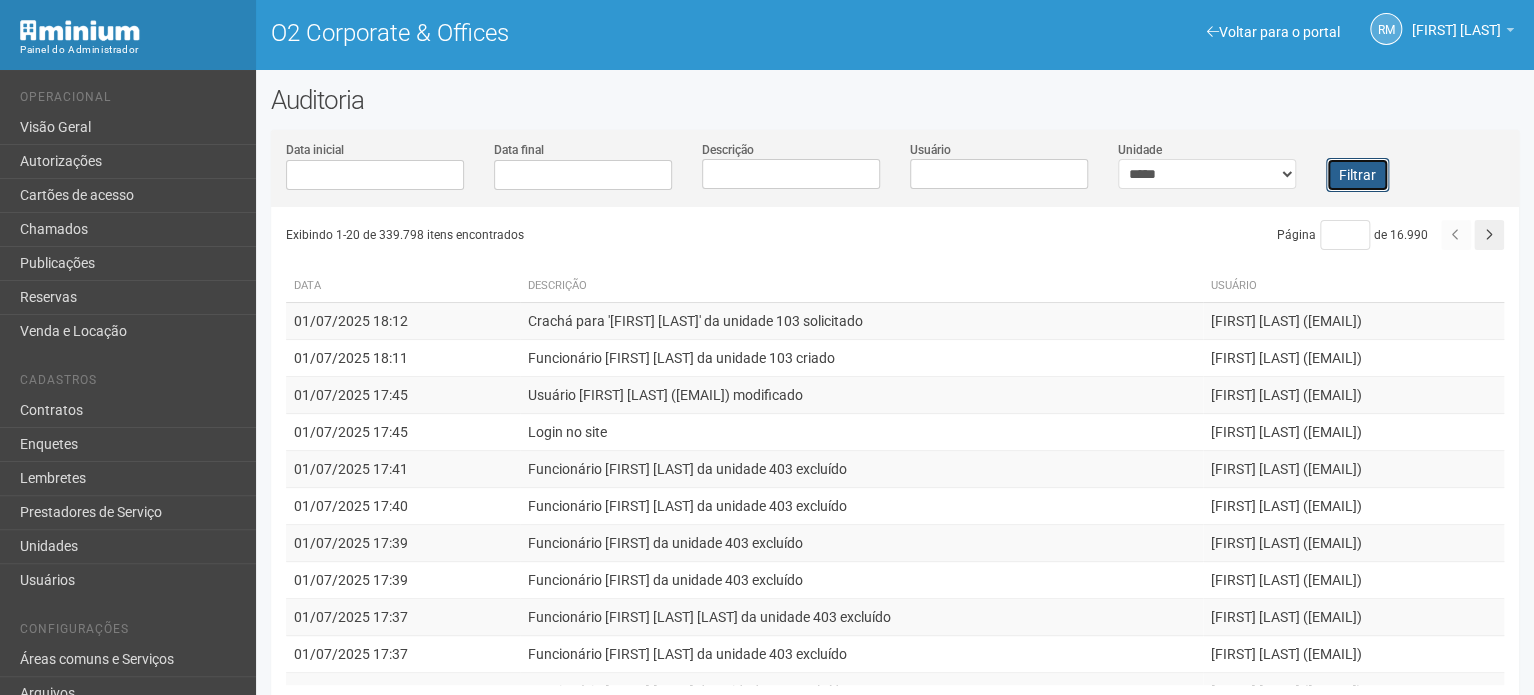 click on "Filtrar" at bounding box center [1357, 175] 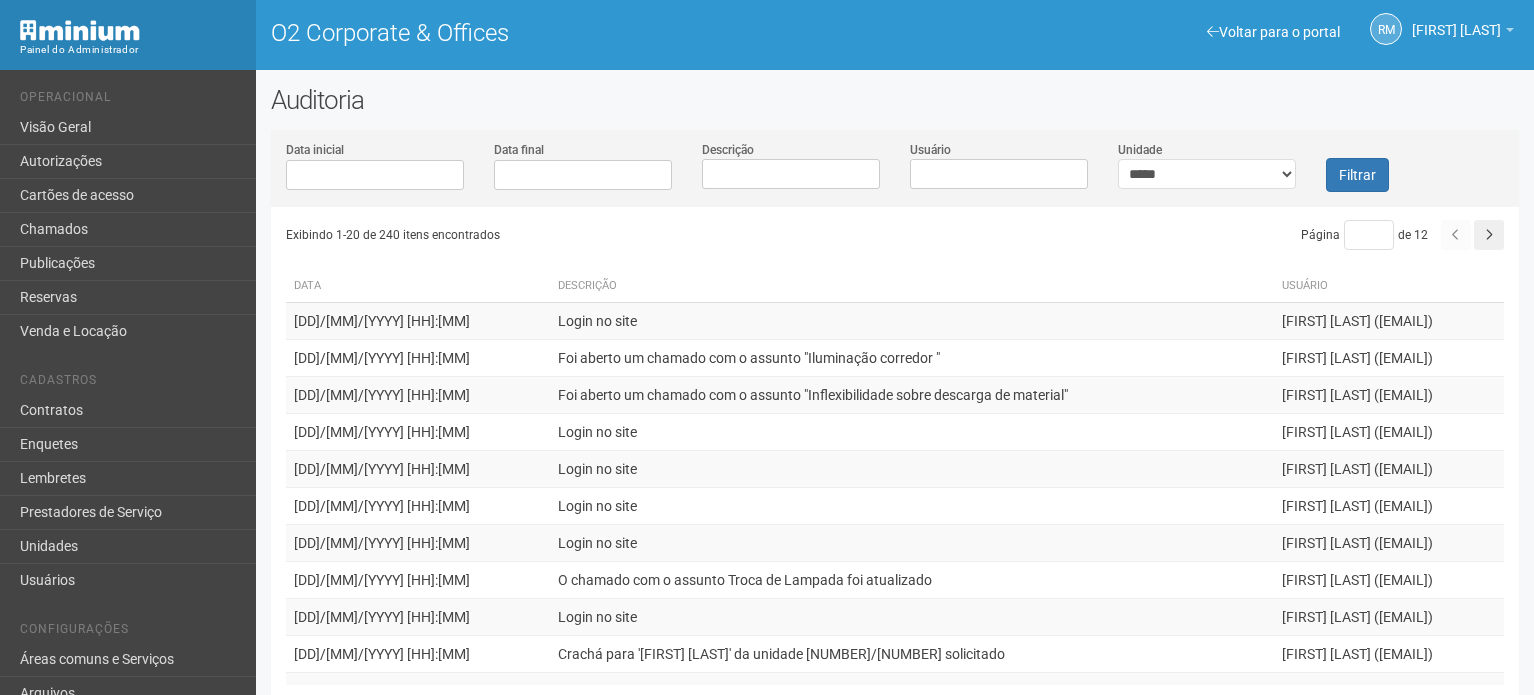 scroll, scrollTop: 0, scrollLeft: 0, axis: both 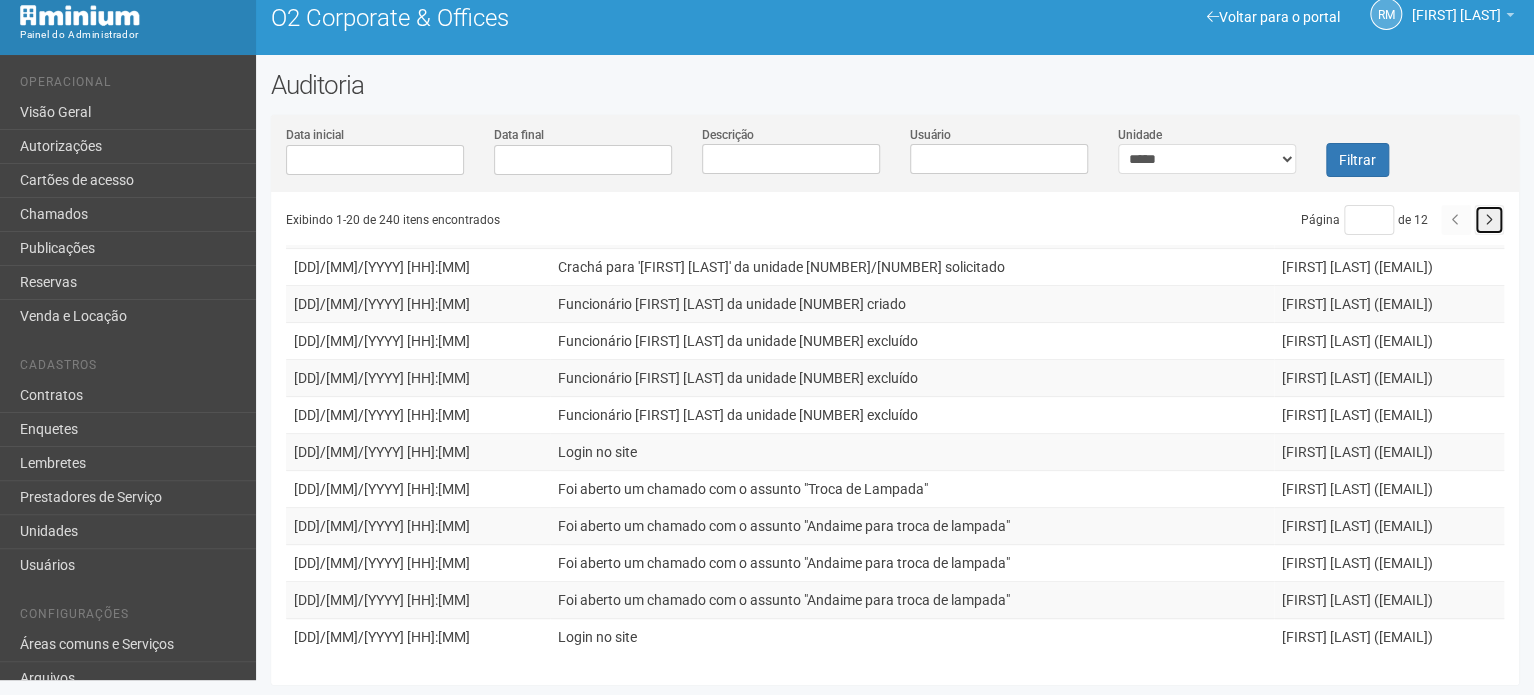 click at bounding box center [1489, 220] 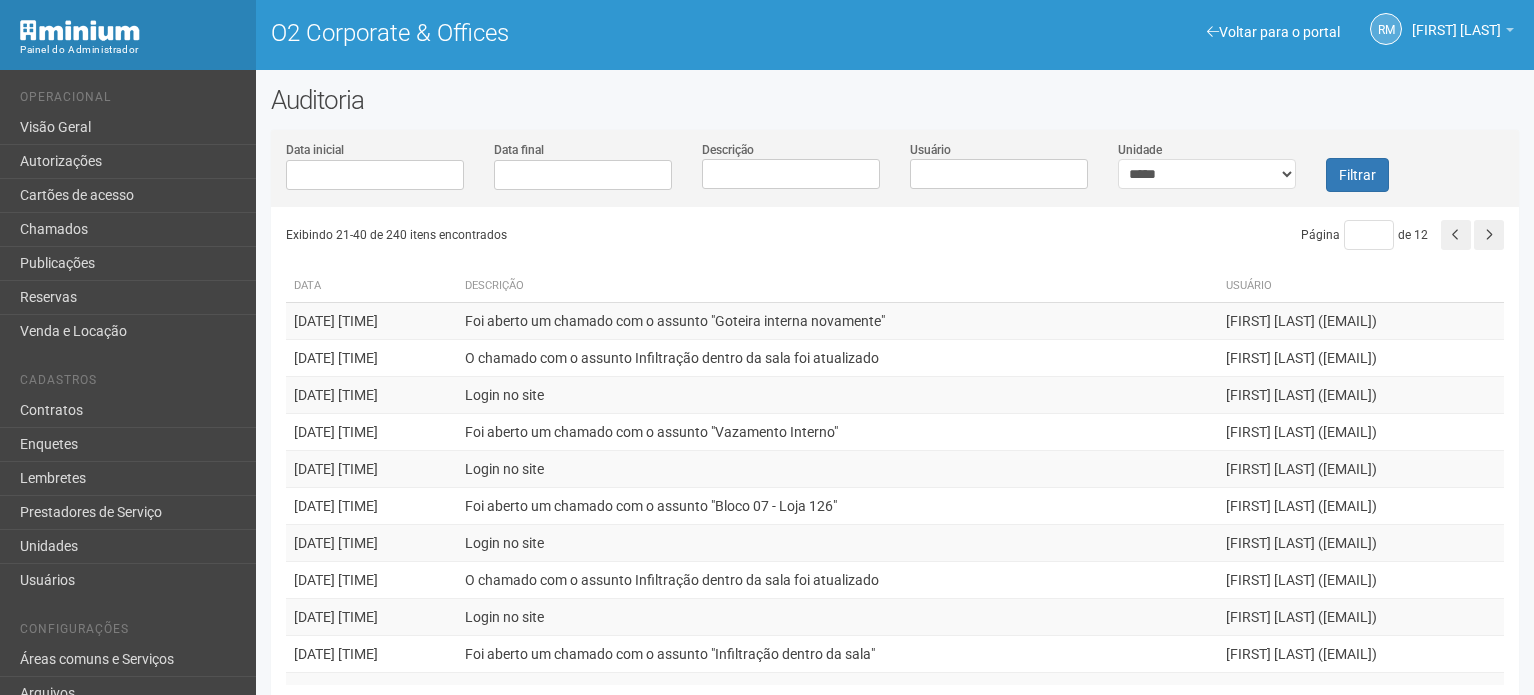 scroll, scrollTop: 0, scrollLeft: 0, axis: both 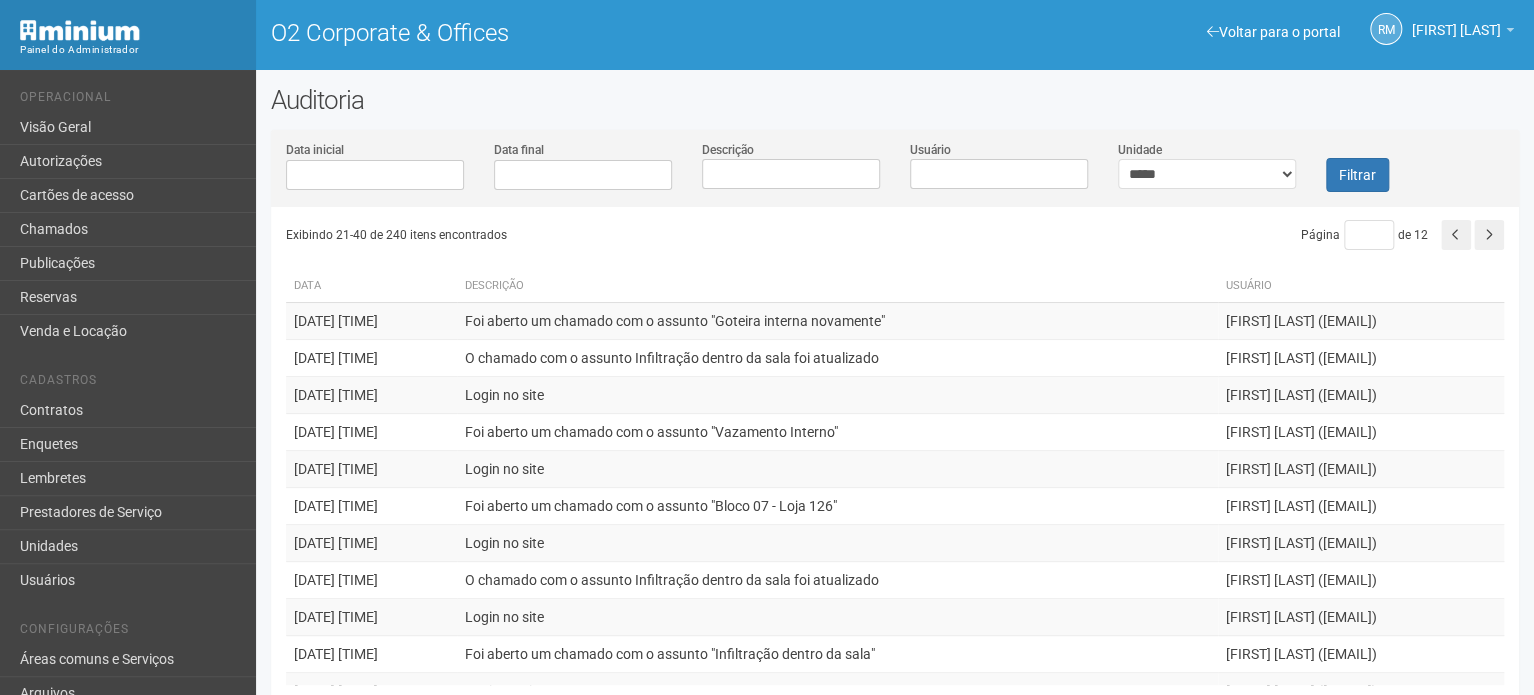 click on "**********" at bounding box center [895, 397] 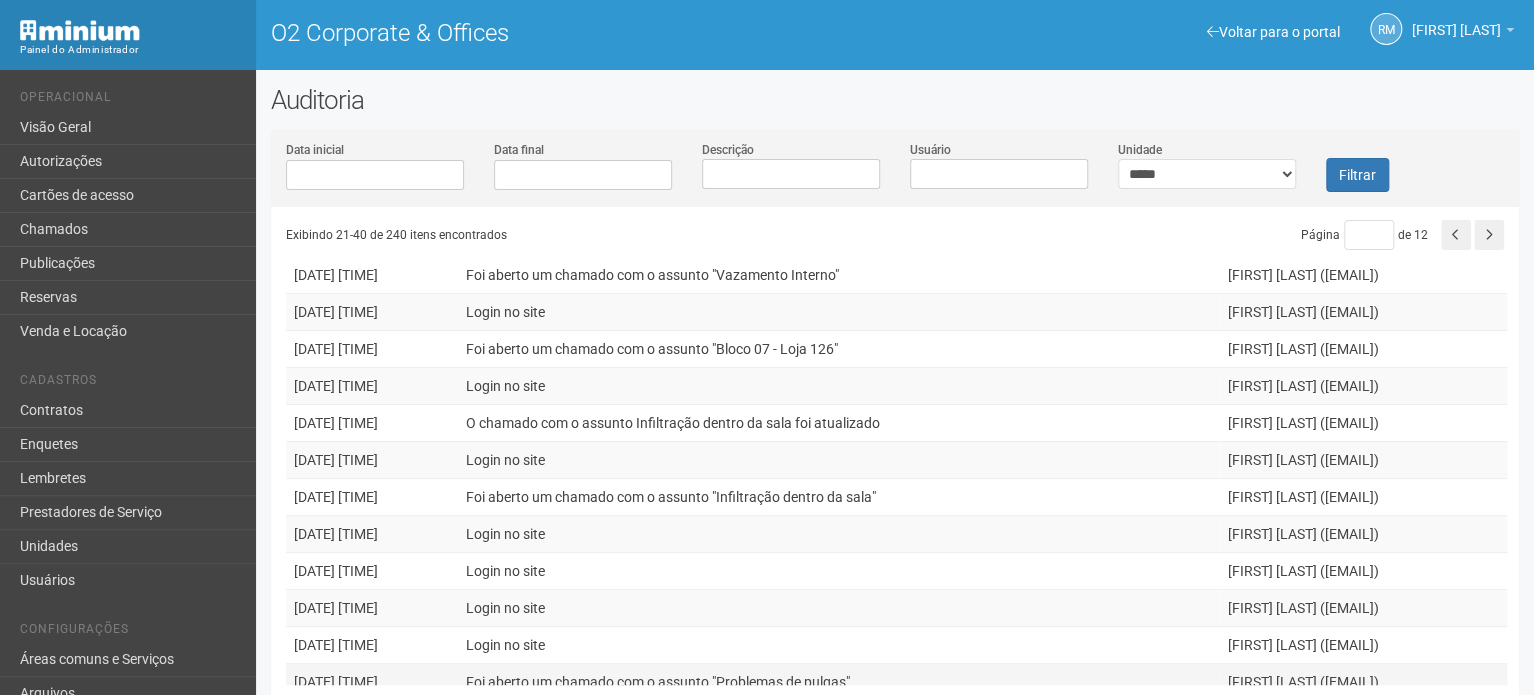 scroll, scrollTop: 372, scrollLeft: 0, axis: vertical 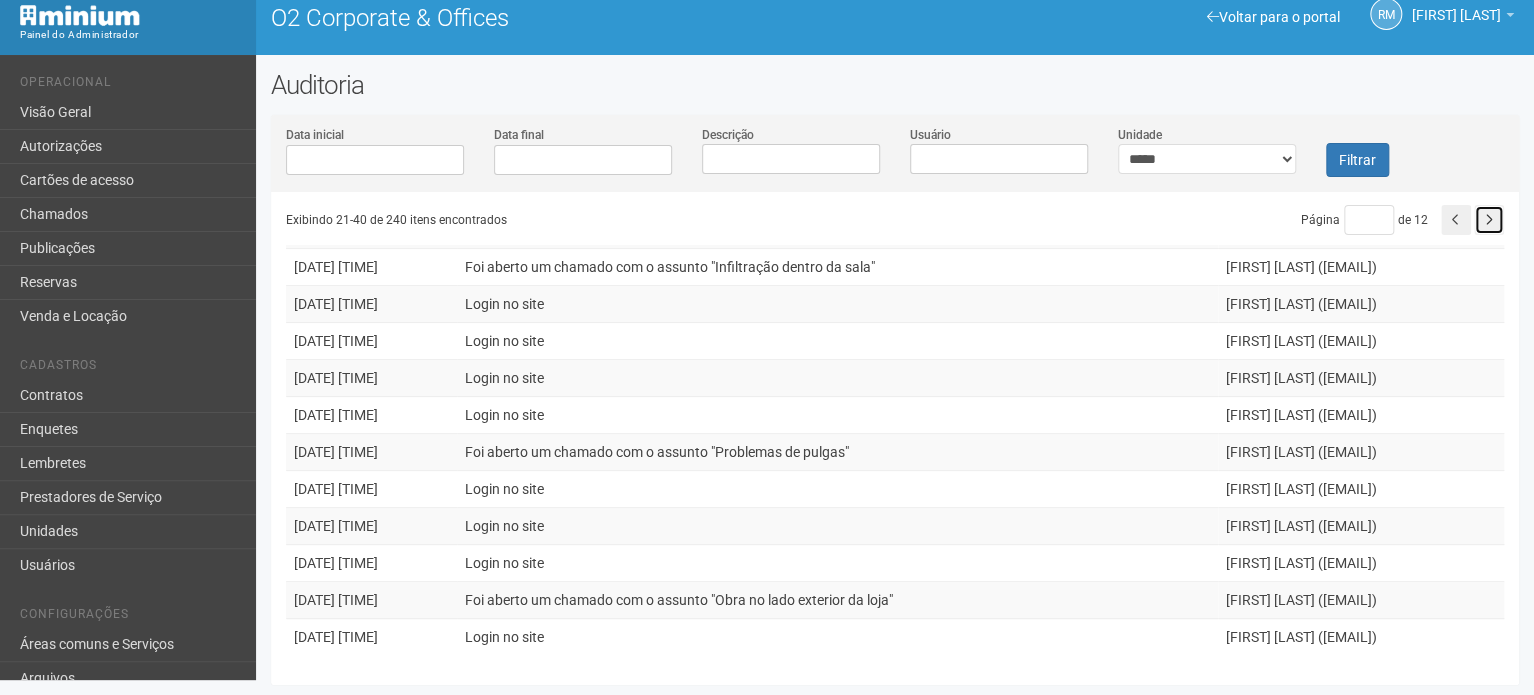 click at bounding box center [1489, 220] 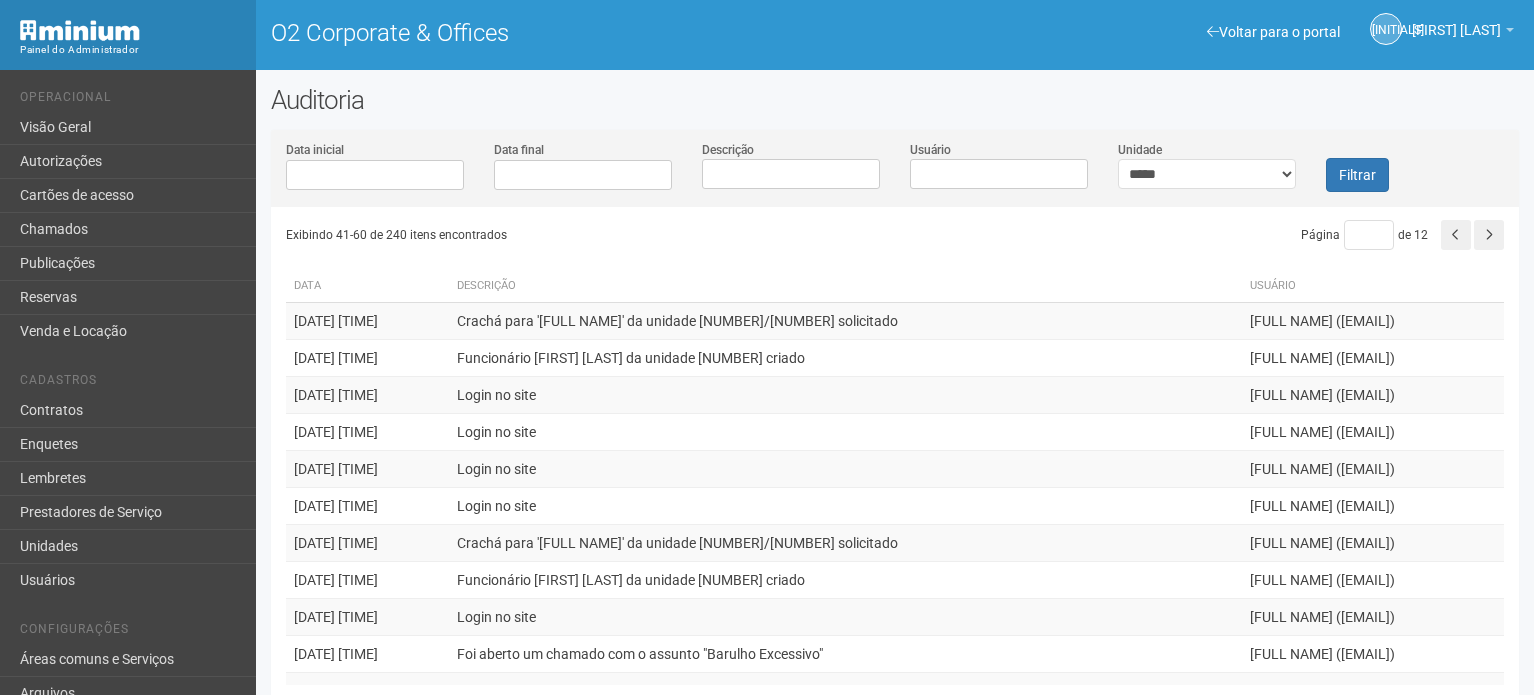 scroll, scrollTop: 0, scrollLeft: 0, axis: both 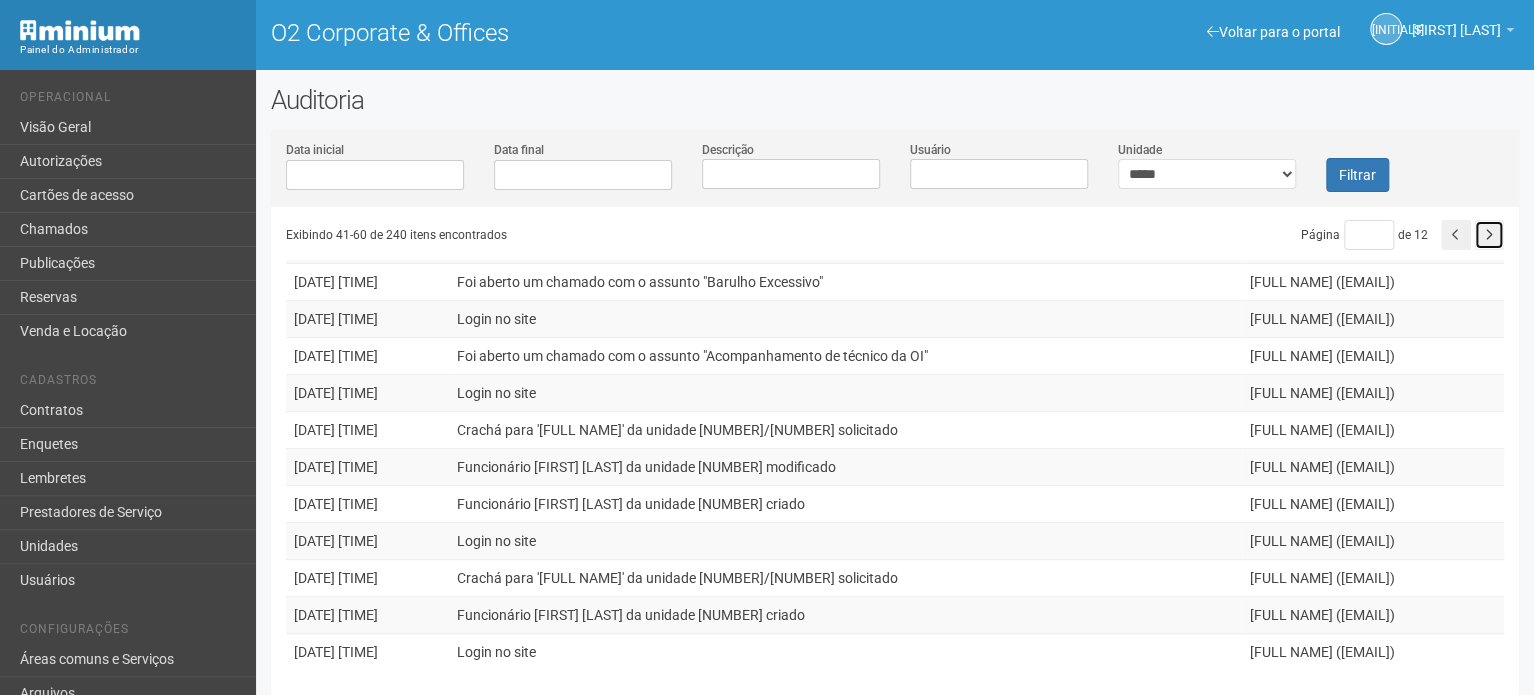click at bounding box center (1489, 235) 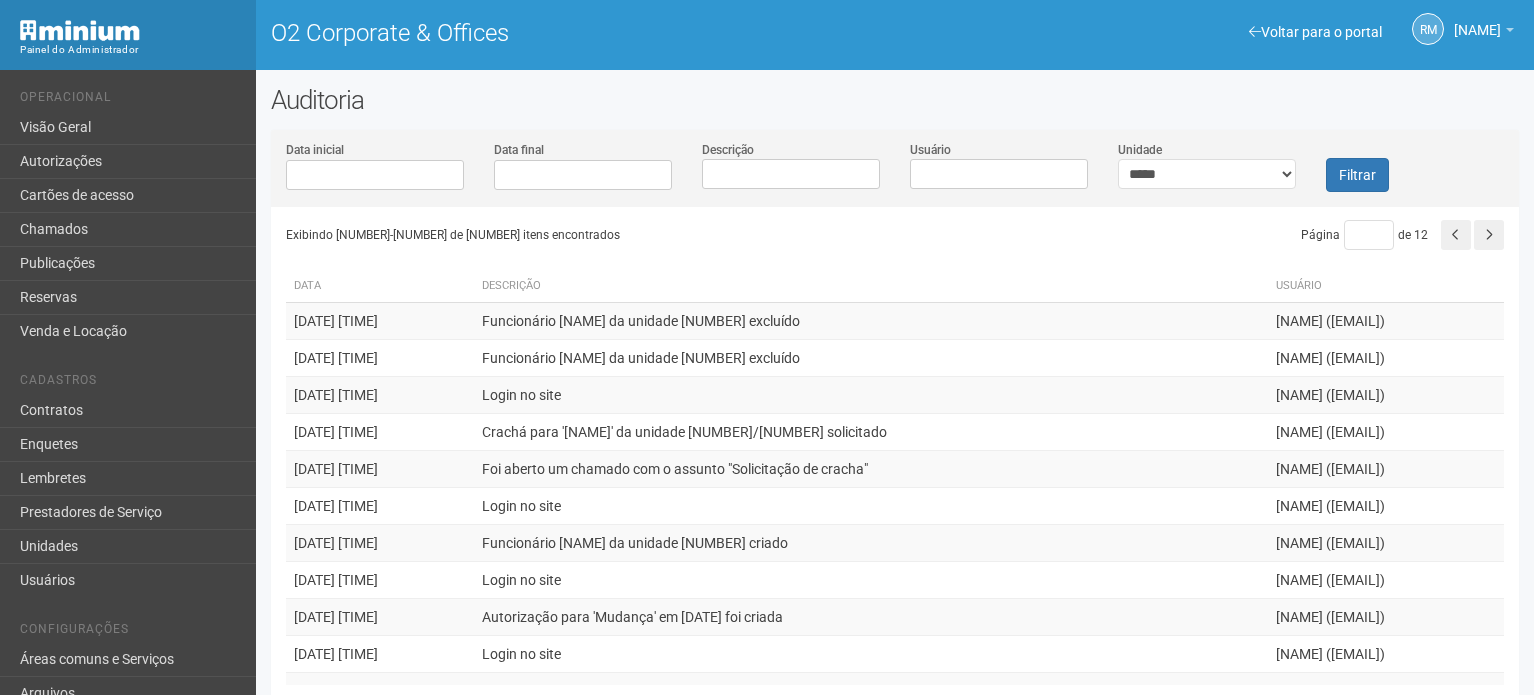 scroll, scrollTop: 0, scrollLeft: 0, axis: both 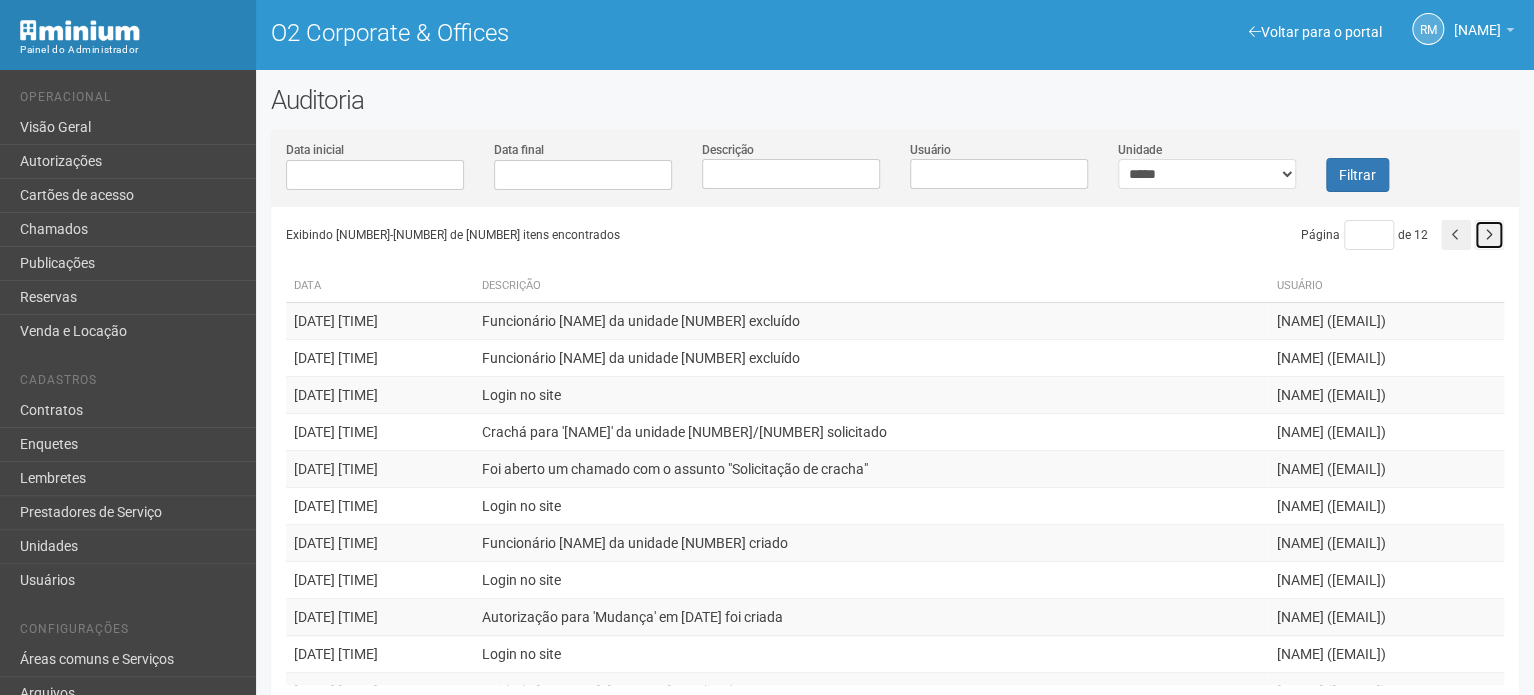 click at bounding box center [1489, 235] 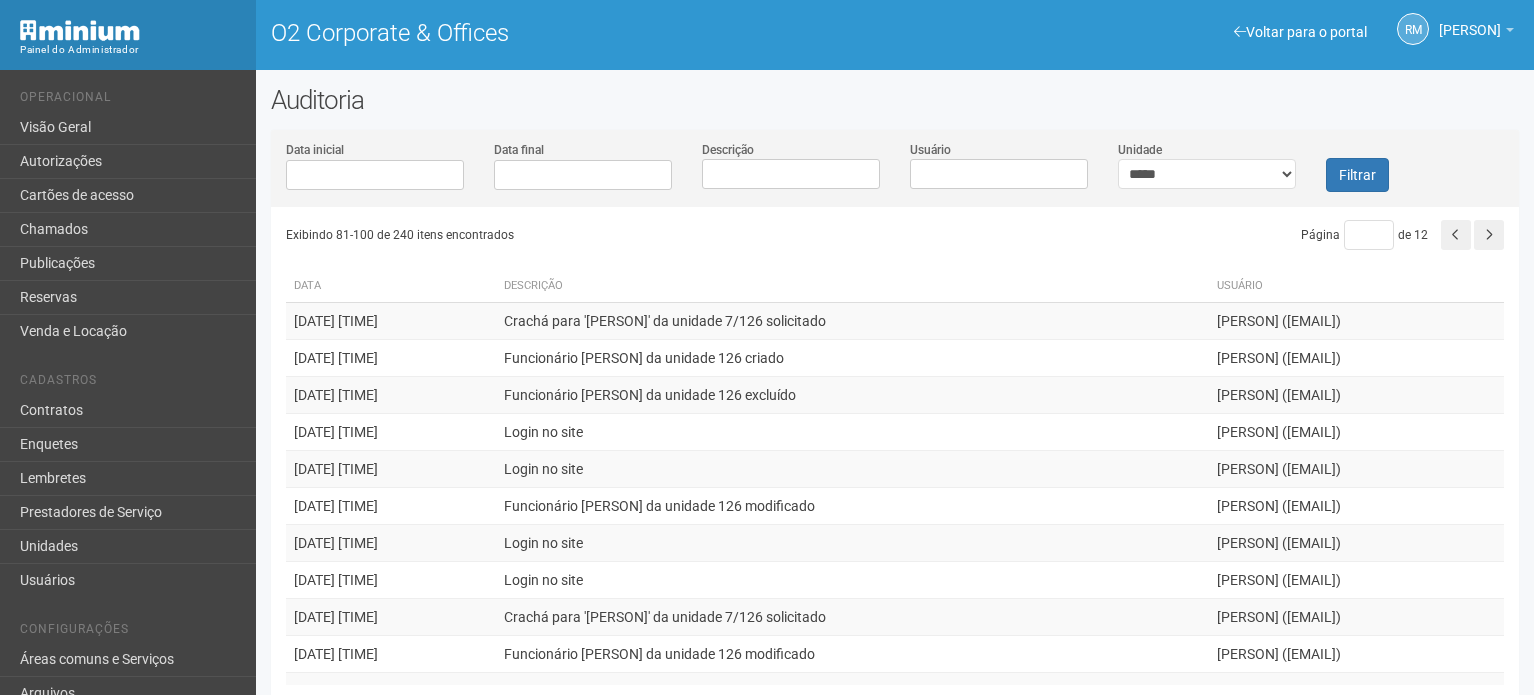 scroll, scrollTop: 0, scrollLeft: 0, axis: both 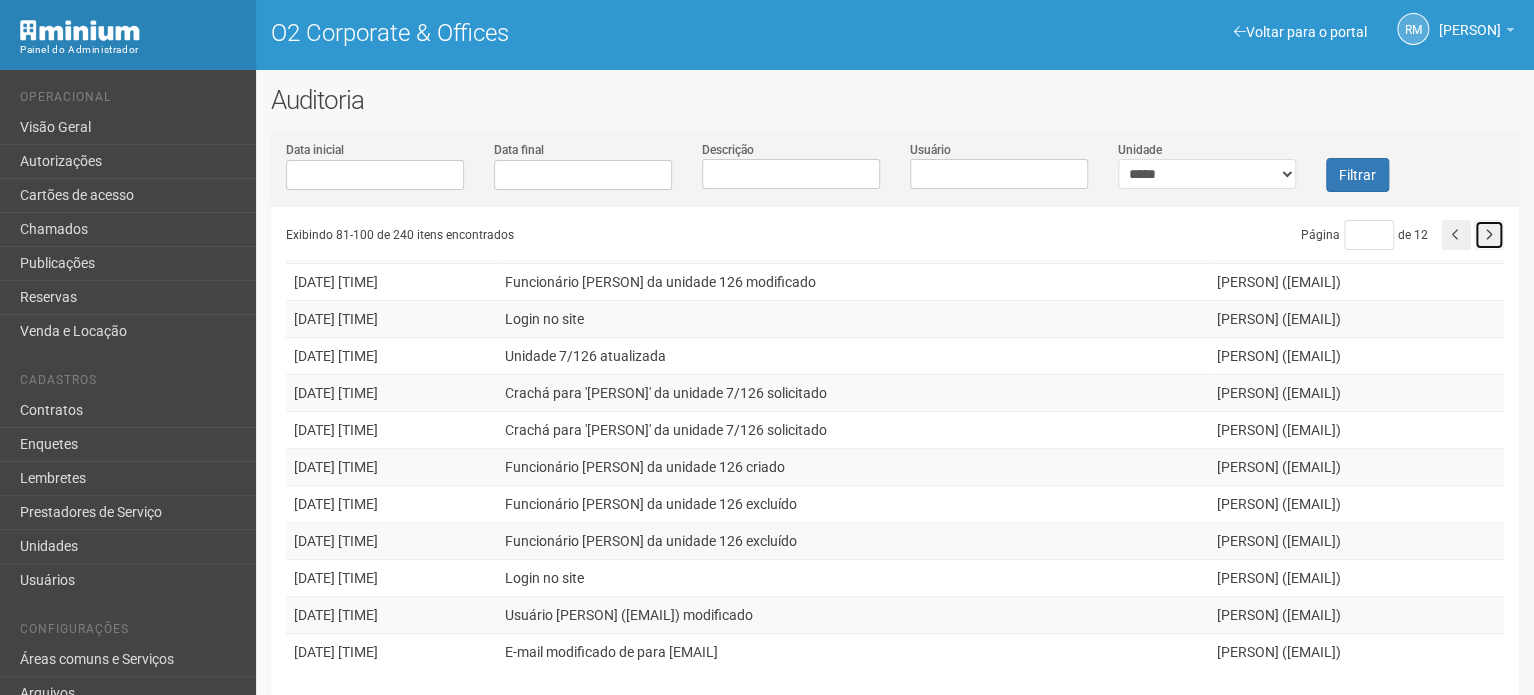 click at bounding box center [1489, 235] 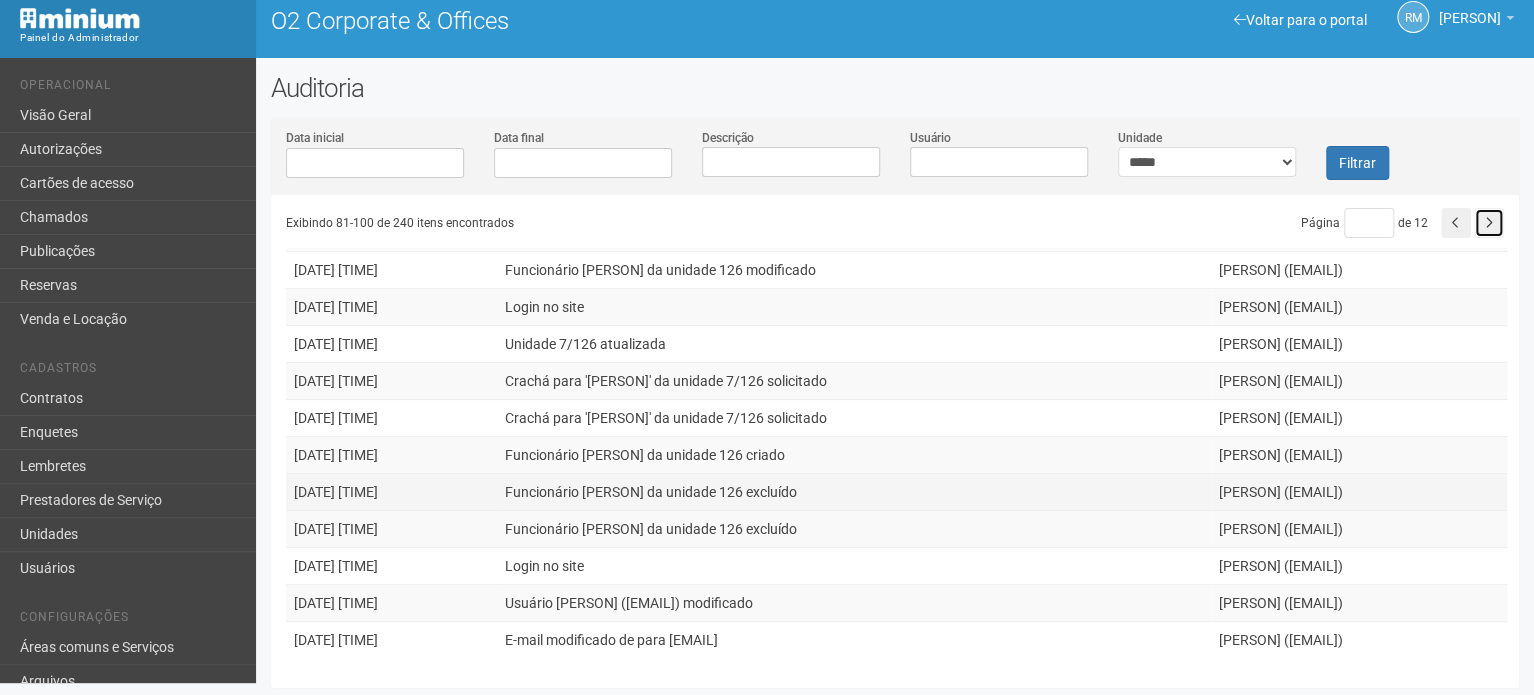 scroll, scrollTop: 16, scrollLeft: 0, axis: vertical 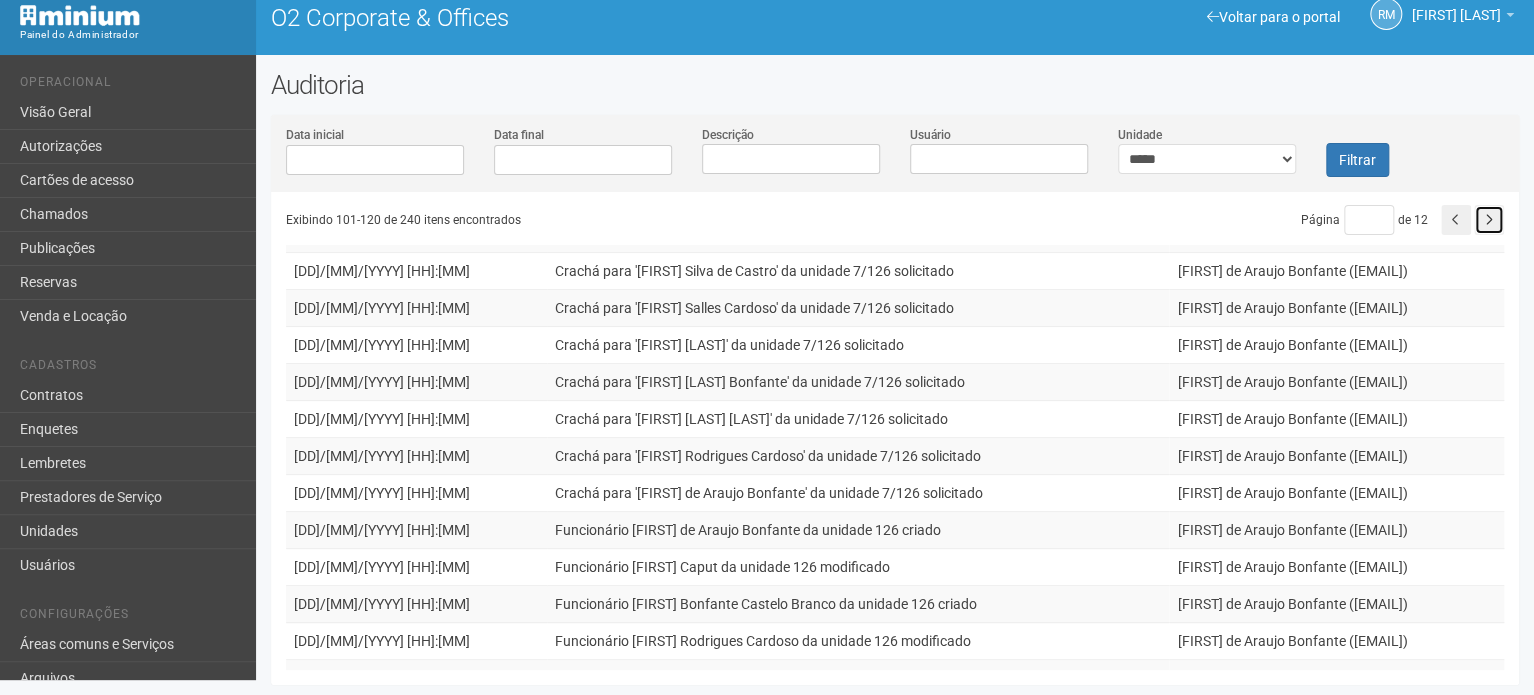 click at bounding box center [1489, 220] 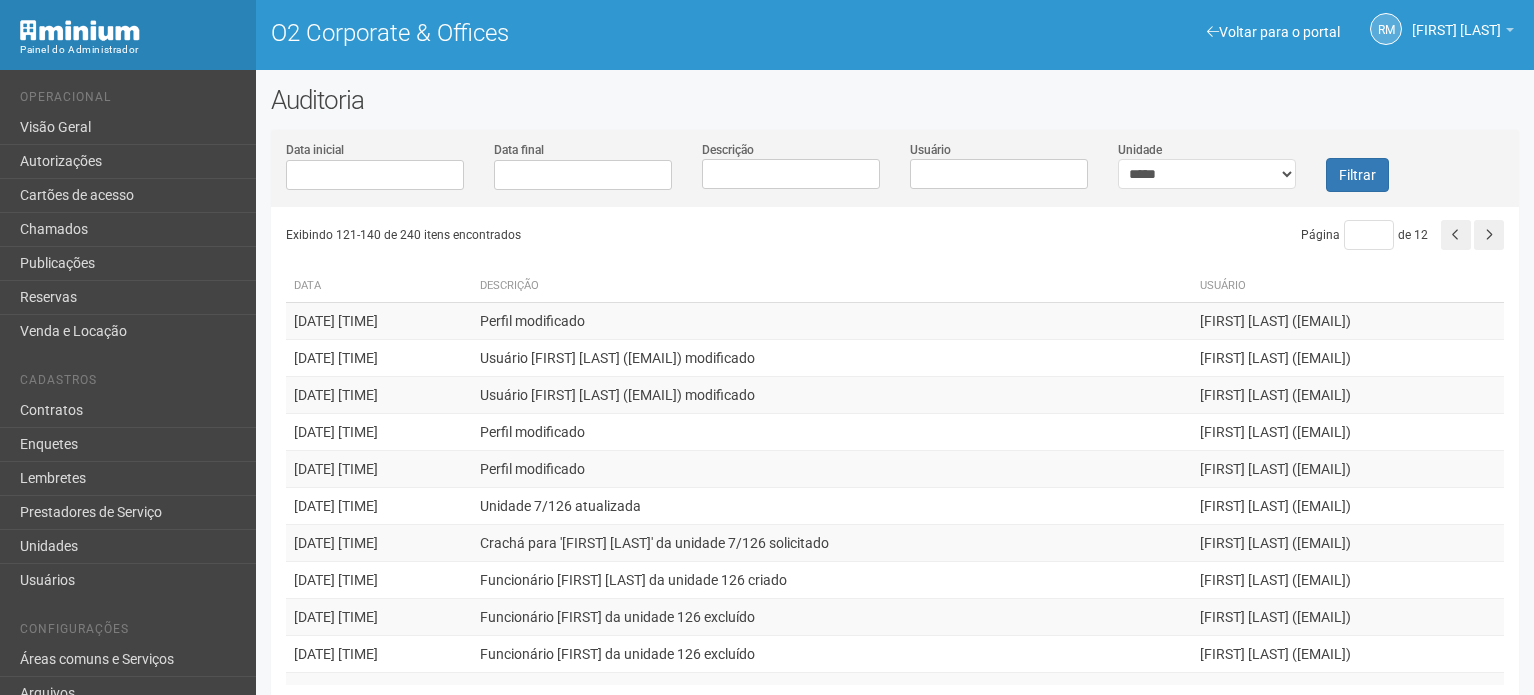 scroll, scrollTop: 0, scrollLeft: 0, axis: both 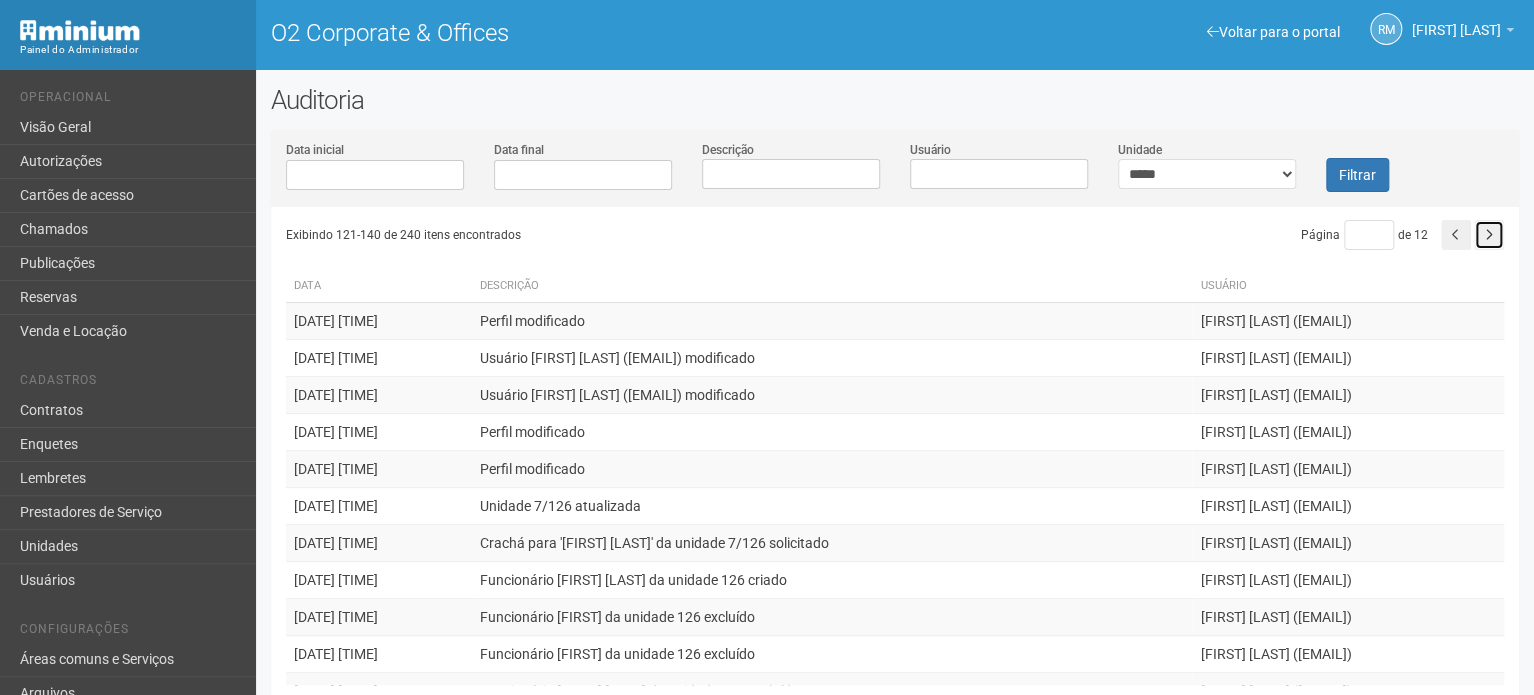 click at bounding box center [1489, 235] 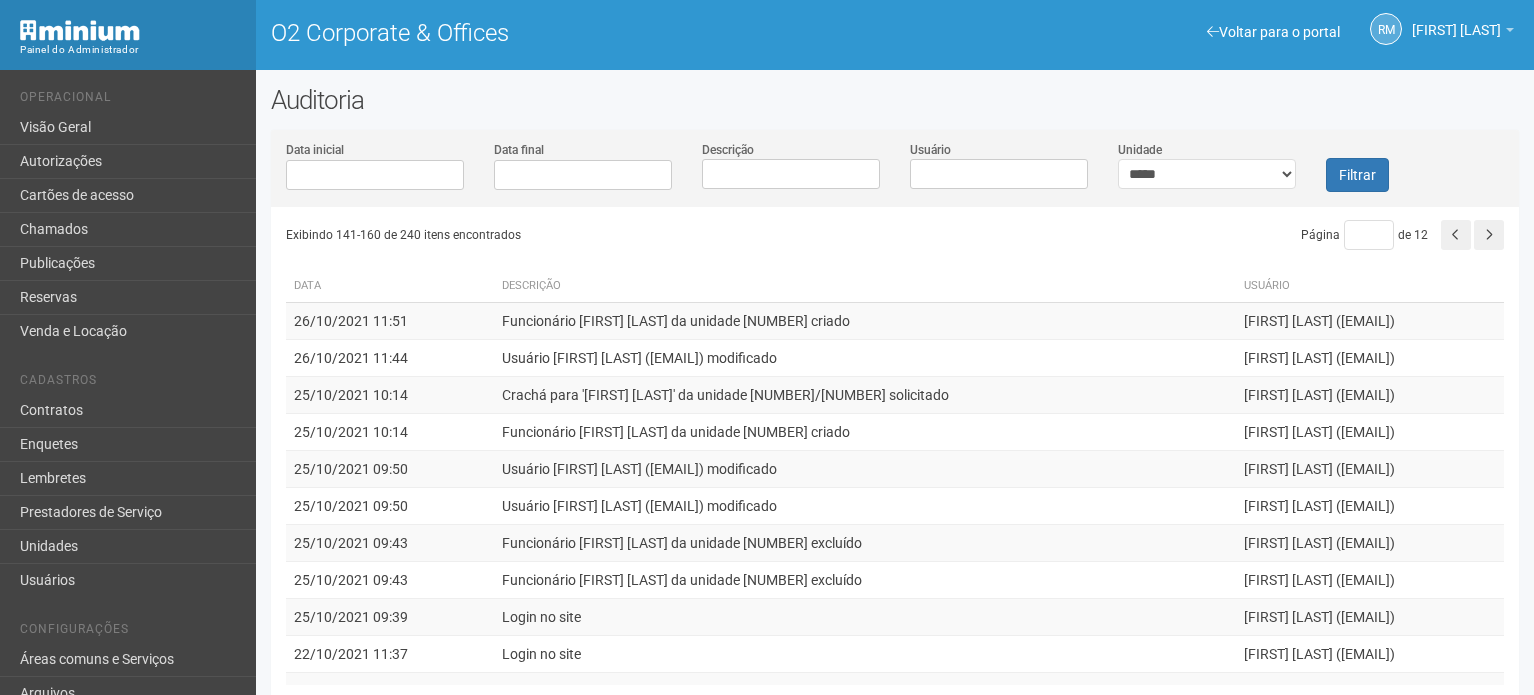 scroll, scrollTop: 0, scrollLeft: 0, axis: both 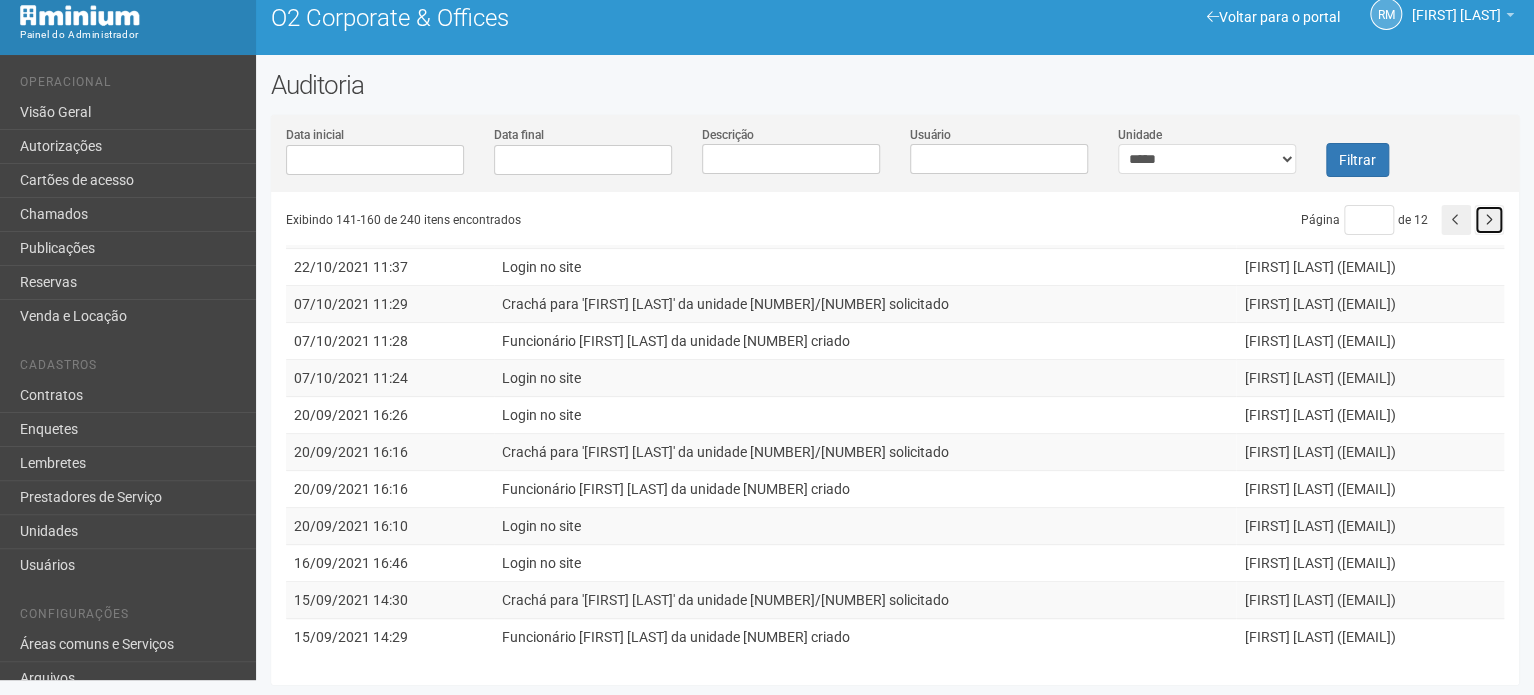 click at bounding box center (1489, 220) 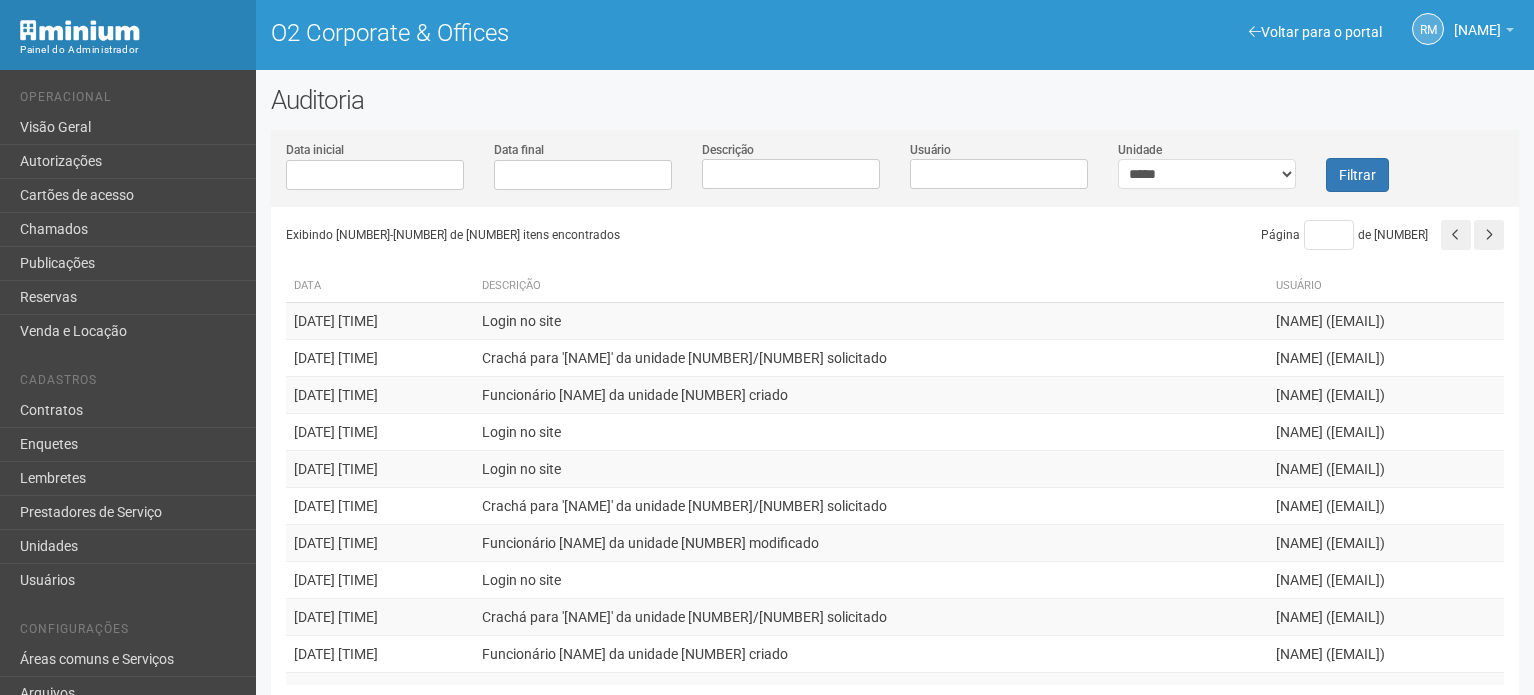 scroll, scrollTop: 0, scrollLeft: 0, axis: both 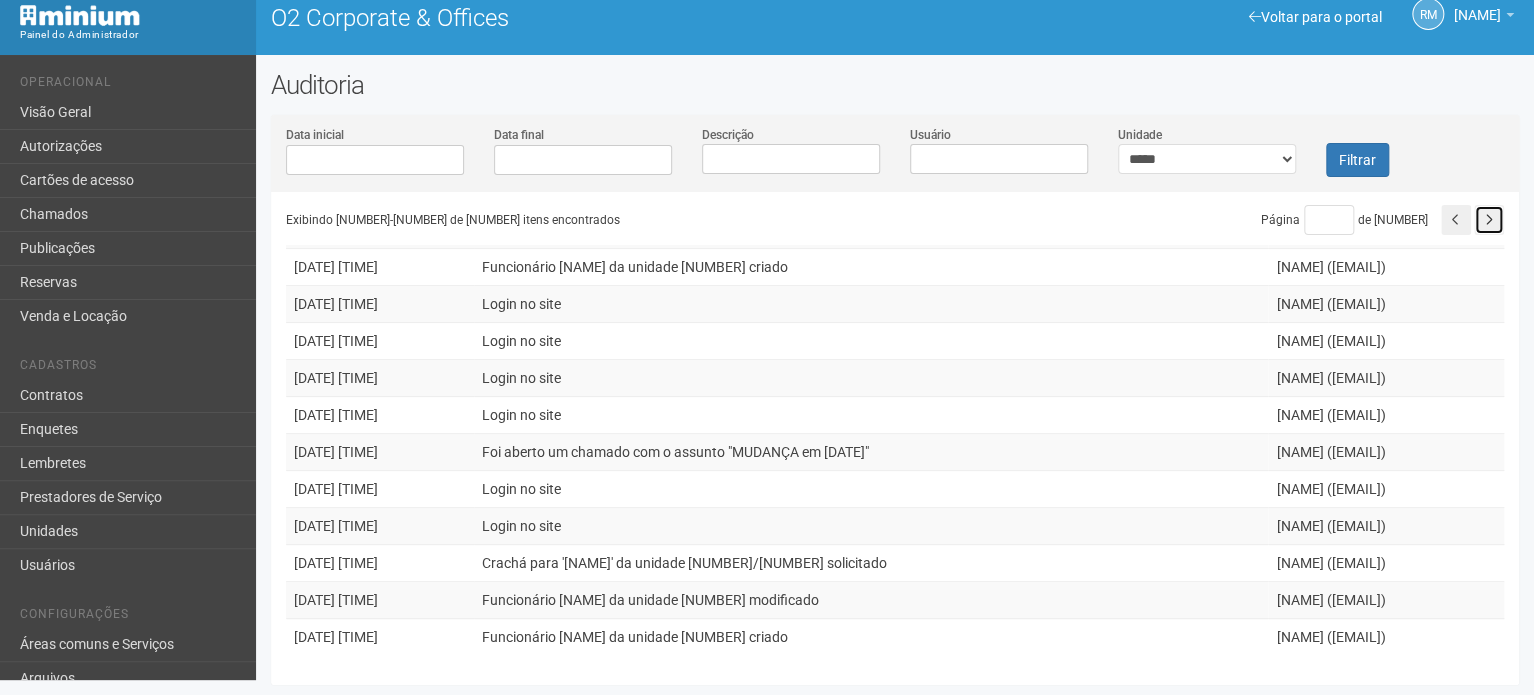 click at bounding box center [1489, 220] 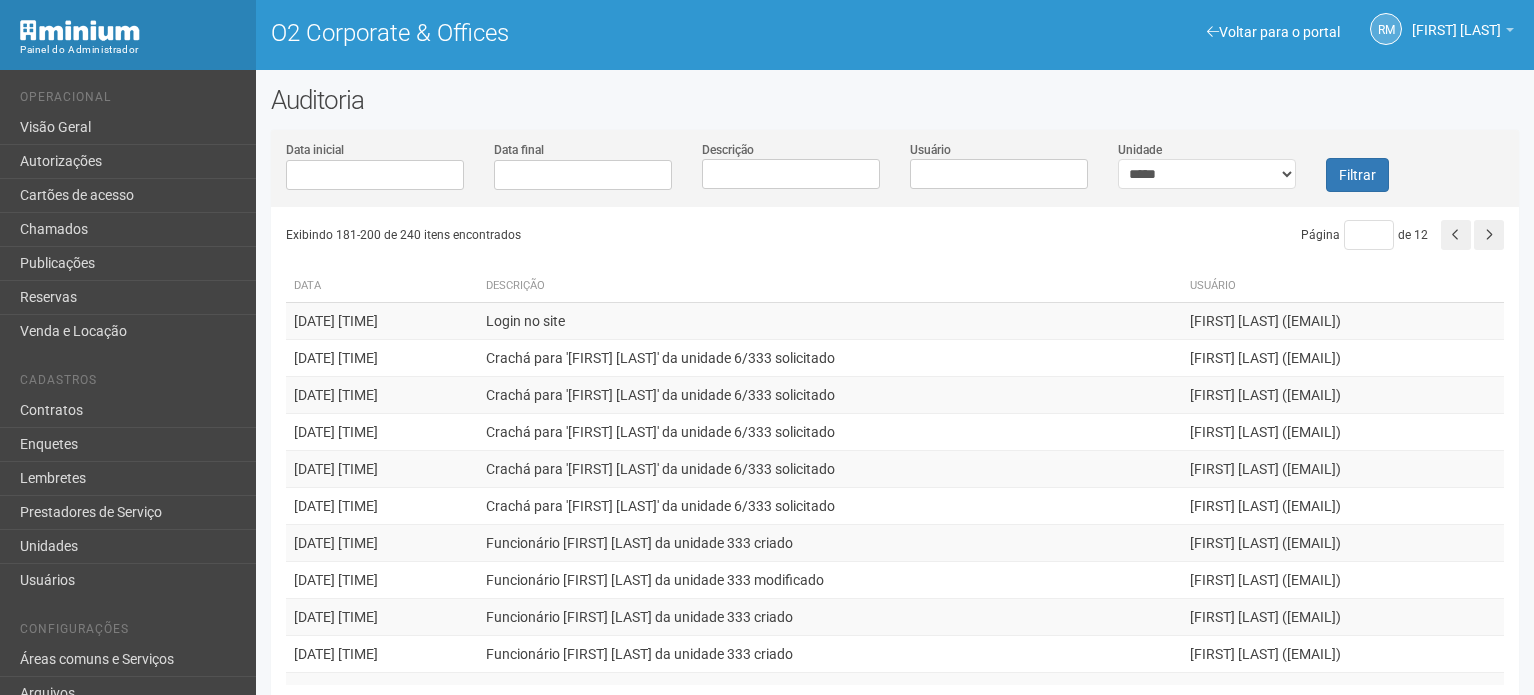 scroll, scrollTop: 0, scrollLeft: 0, axis: both 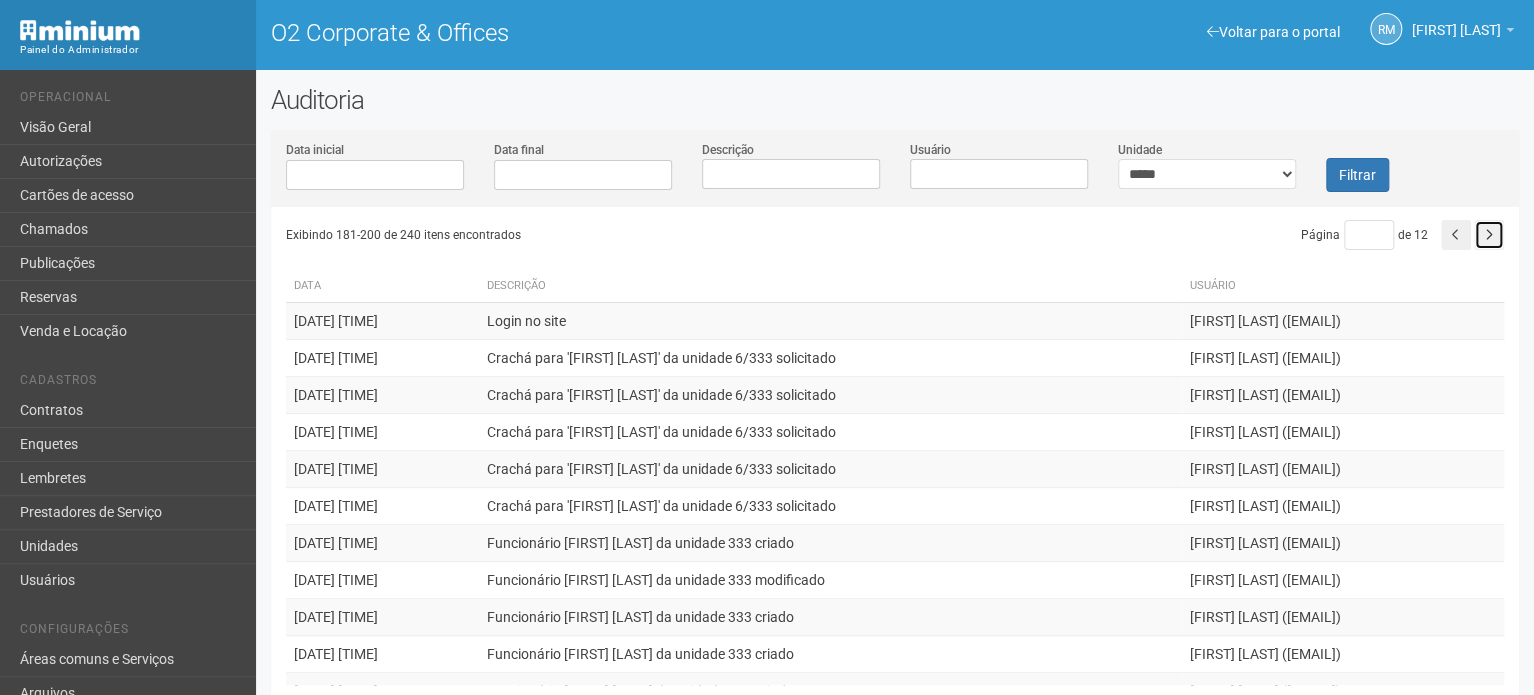 click at bounding box center (1489, 235) 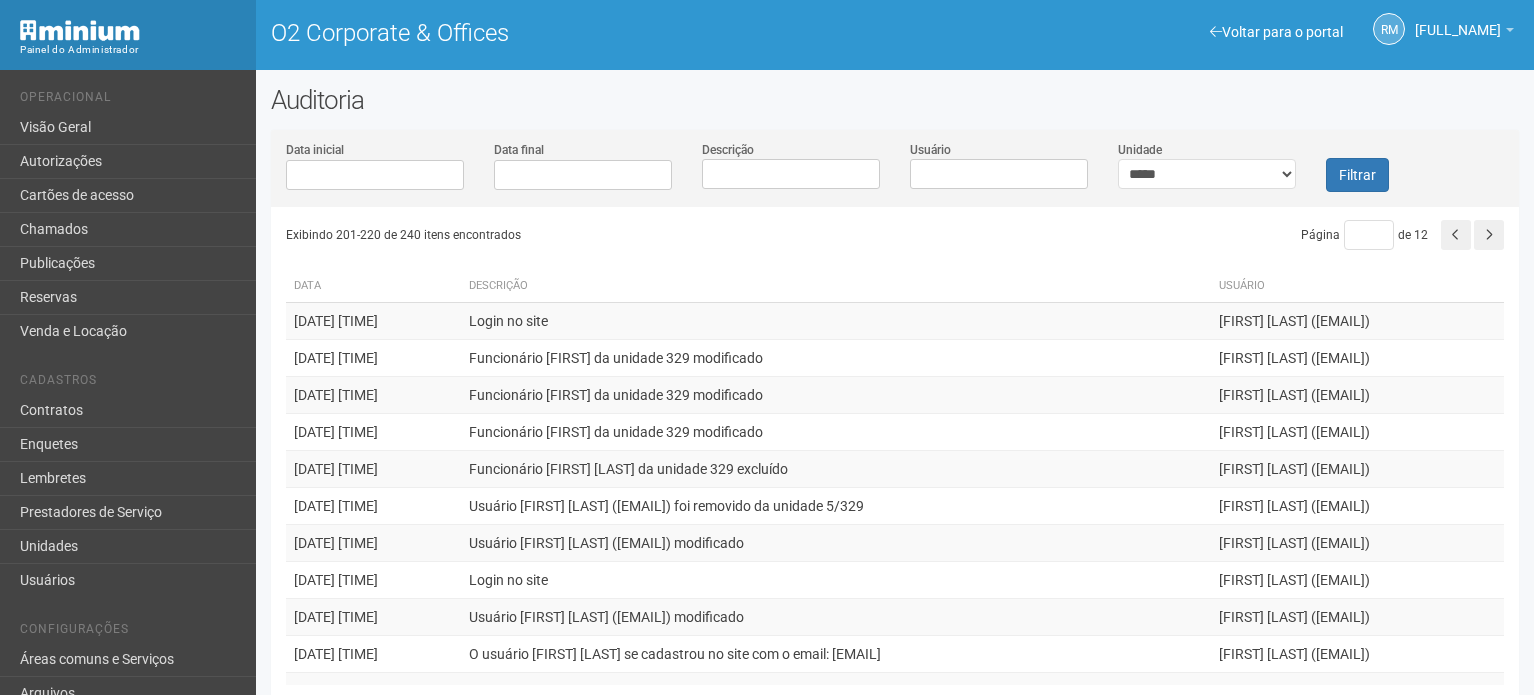 scroll, scrollTop: 0, scrollLeft: 0, axis: both 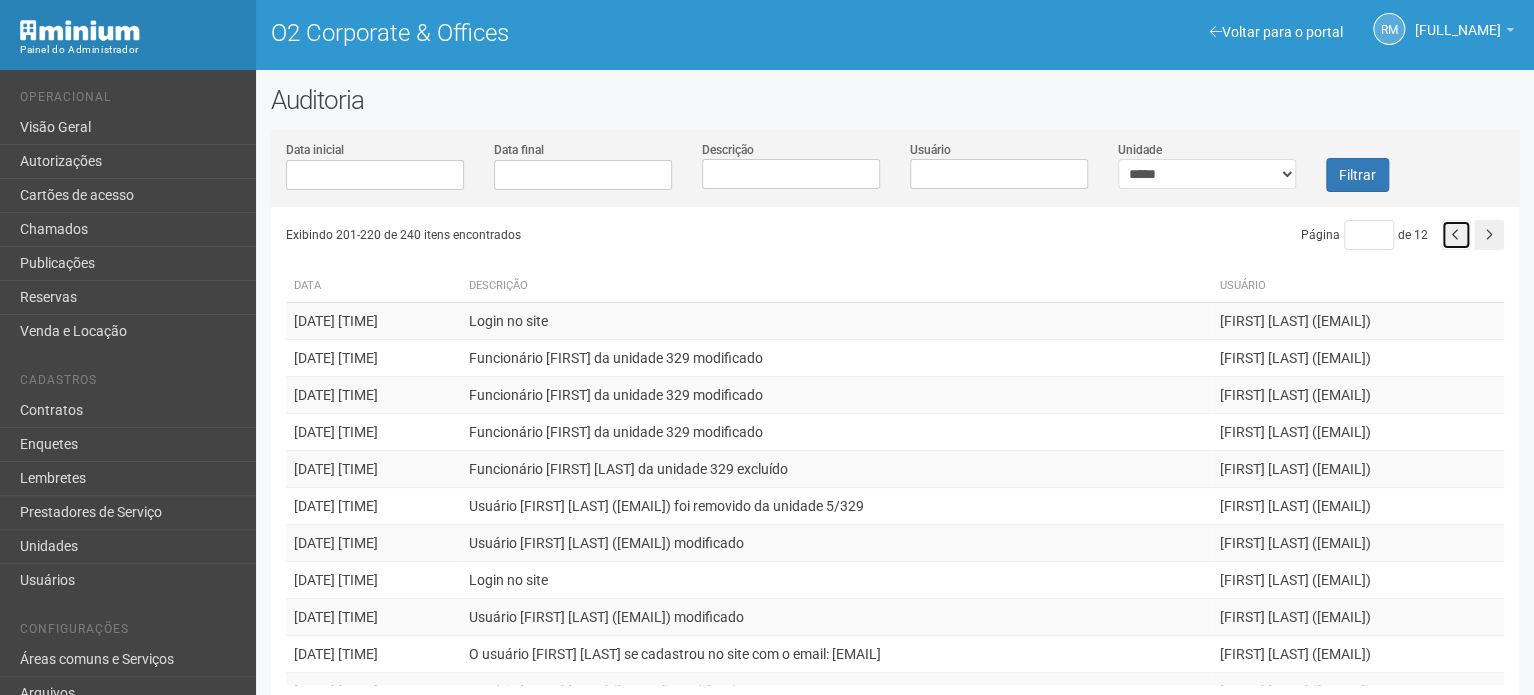 click at bounding box center [1456, 235] 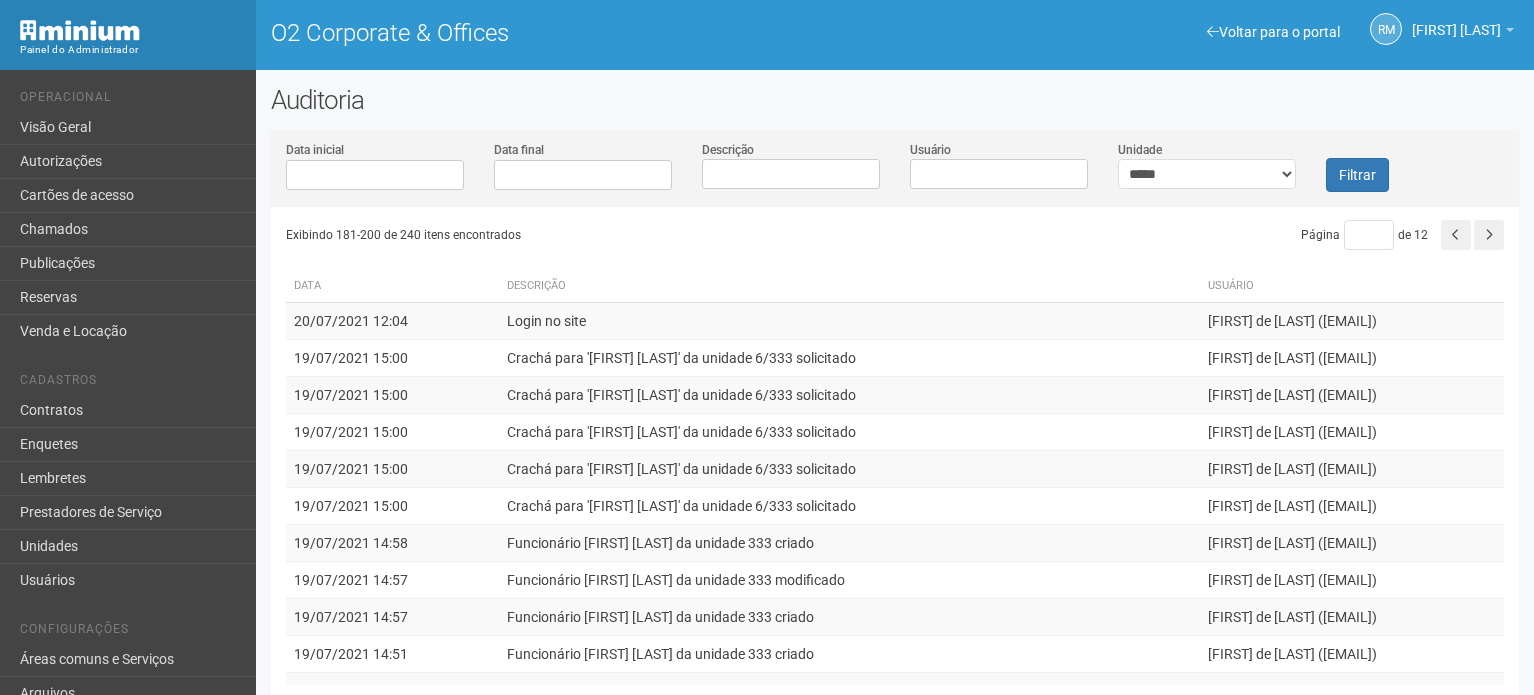 scroll, scrollTop: 0, scrollLeft: 0, axis: both 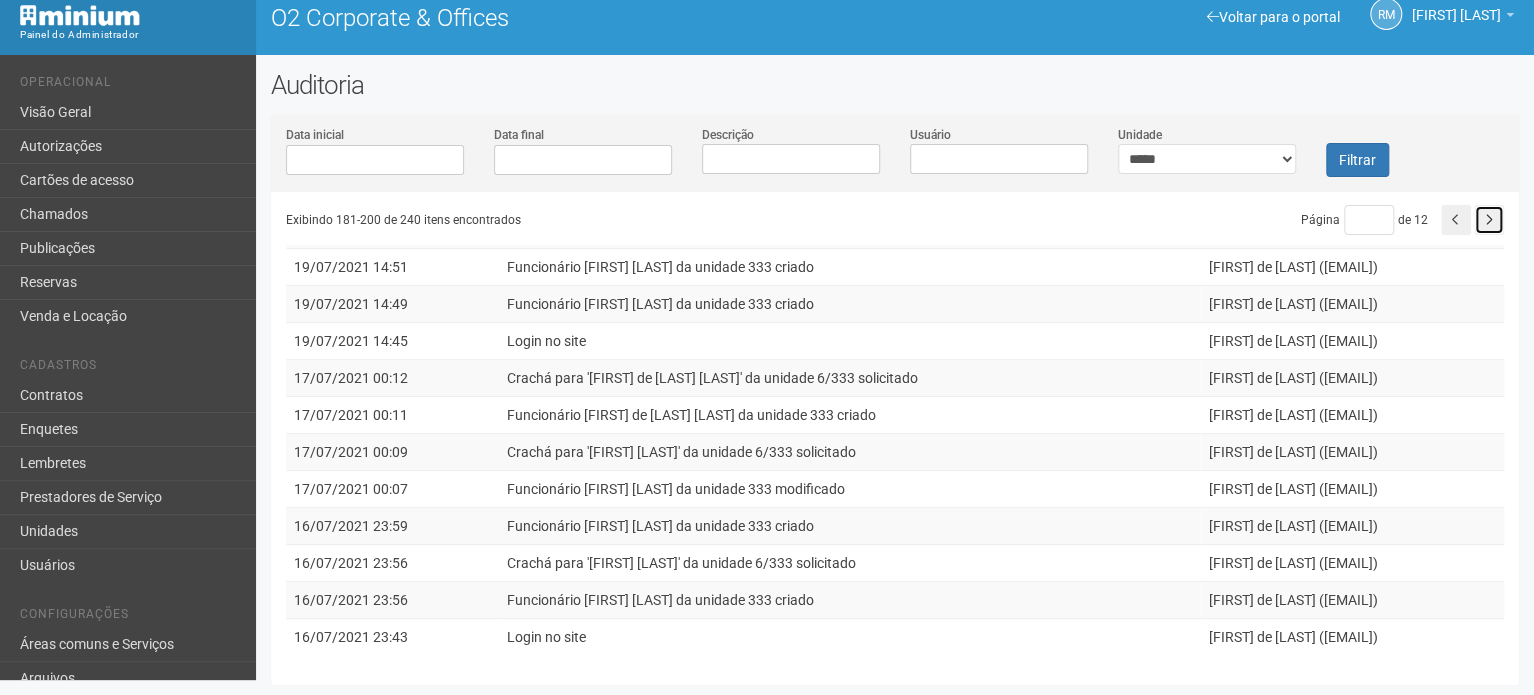 click at bounding box center (1489, 220) 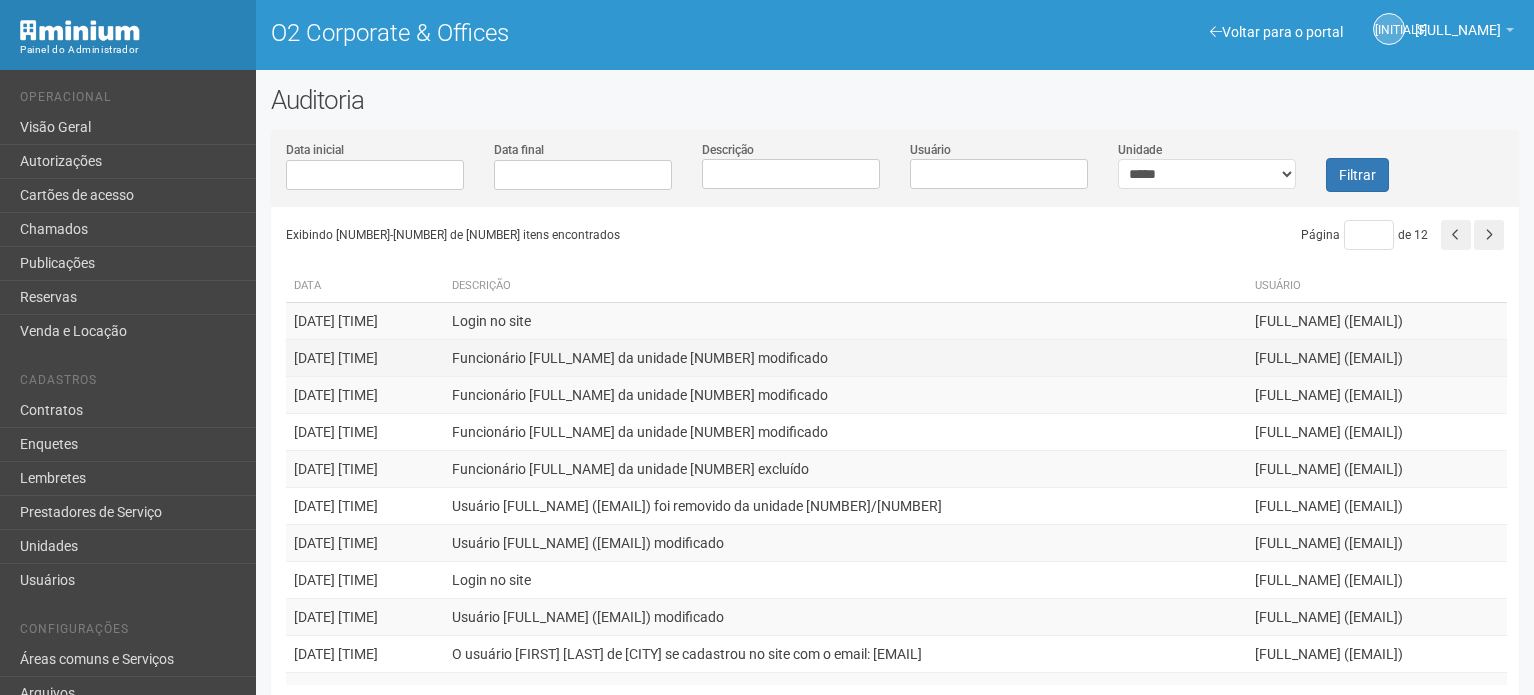 scroll, scrollTop: 0, scrollLeft: 0, axis: both 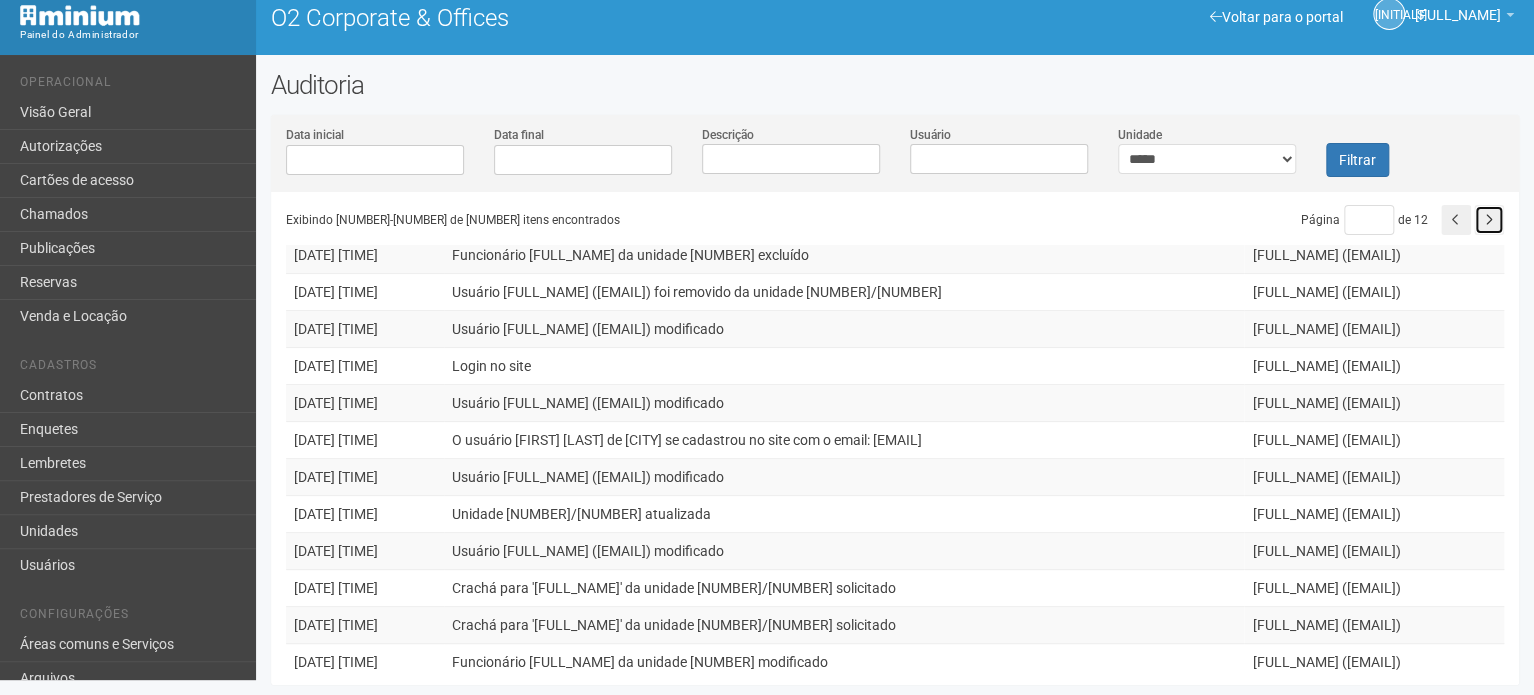 click at bounding box center (1489, 220) 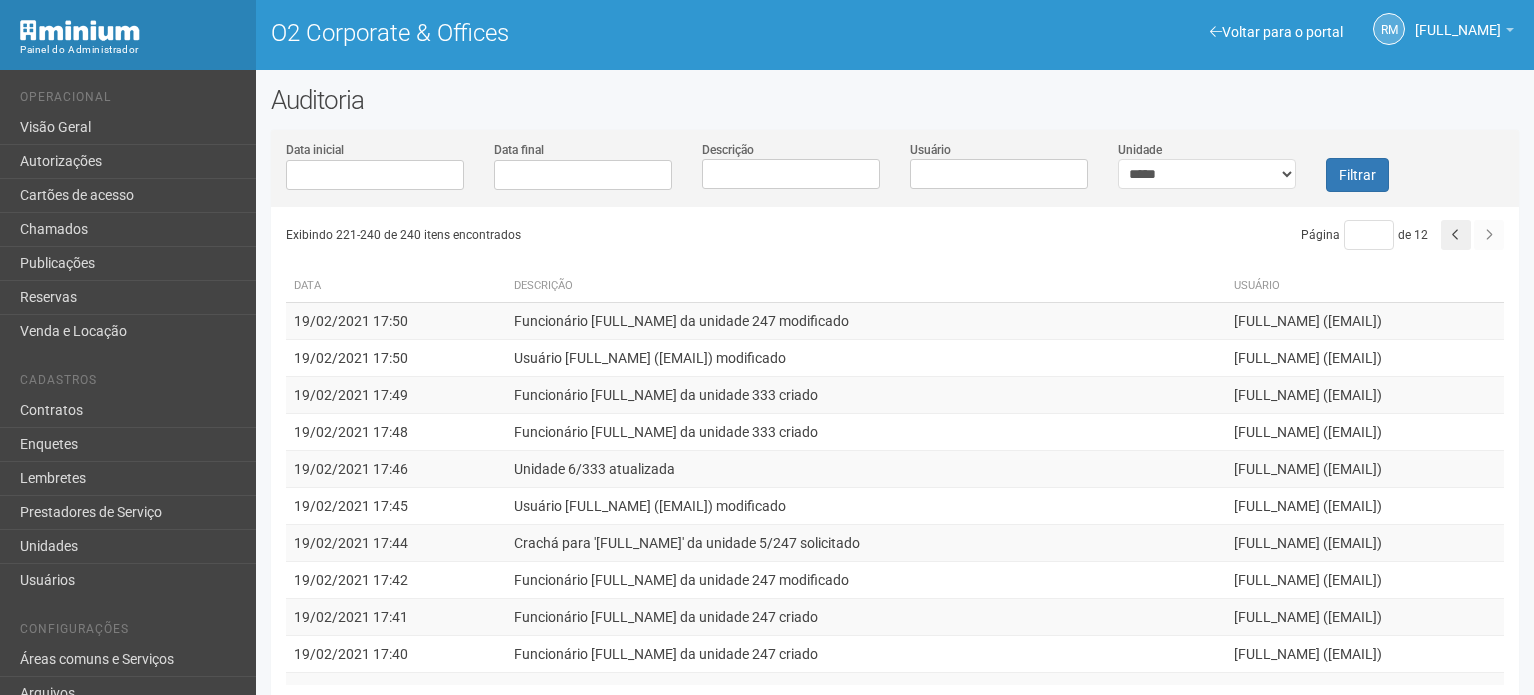 scroll, scrollTop: 0, scrollLeft: 0, axis: both 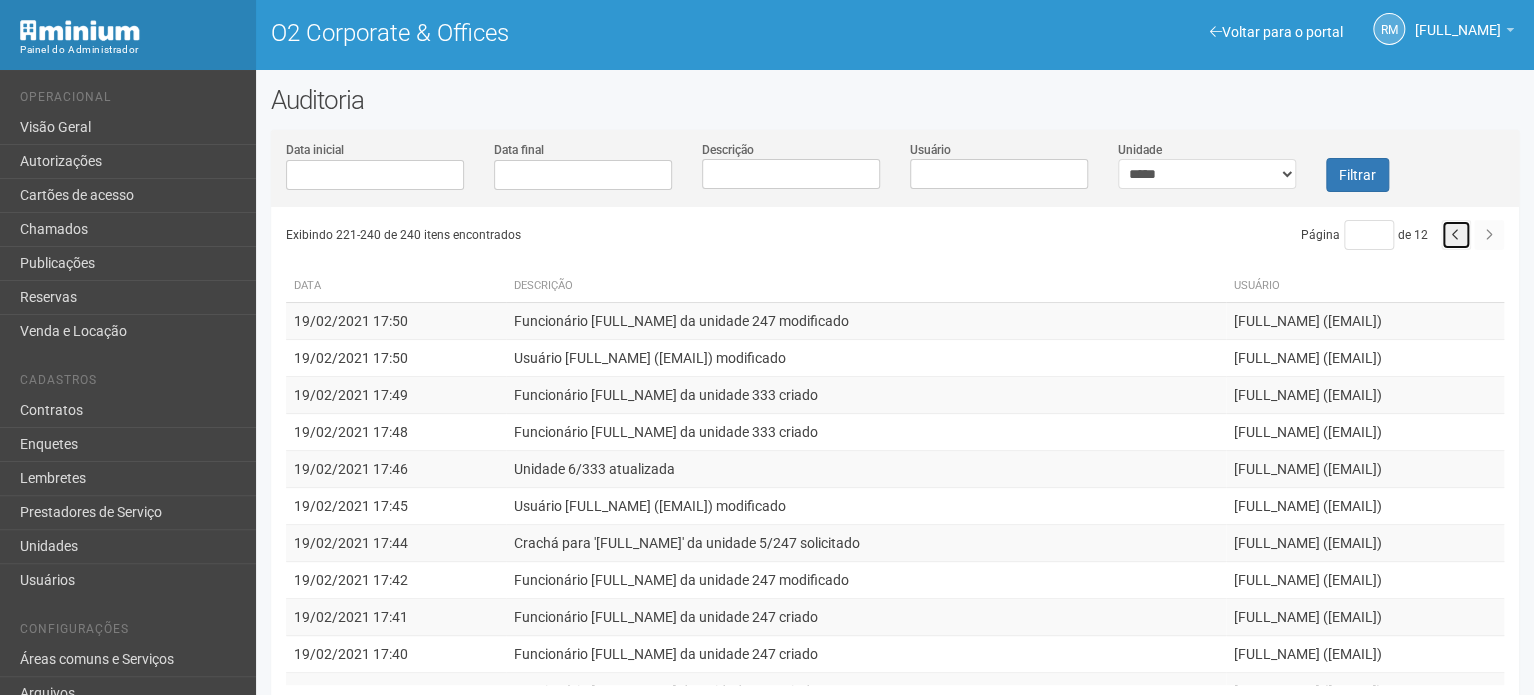 click at bounding box center (1456, 235) 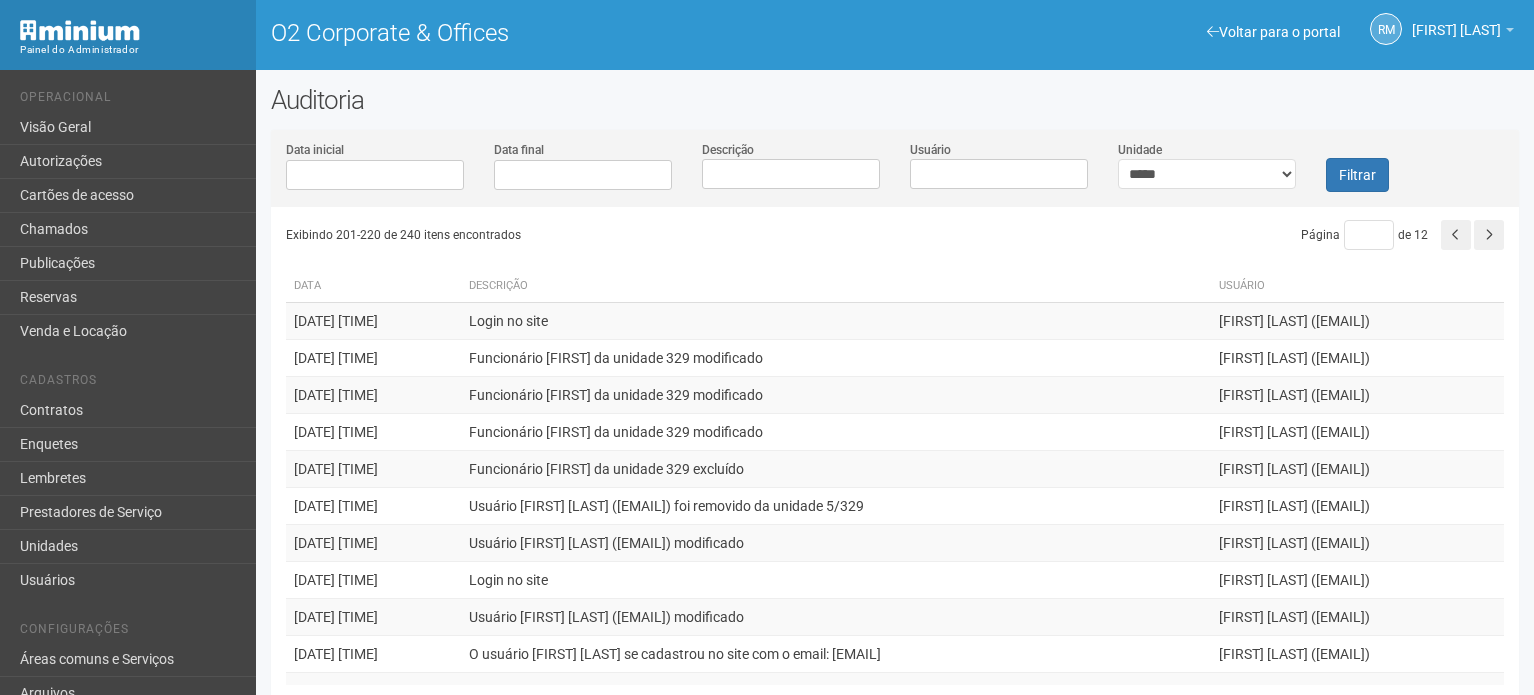scroll, scrollTop: 0, scrollLeft: 0, axis: both 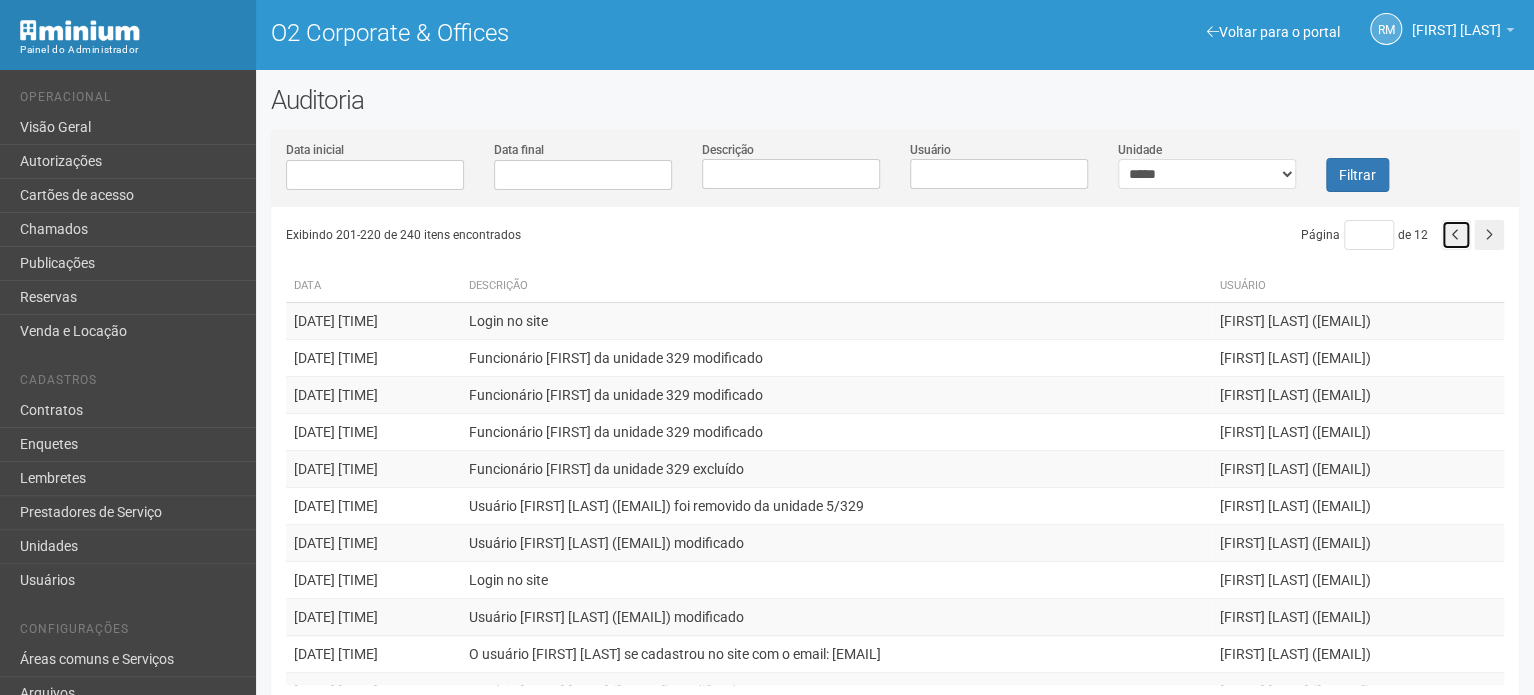 click at bounding box center (1456, 235) 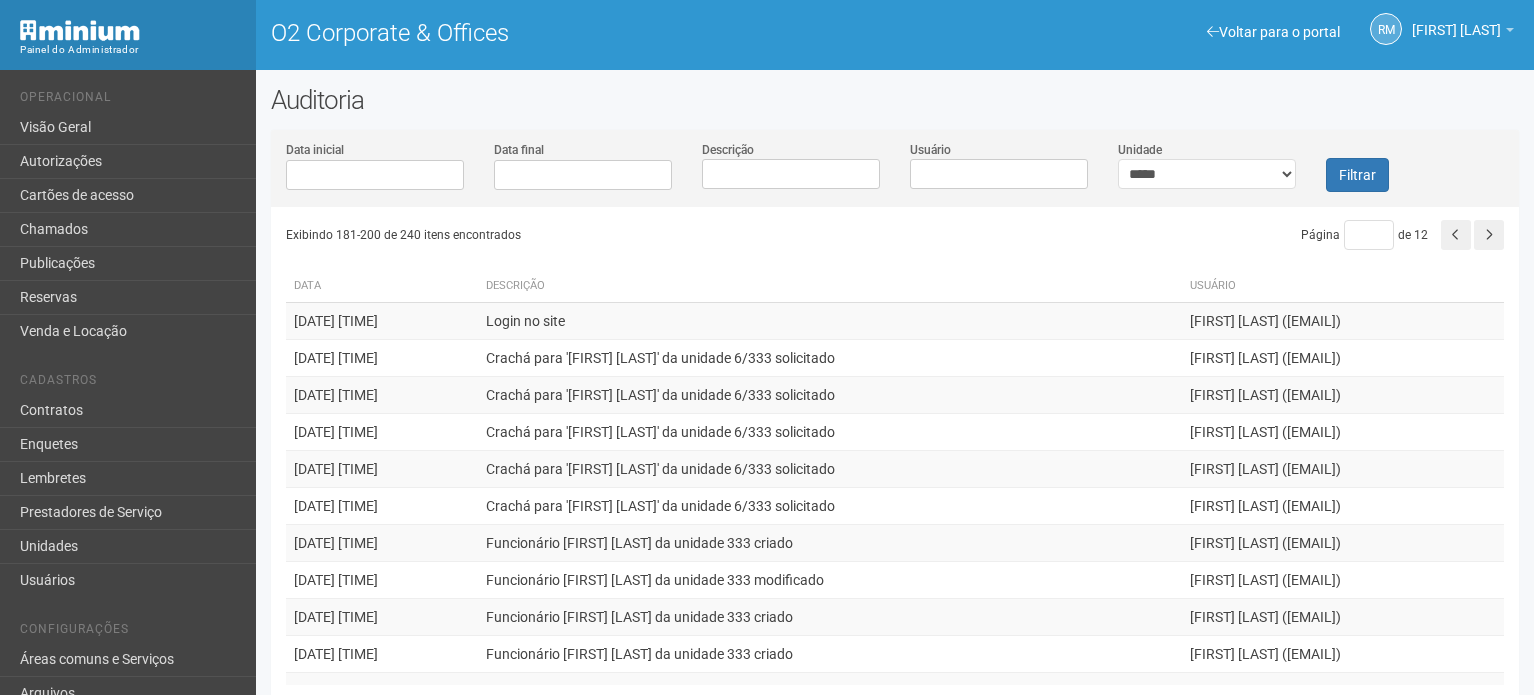 scroll, scrollTop: 0, scrollLeft: 0, axis: both 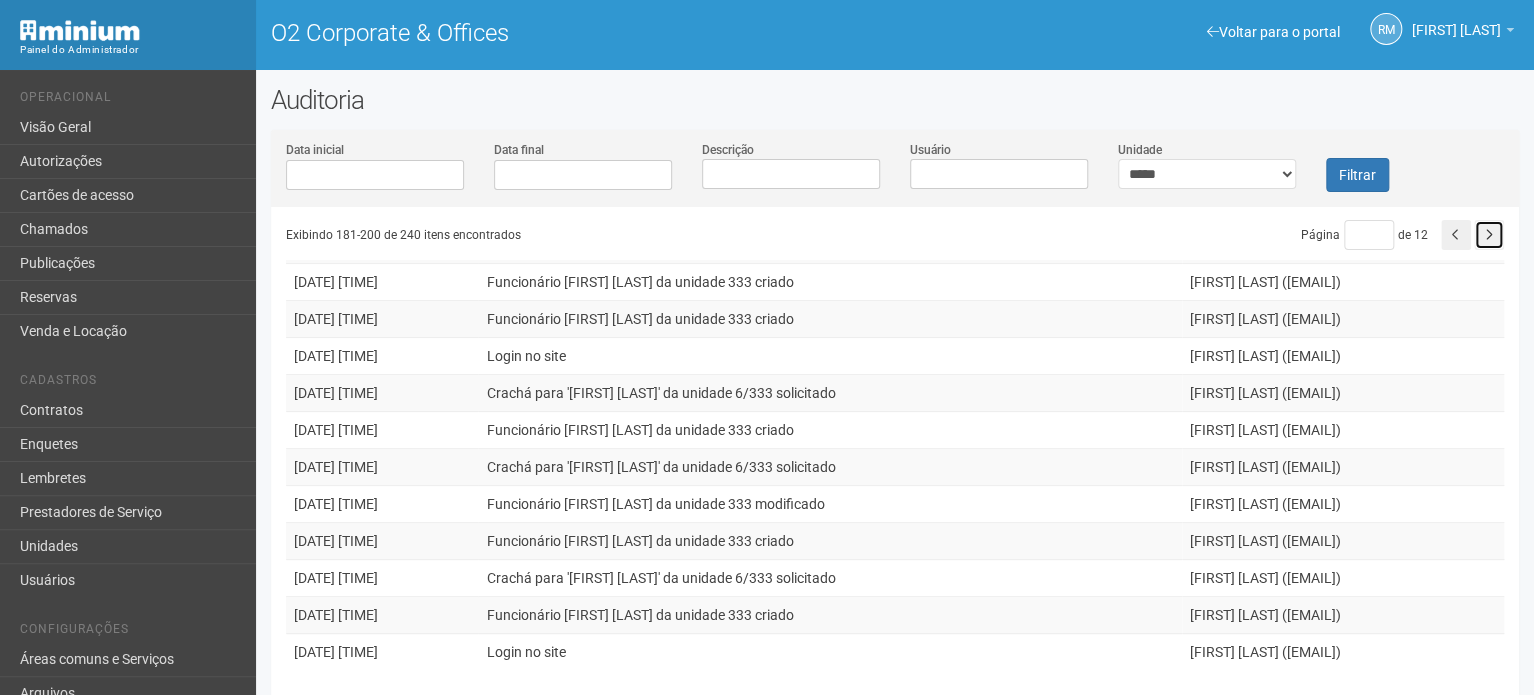 click at bounding box center [1489, 235] 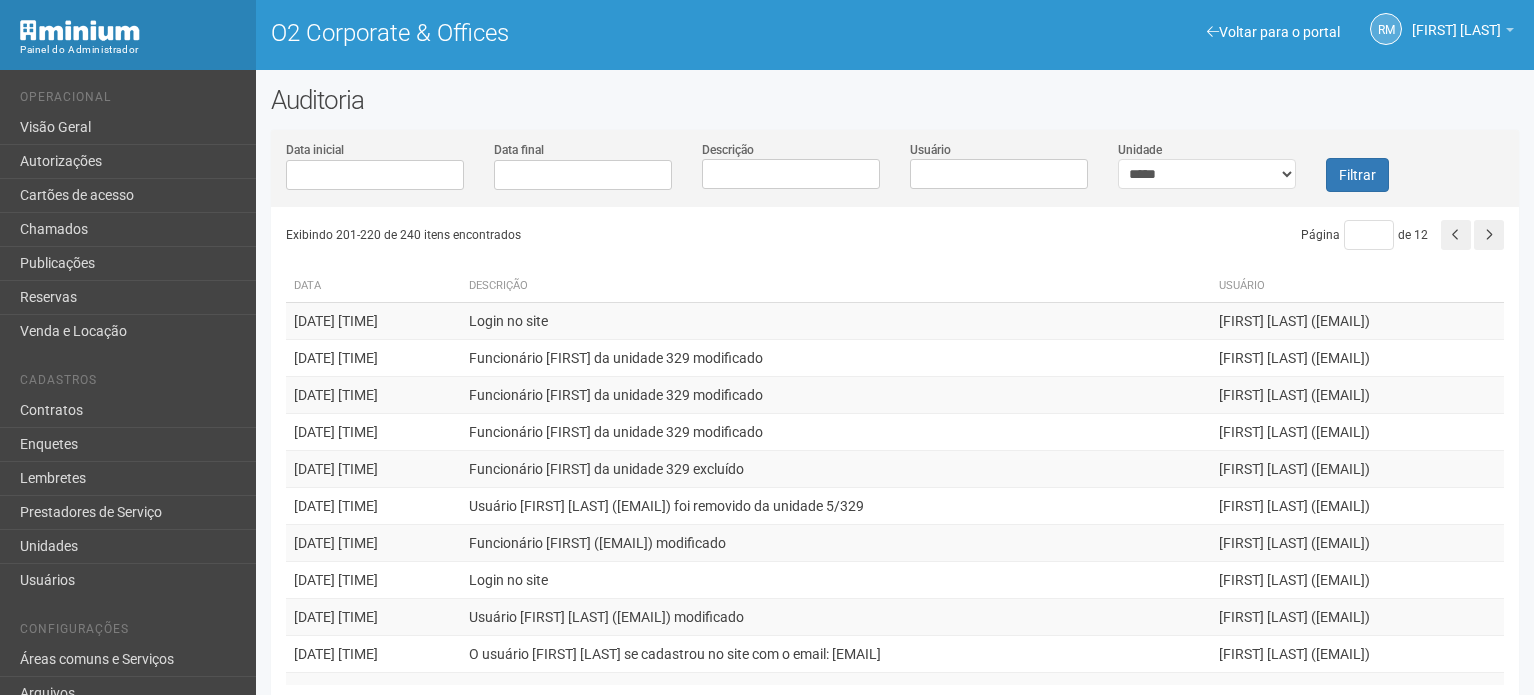 scroll, scrollTop: 0, scrollLeft: 0, axis: both 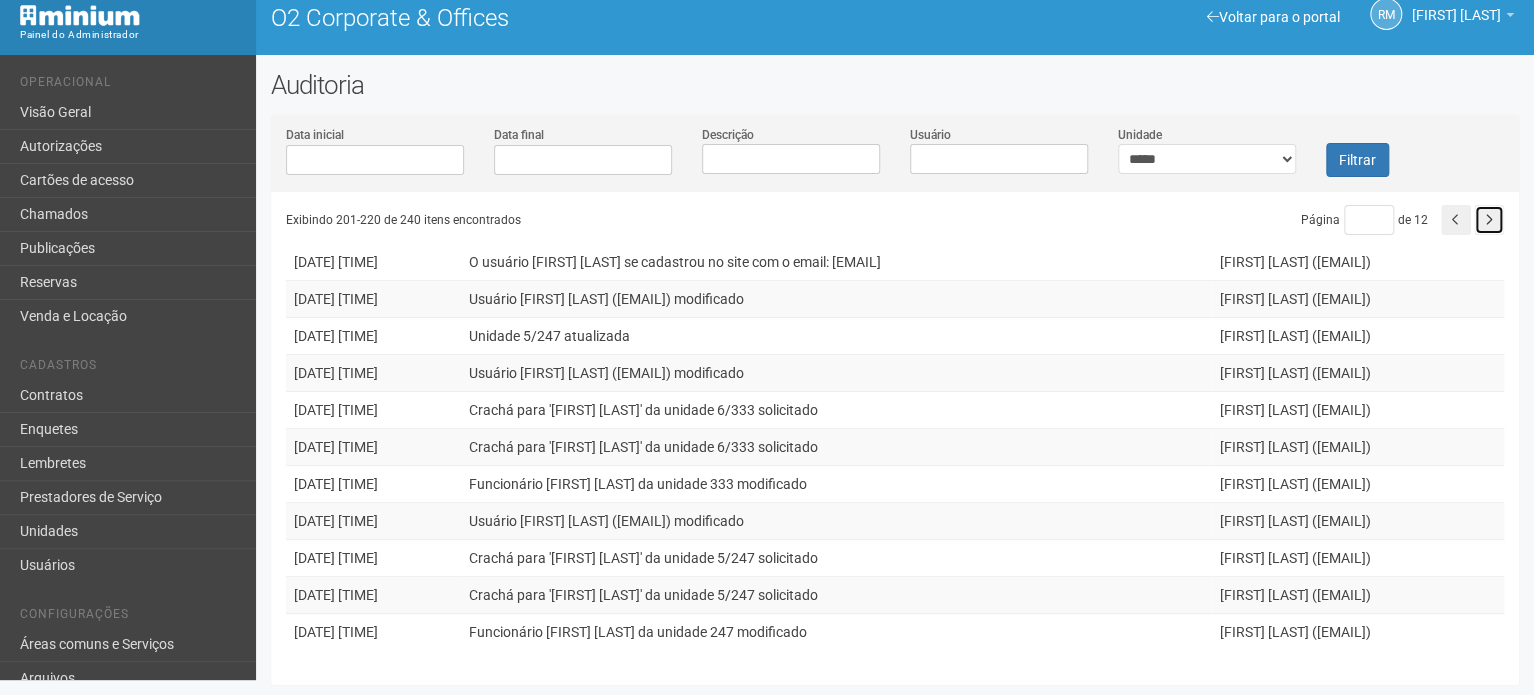 click at bounding box center [1489, 220] 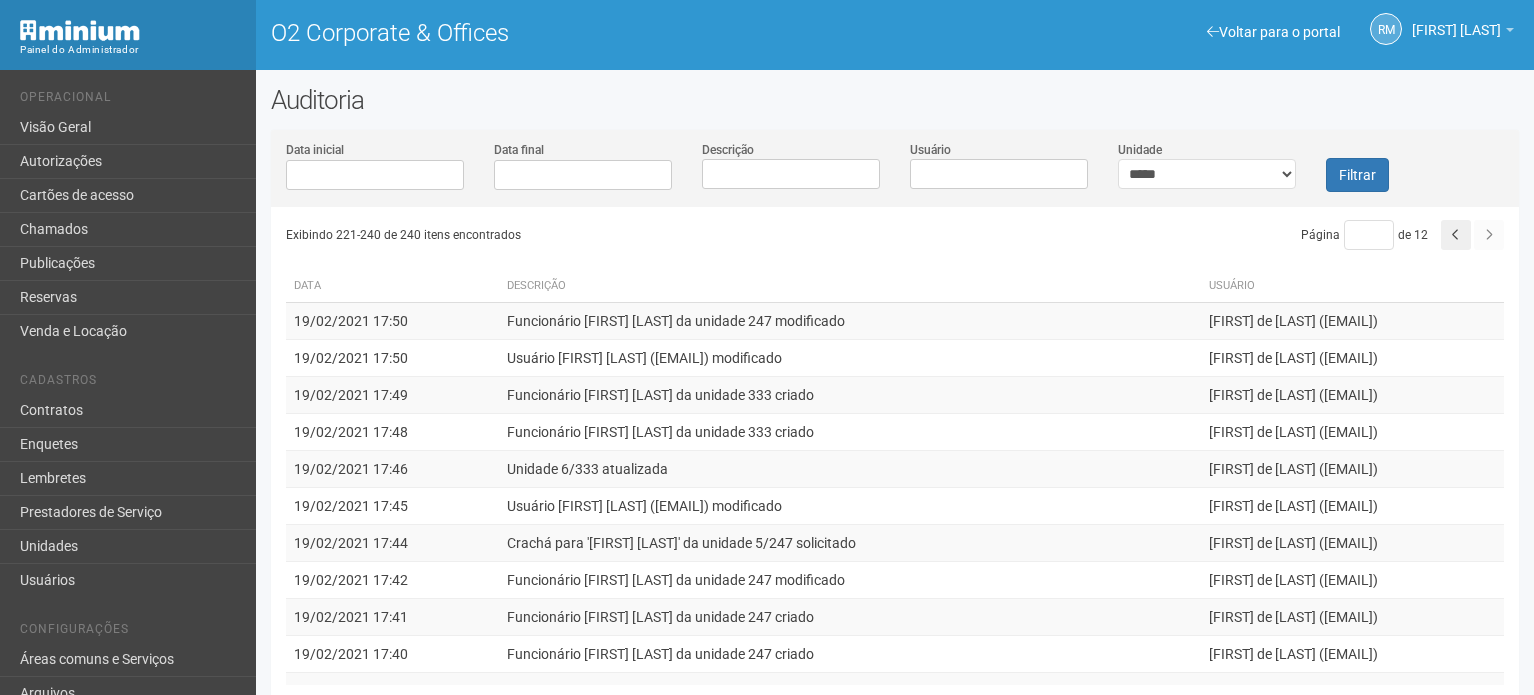 scroll, scrollTop: 0, scrollLeft: 0, axis: both 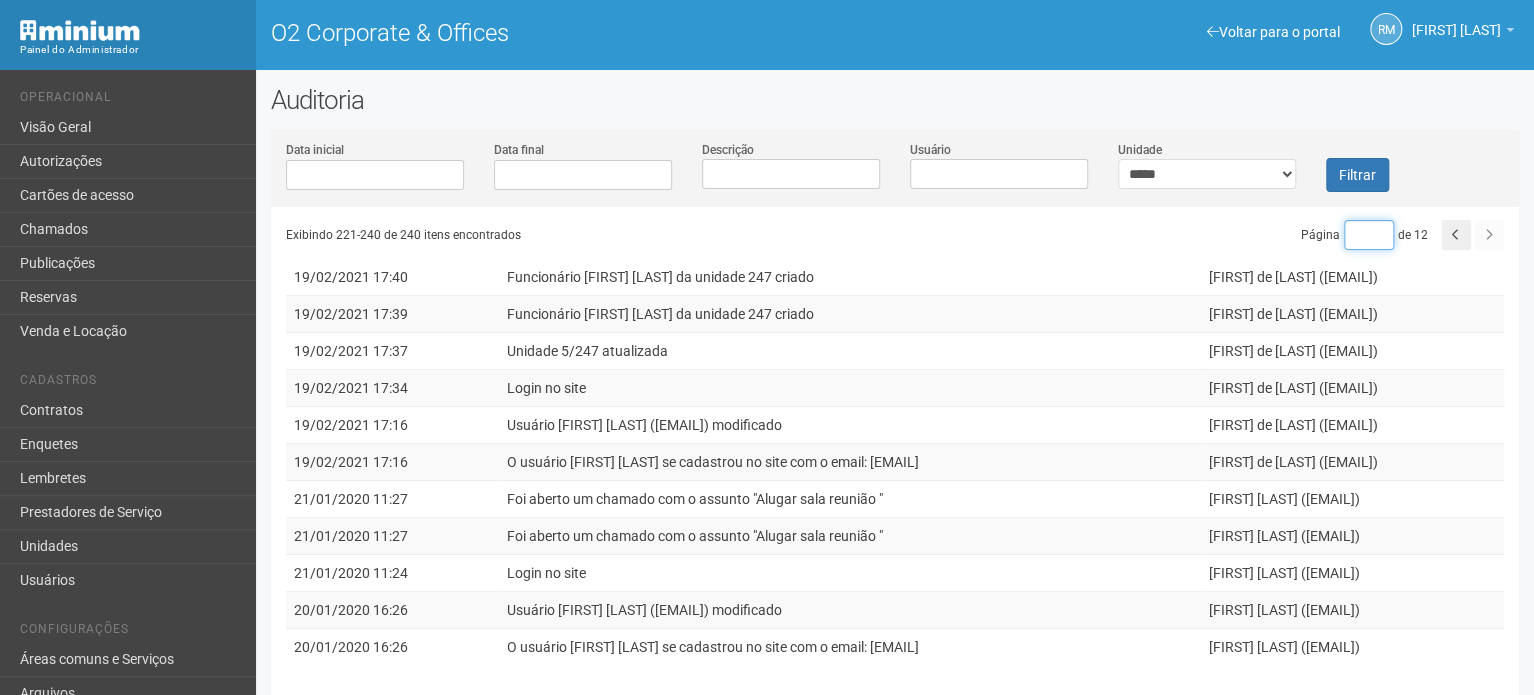 click on "**" at bounding box center [1369, 235] 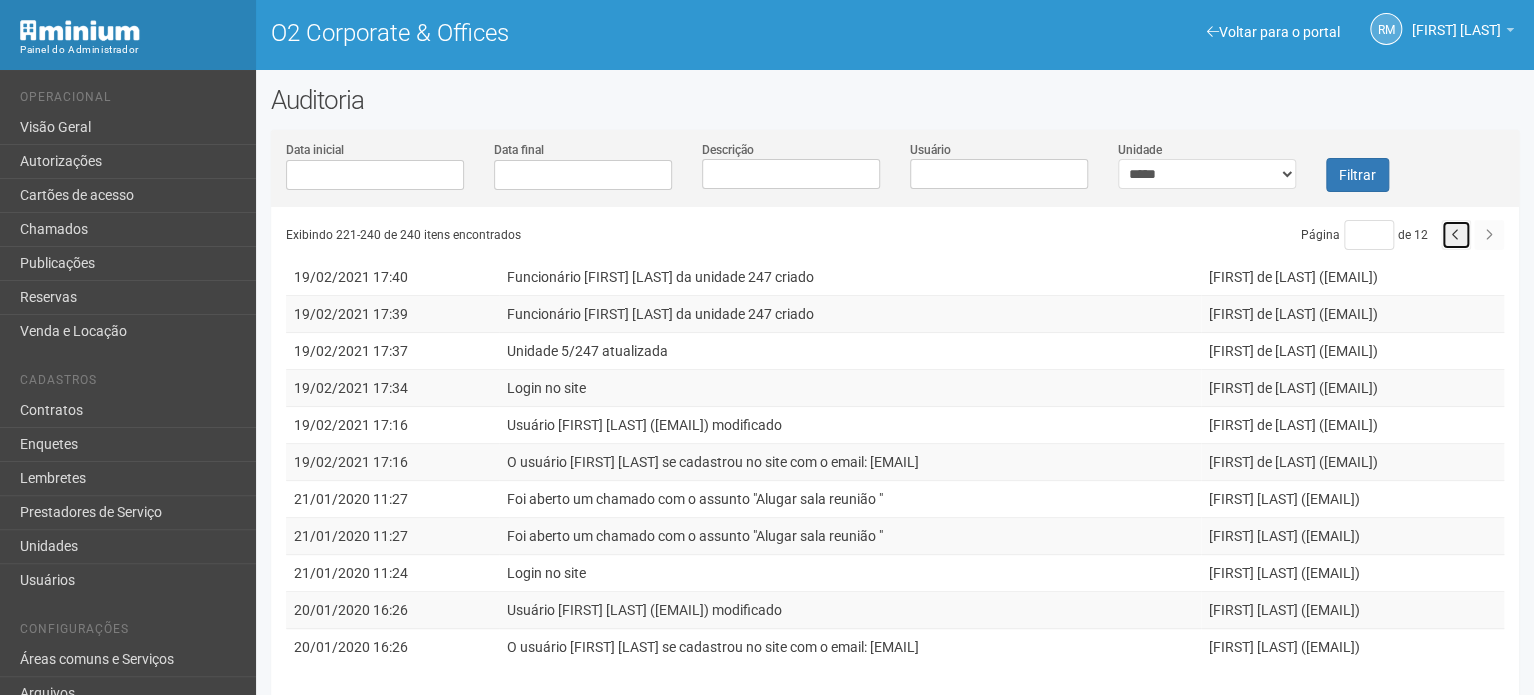 click at bounding box center (1456, 235) 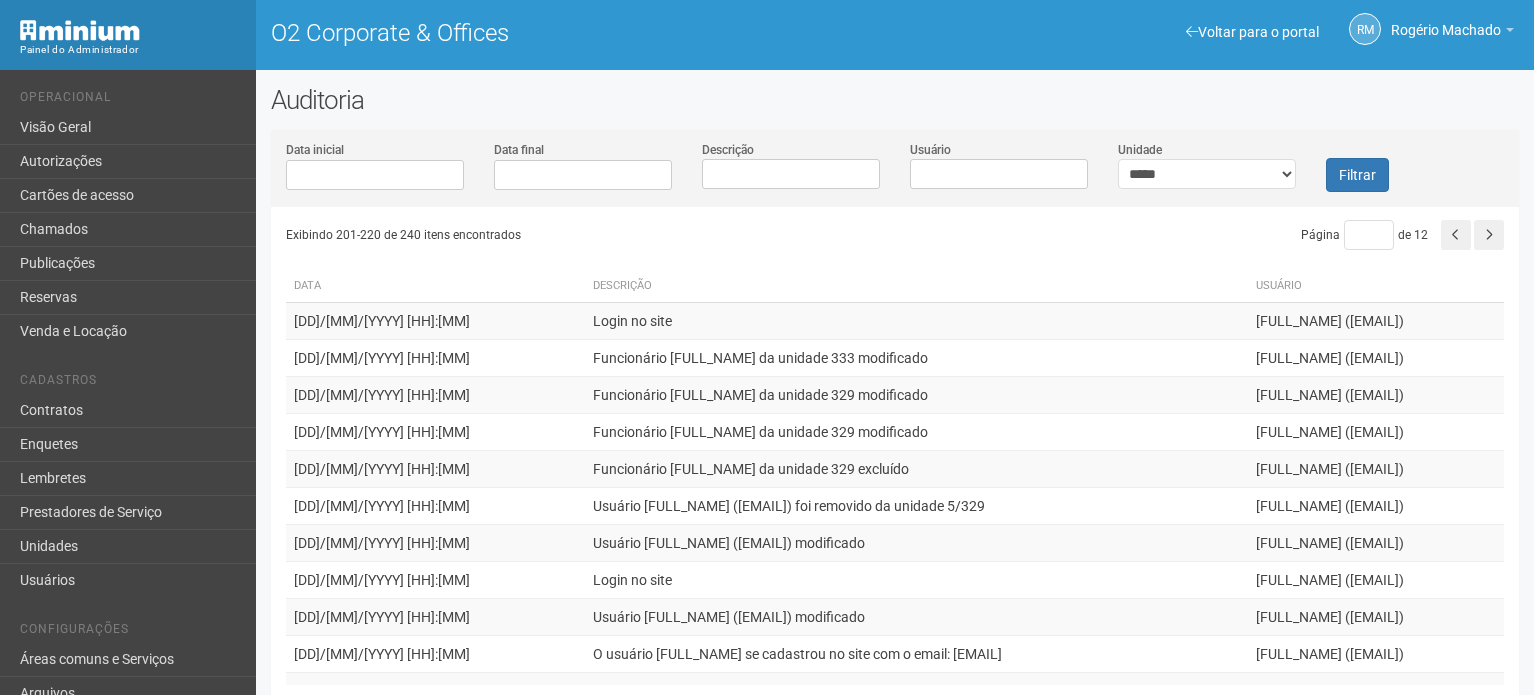 scroll, scrollTop: 0, scrollLeft: 0, axis: both 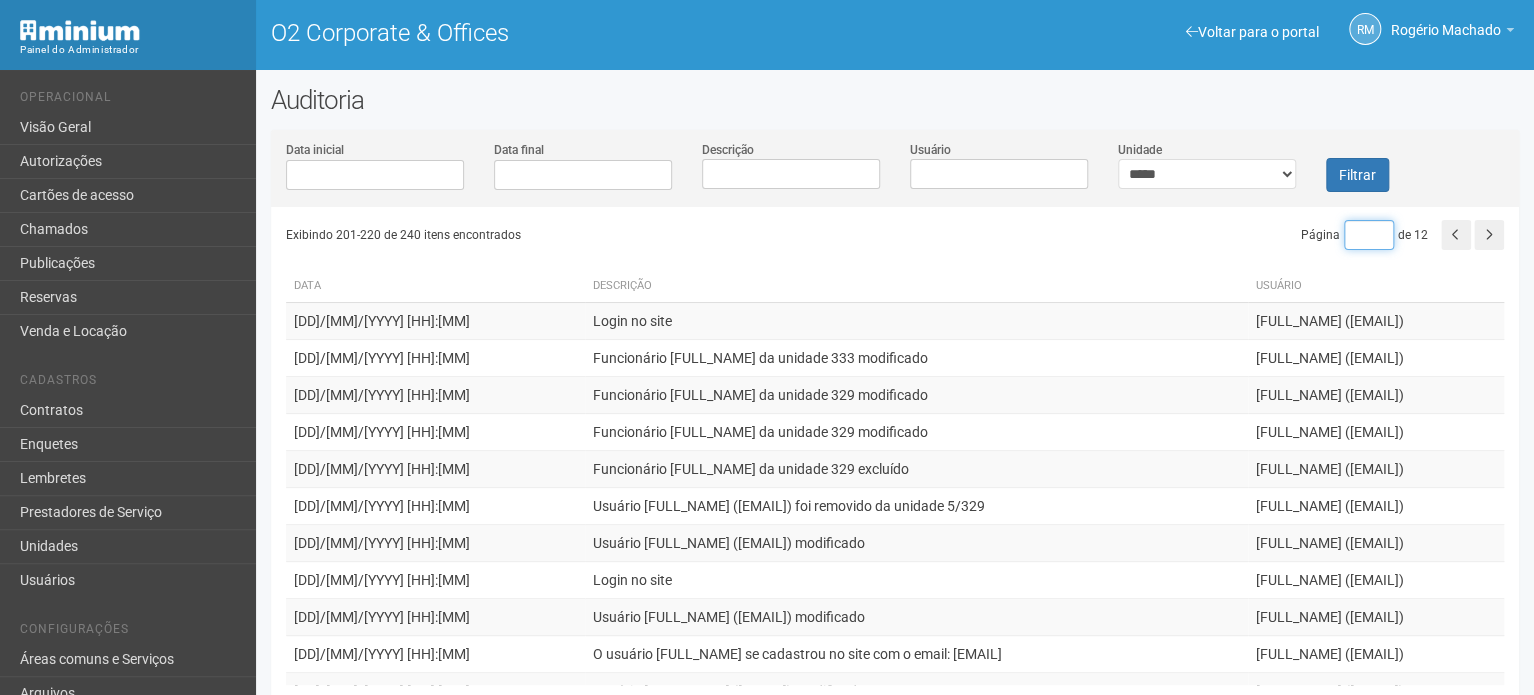 click on "**" at bounding box center [1369, 235] 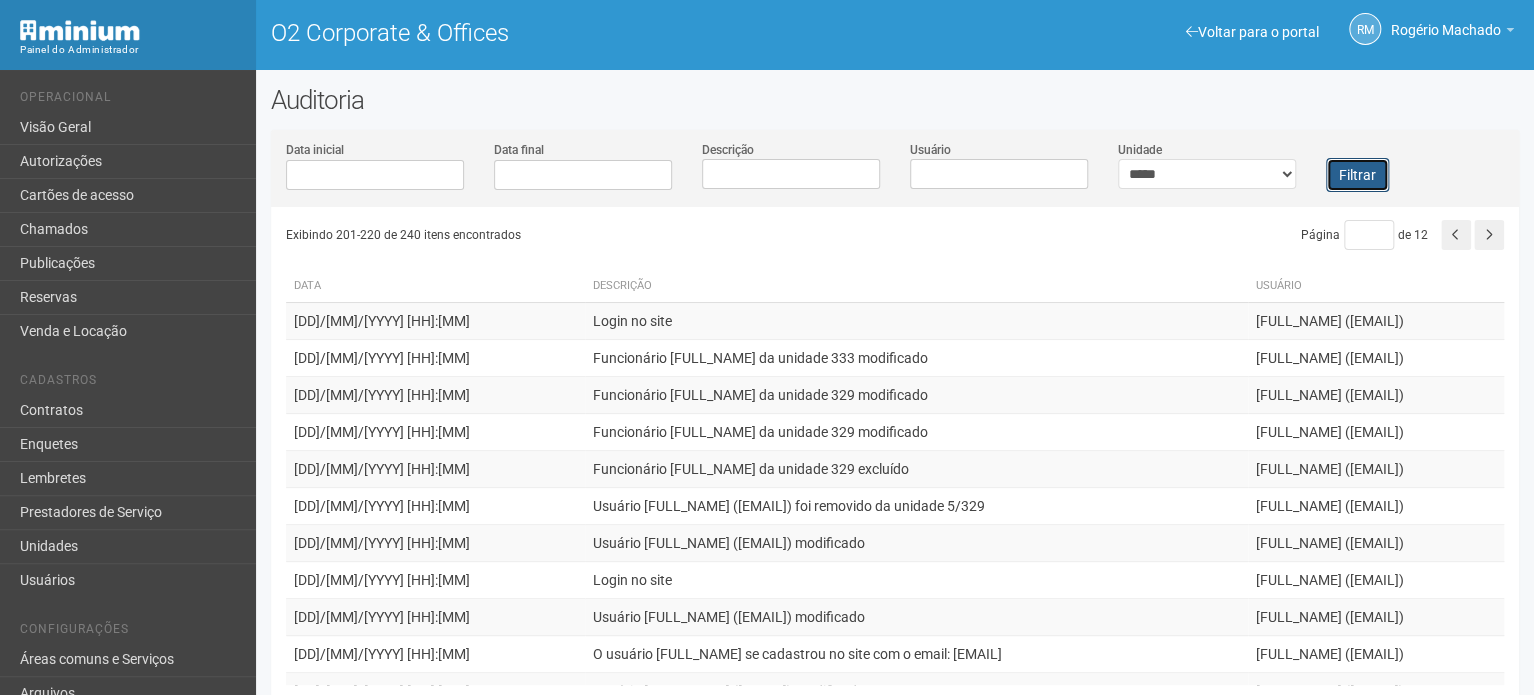 click on "Filtrar" at bounding box center (1357, 175) 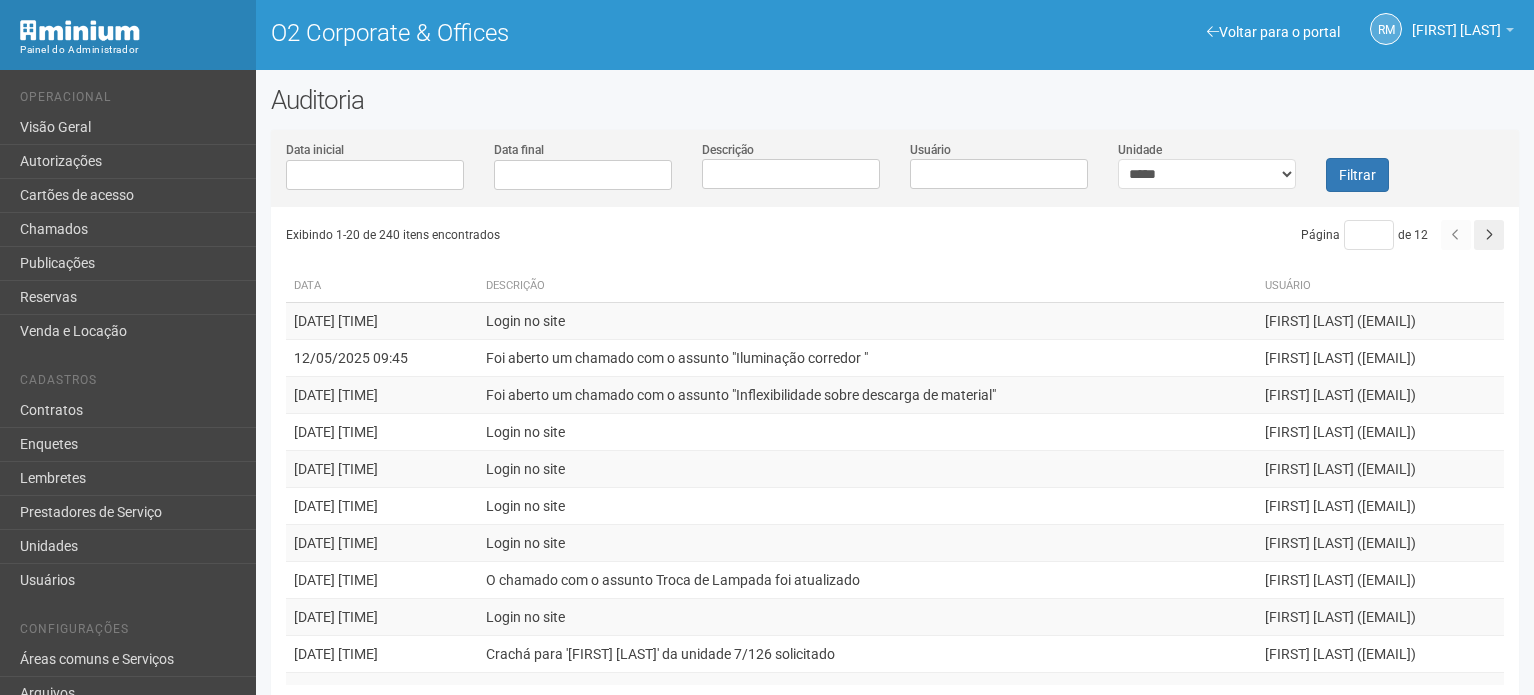 scroll, scrollTop: 0, scrollLeft: 0, axis: both 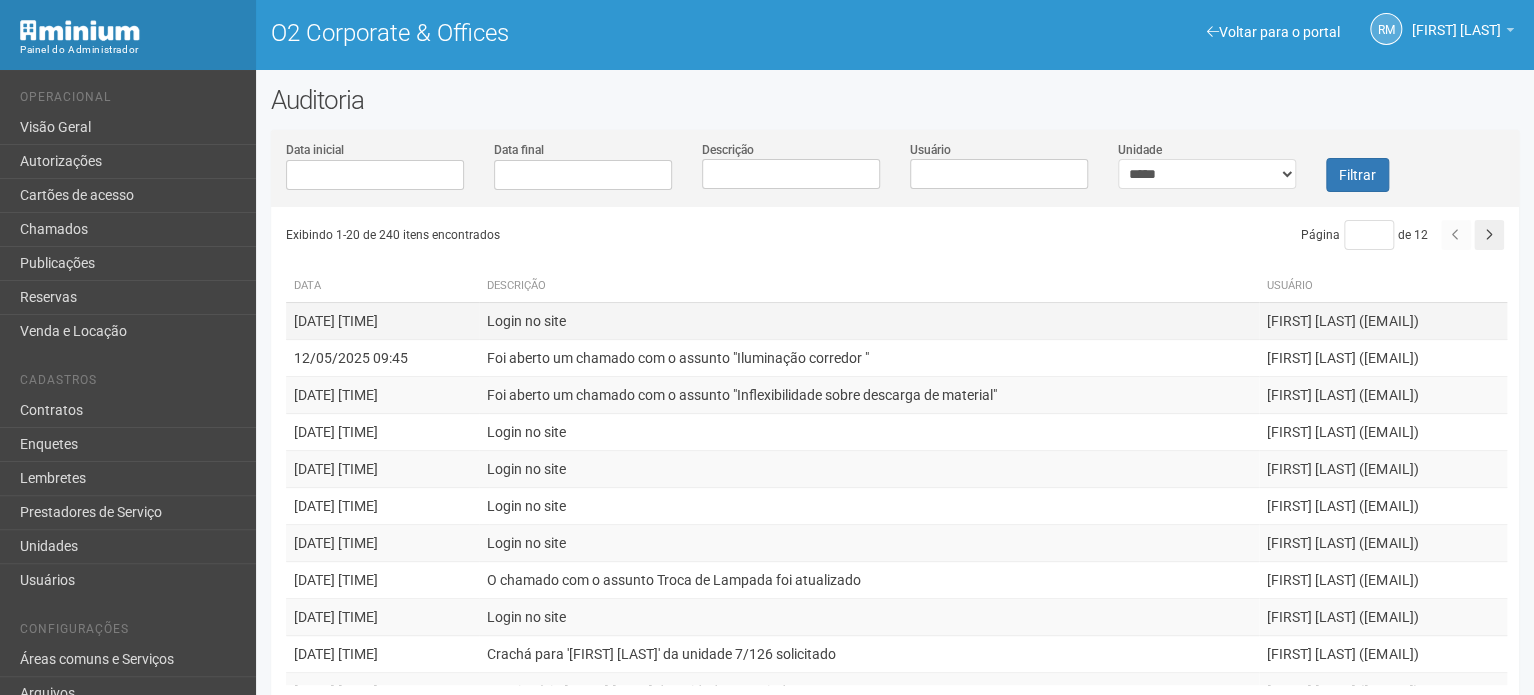 drag, startPoint x: 1436, startPoint y: 325, endPoint x: 1256, endPoint y: 332, distance: 180.13606 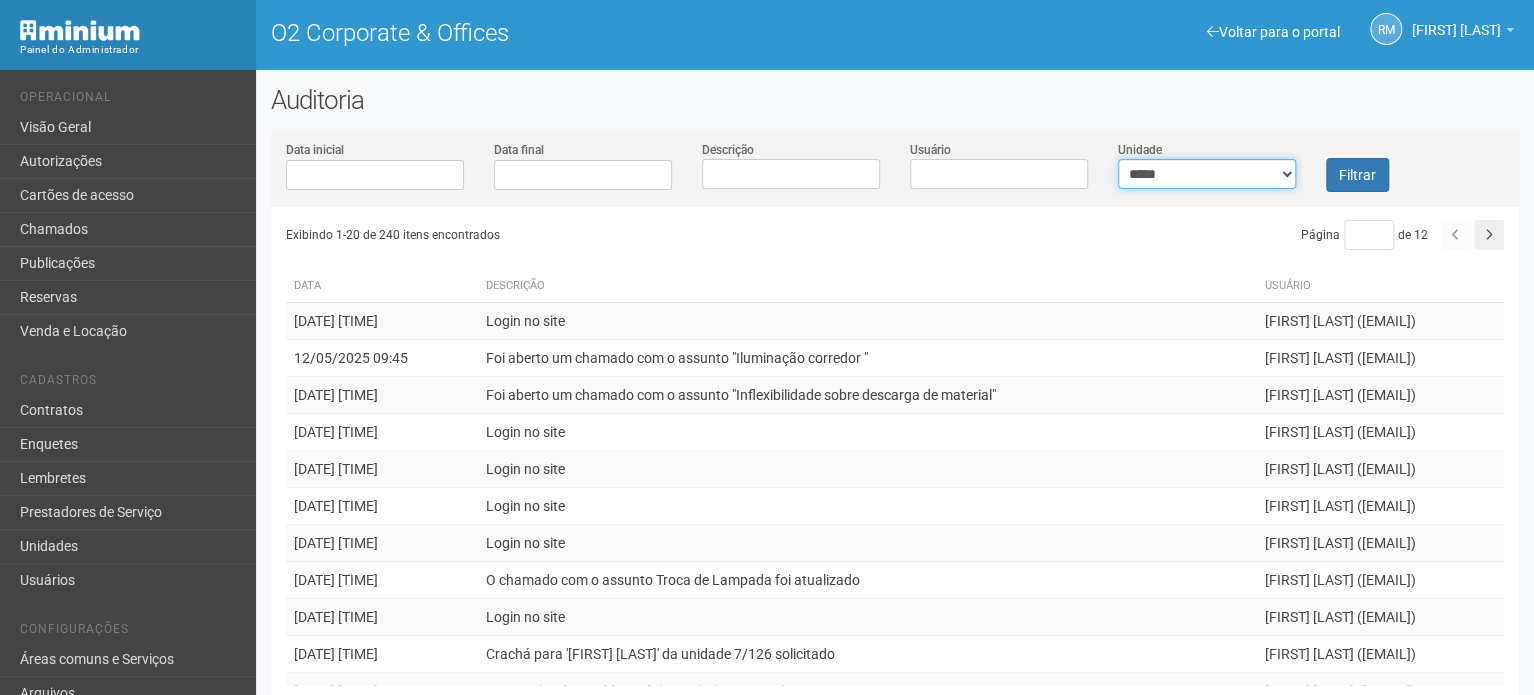 click on "**********" at bounding box center [1207, 174] 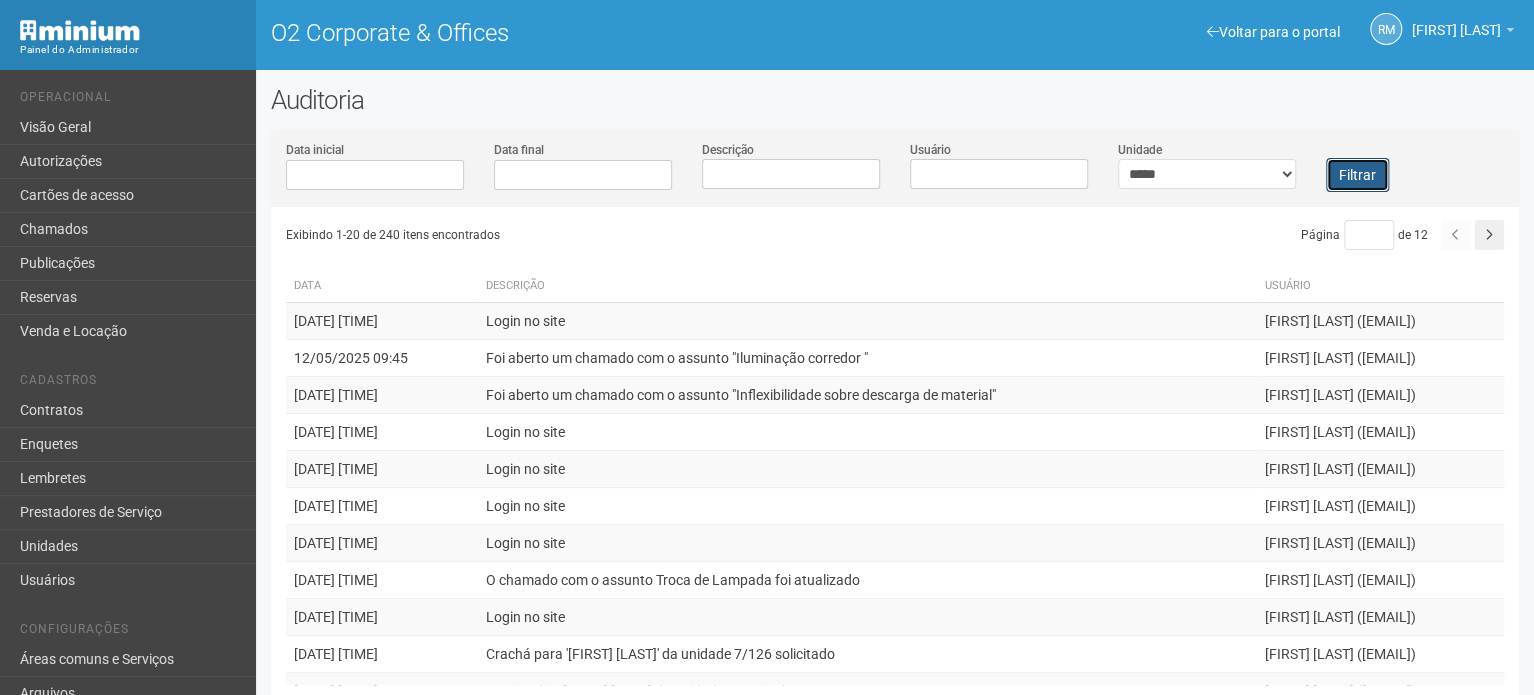 click on "Filtrar" at bounding box center [1357, 175] 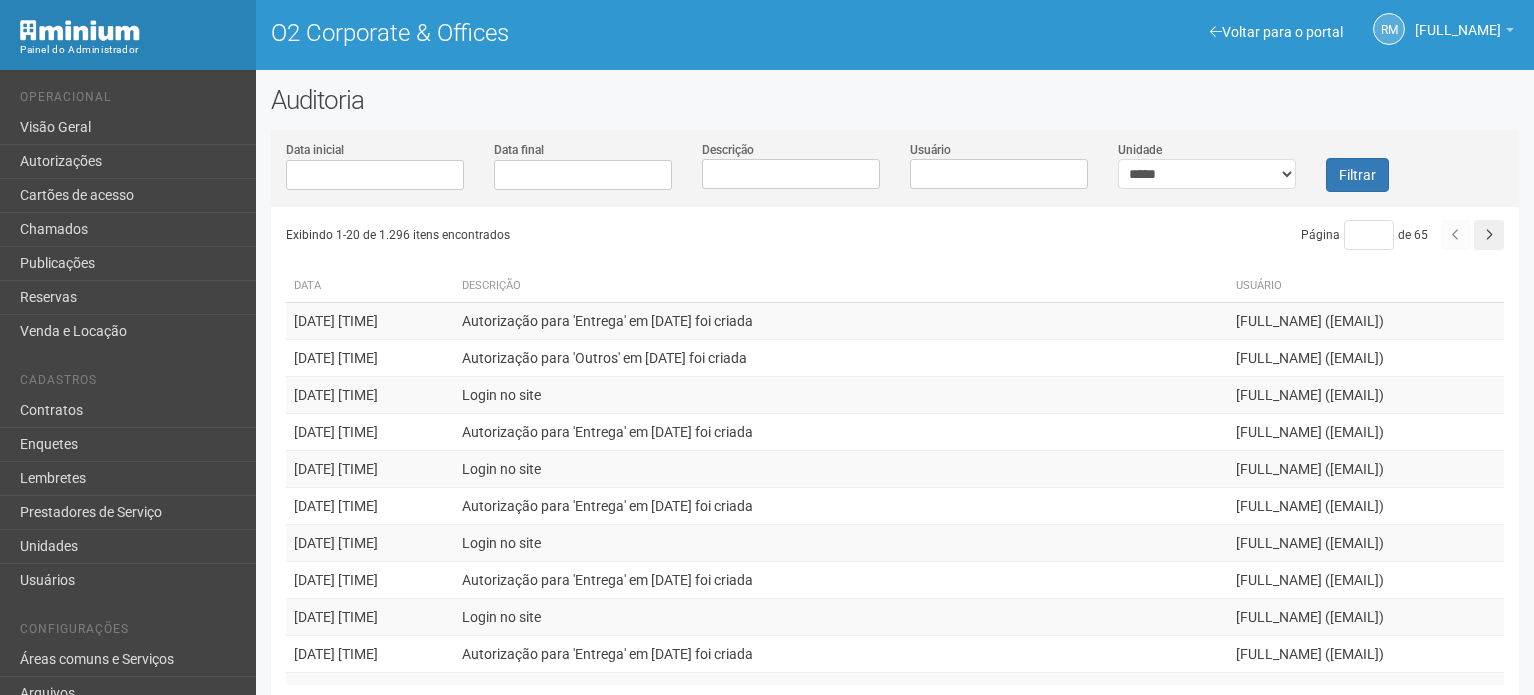 scroll, scrollTop: 0, scrollLeft: 0, axis: both 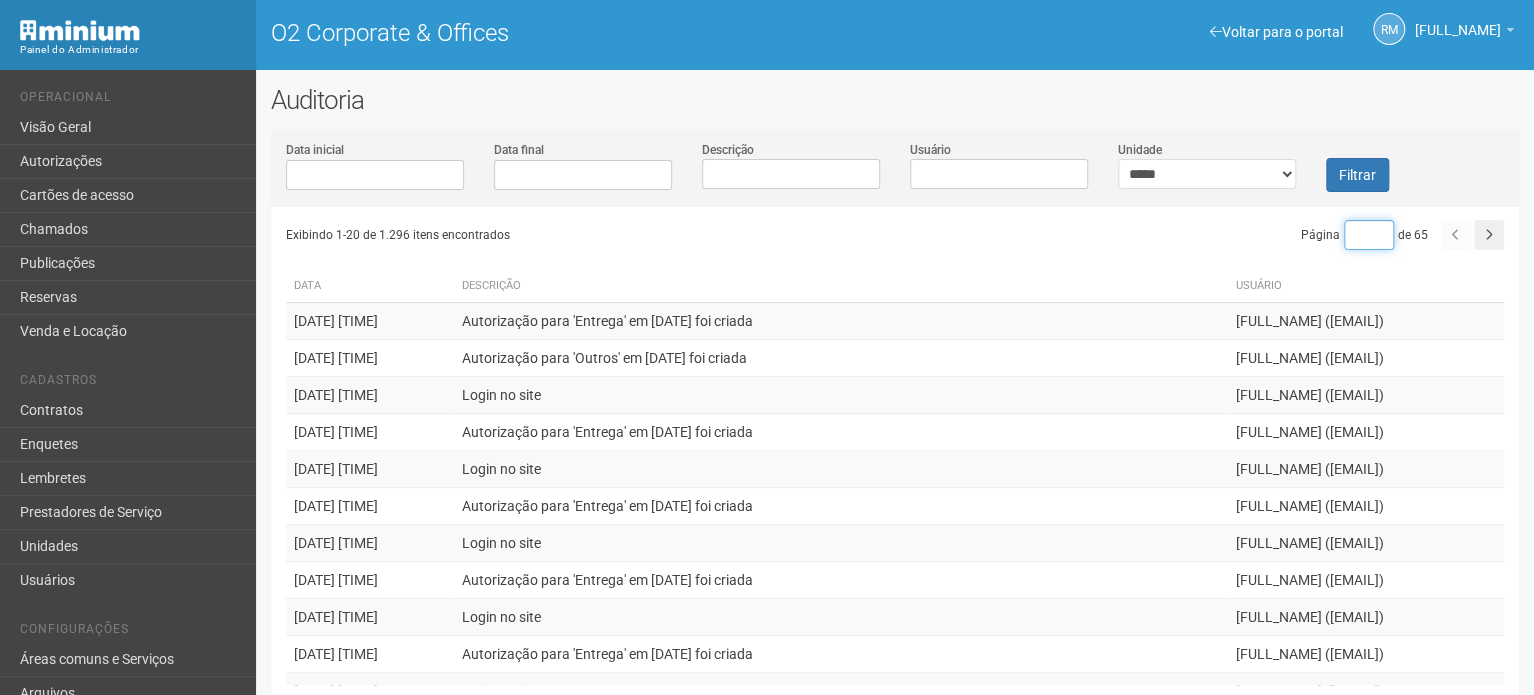 click on "*" at bounding box center (1369, 235) 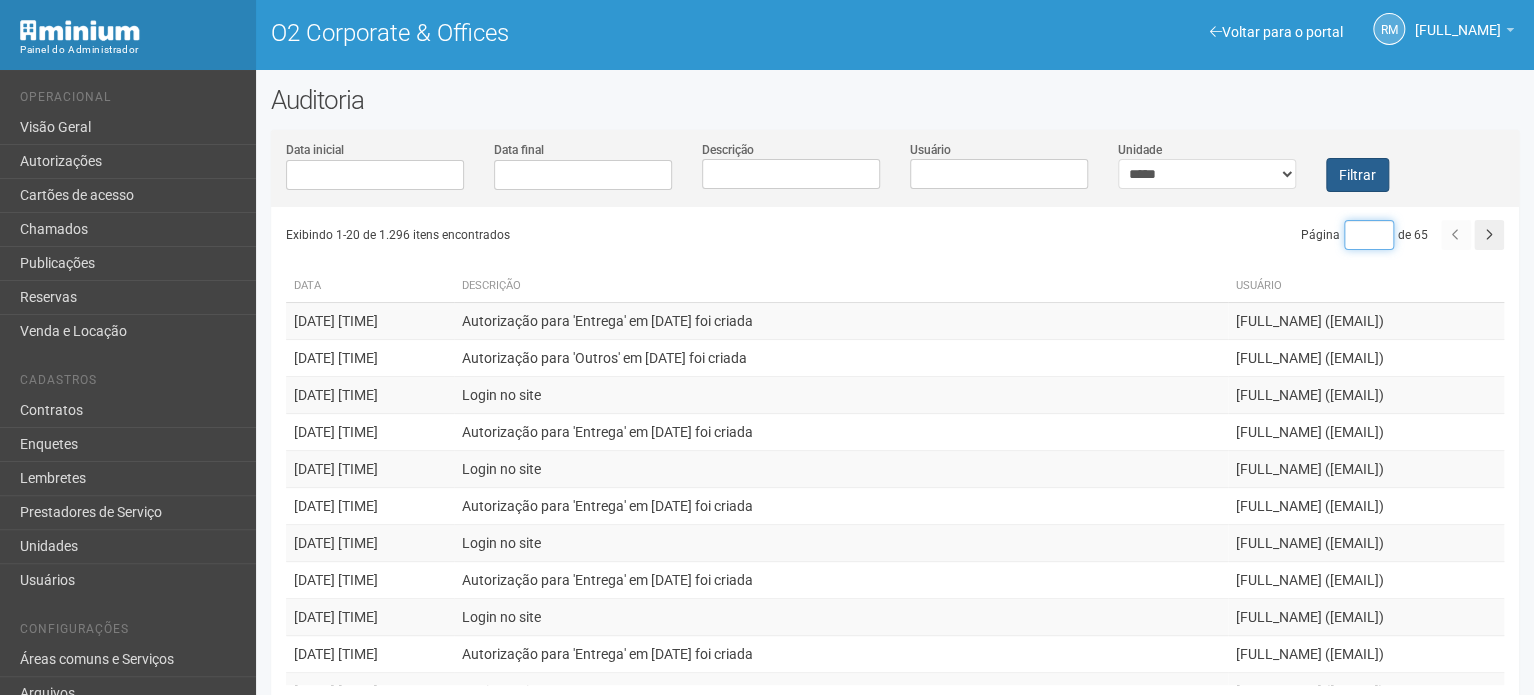 type on "**" 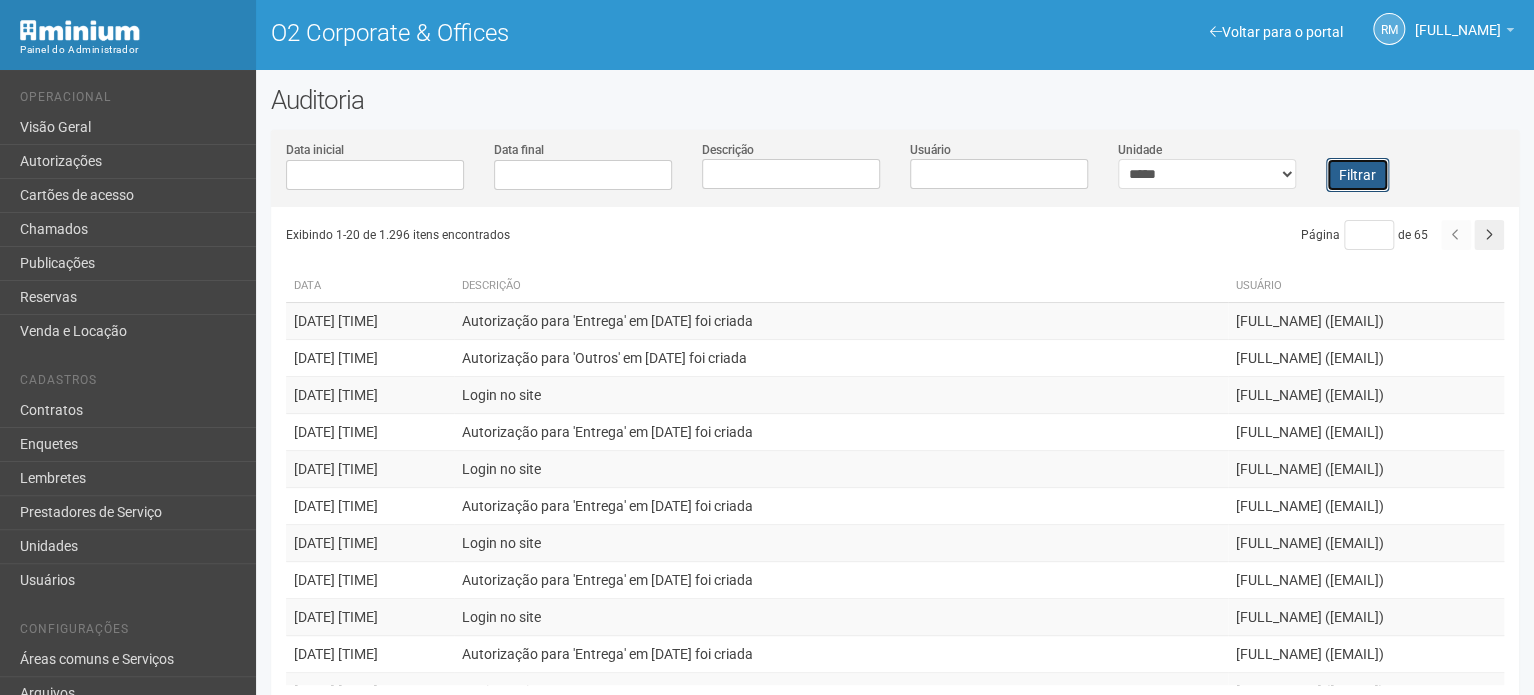 click on "Filtrar" at bounding box center (1357, 175) 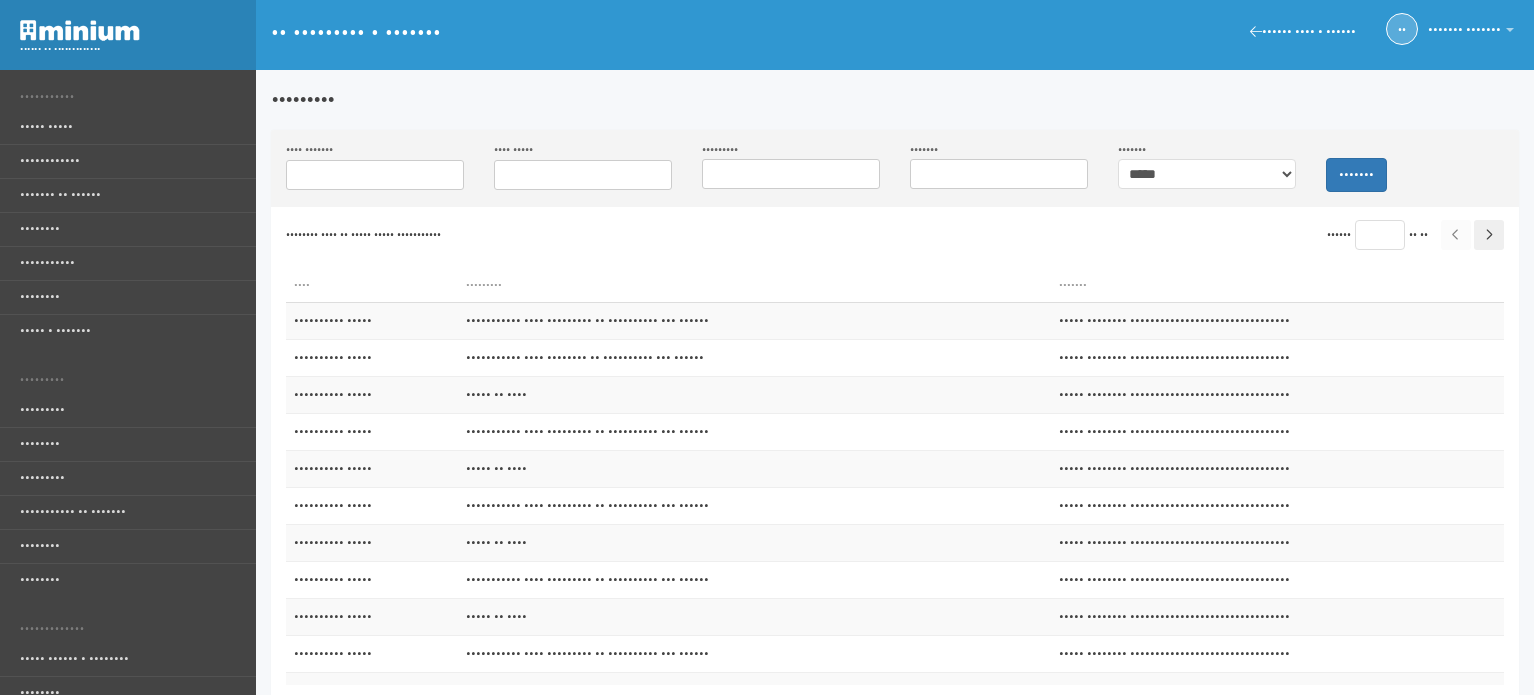 scroll, scrollTop: 0, scrollLeft: 0, axis: both 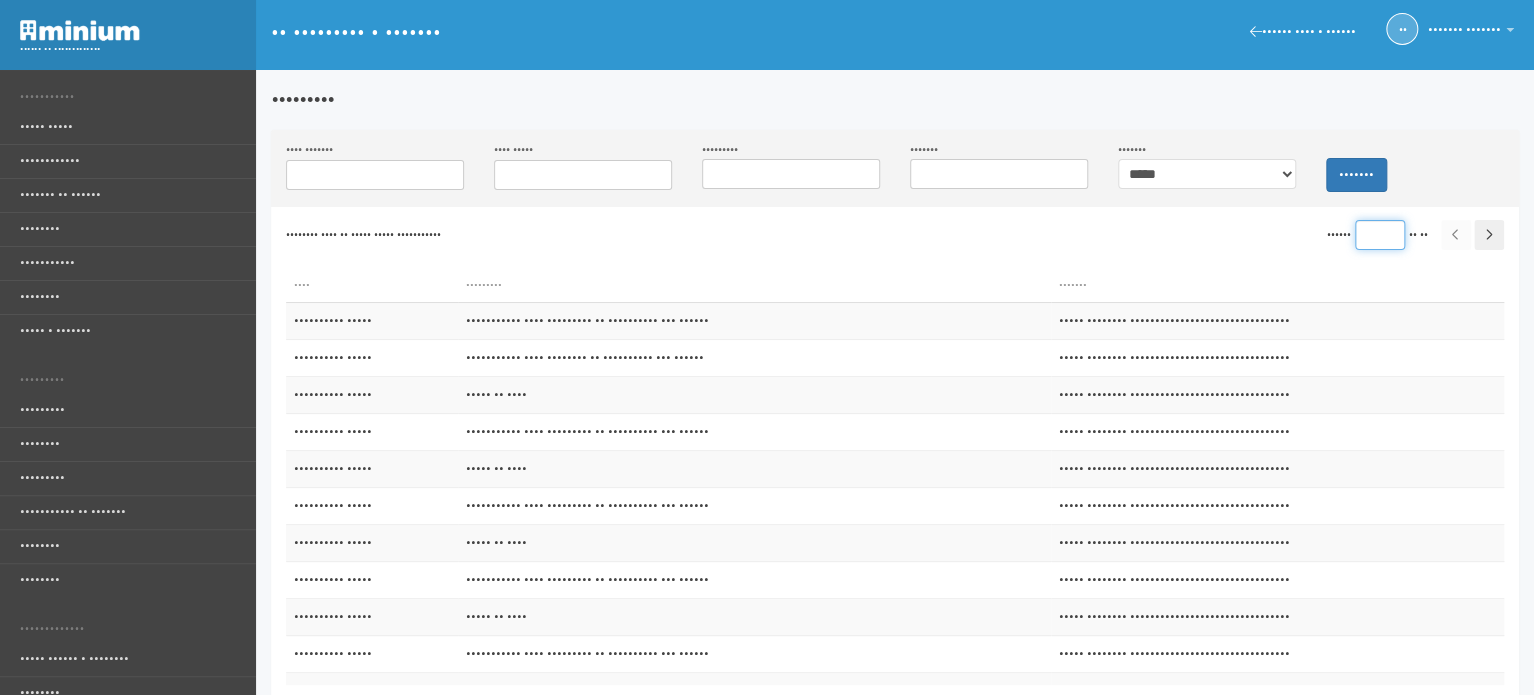 click on "*" at bounding box center [1380, 235] 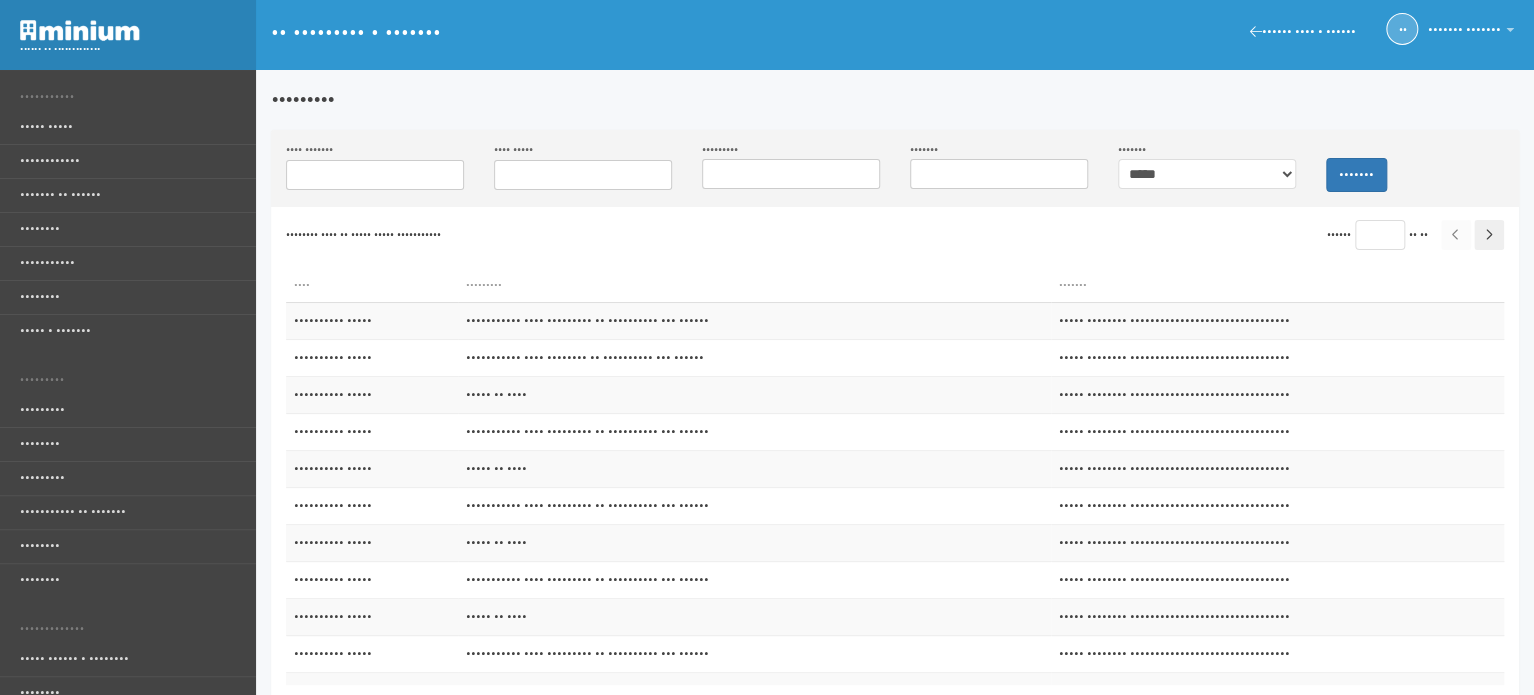 click on "**********" at bounding box center [895, 173] 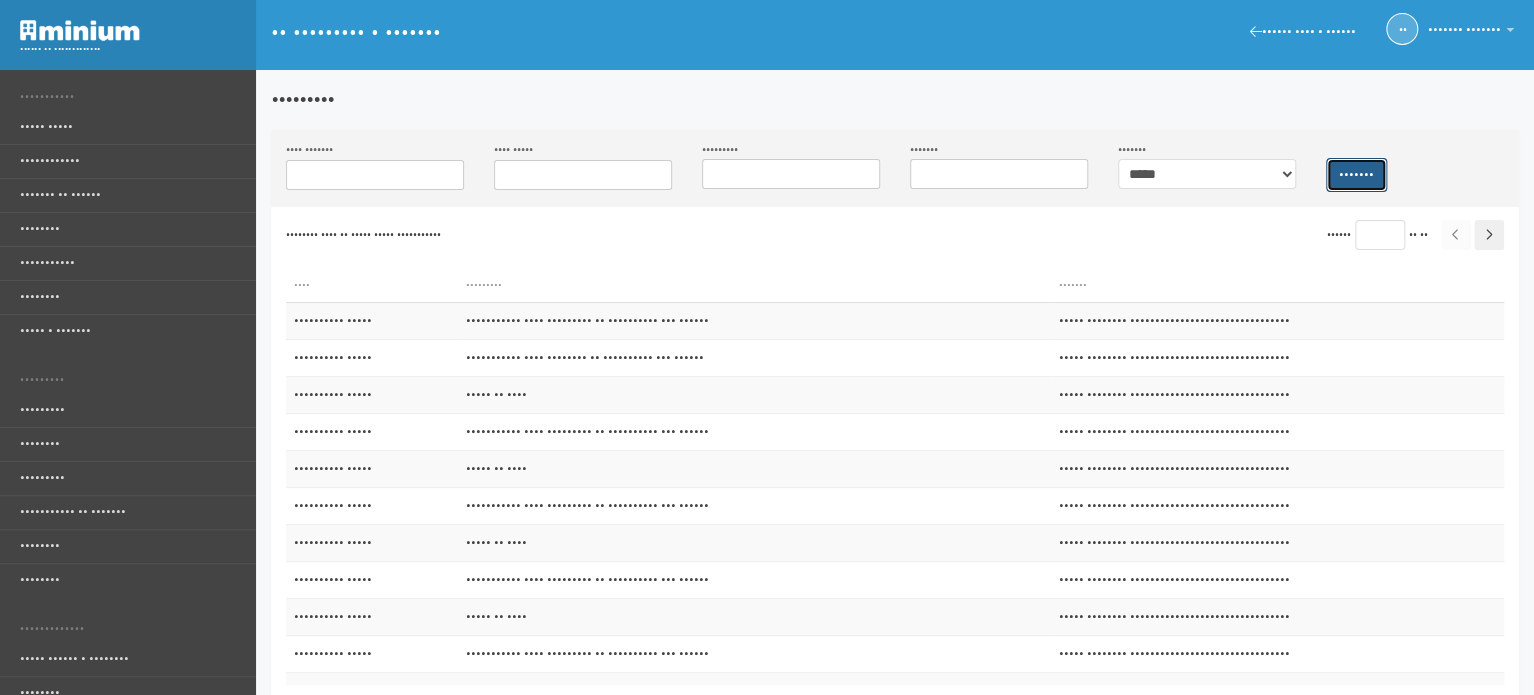 click on "Filtrar" at bounding box center [1356, 175] 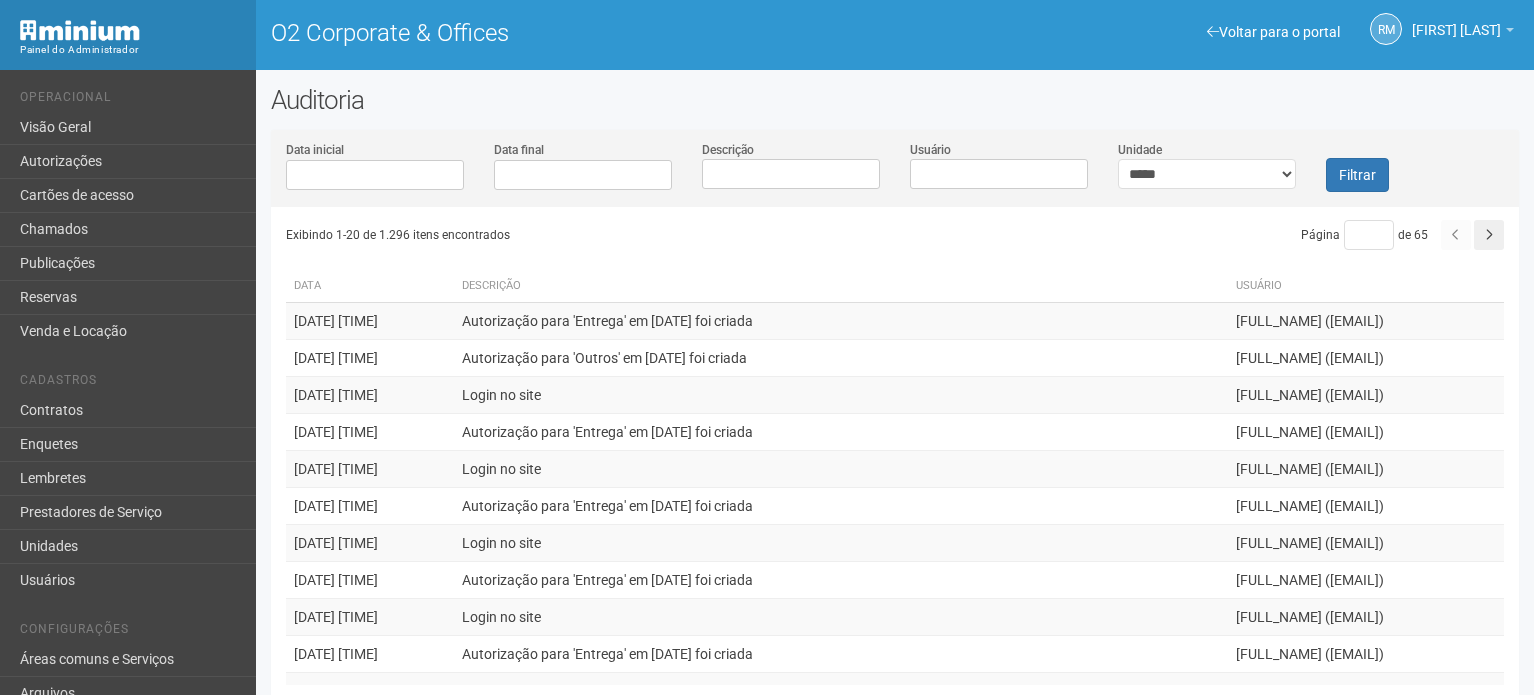 scroll, scrollTop: 0, scrollLeft: 0, axis: both 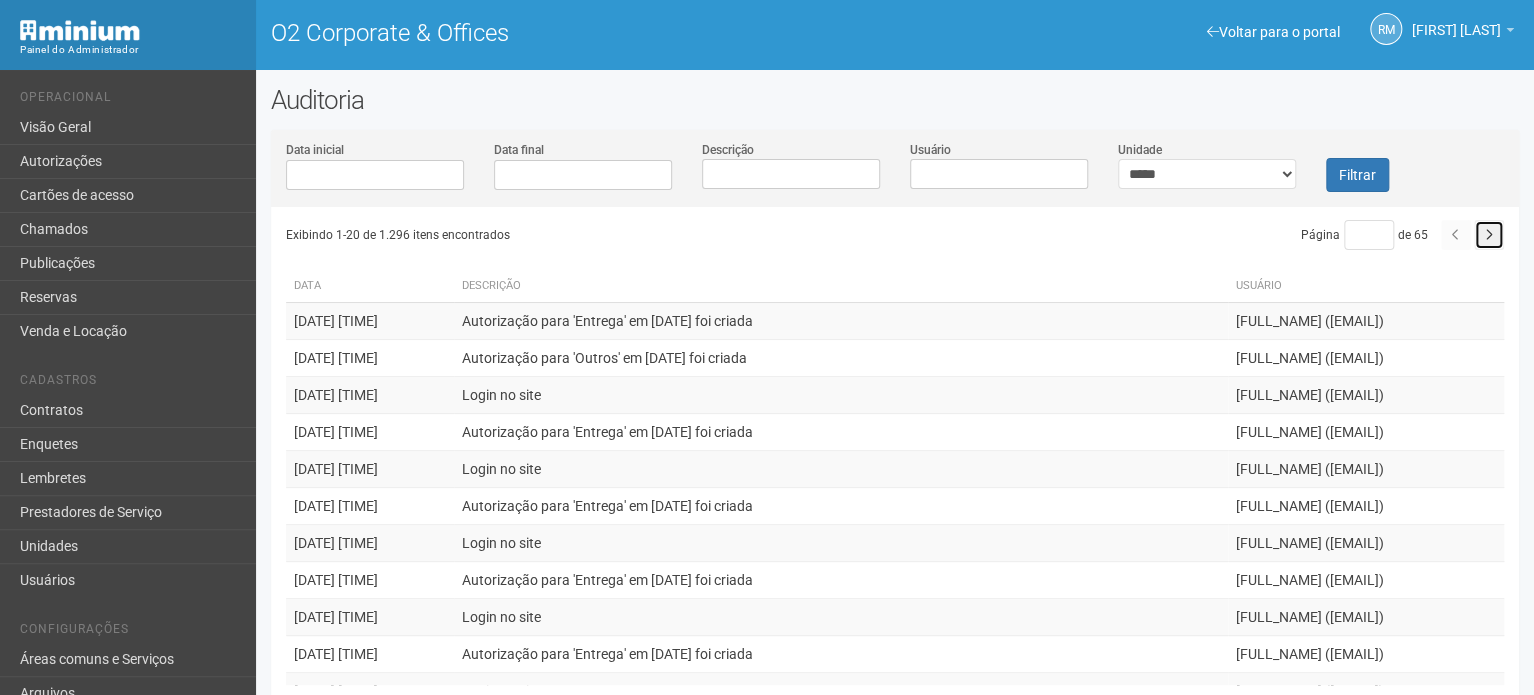 click at bounding box center (1489, 235) 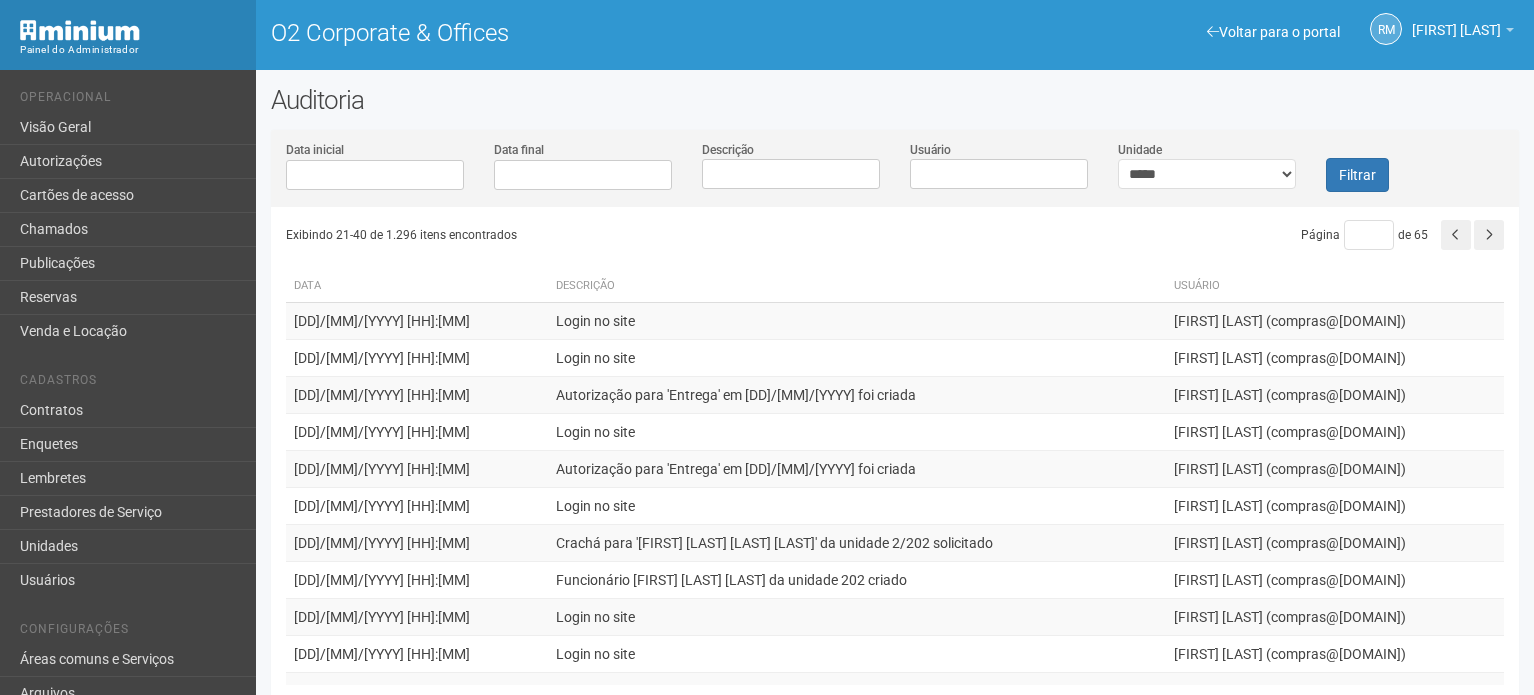 scroll, scrollTop: 0, scrollLeft: 0, axis: both 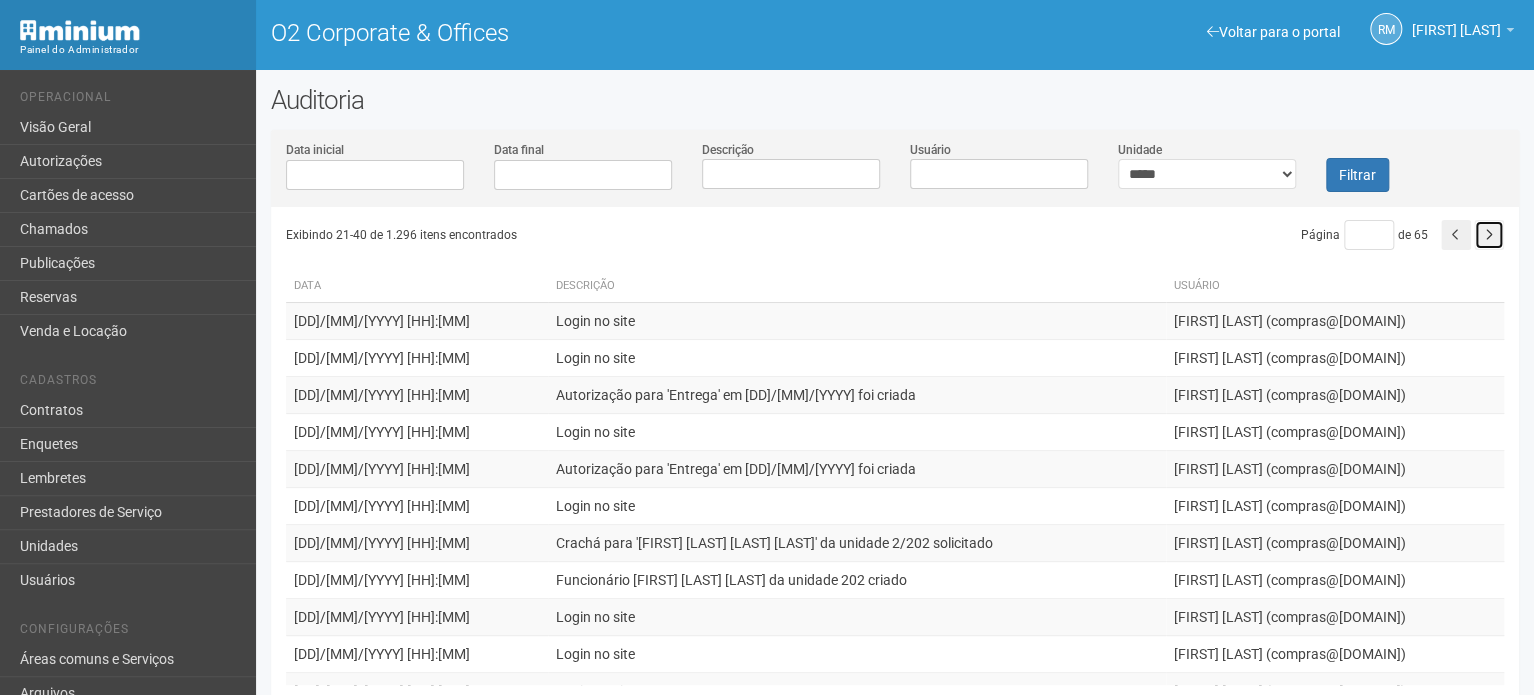 click at bounding box center (1489, 235) 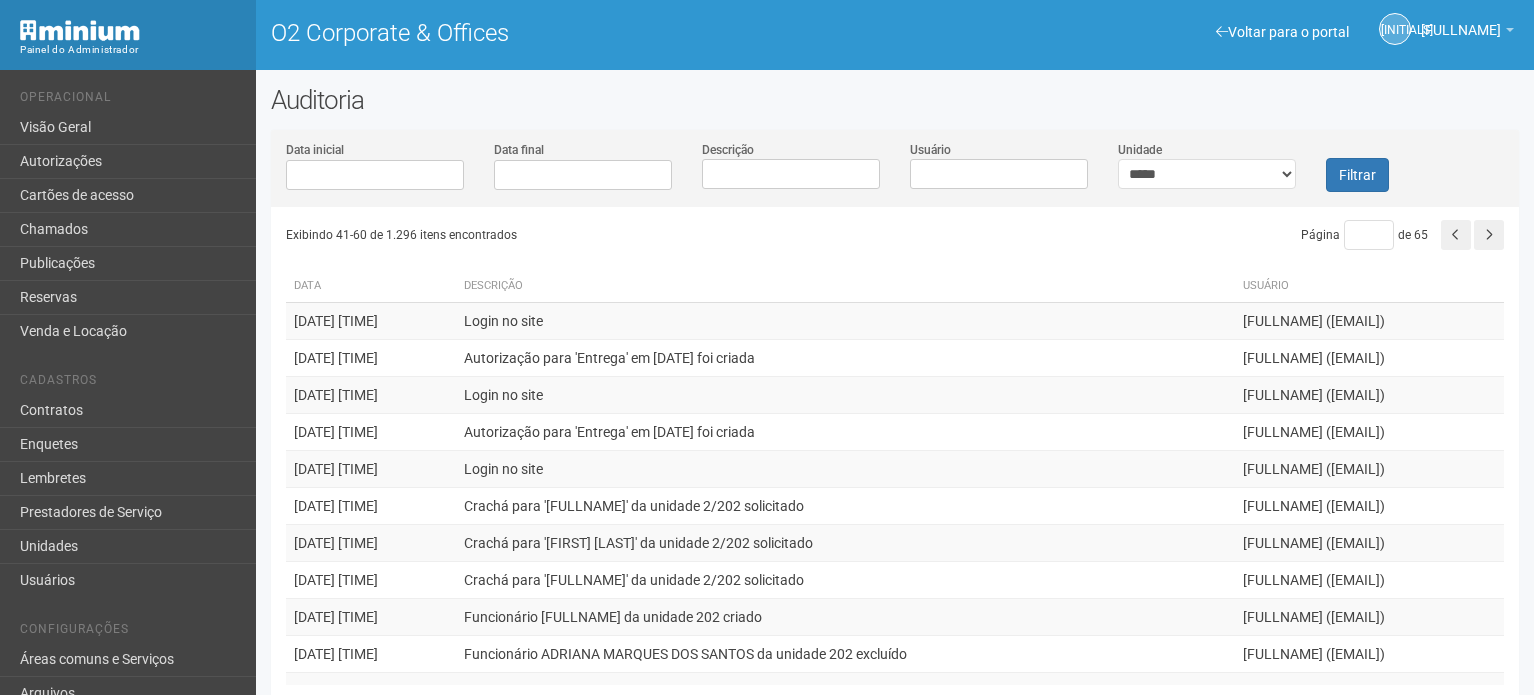 scroll, scrollTop: 0, scrollLeft: 0, axis: both 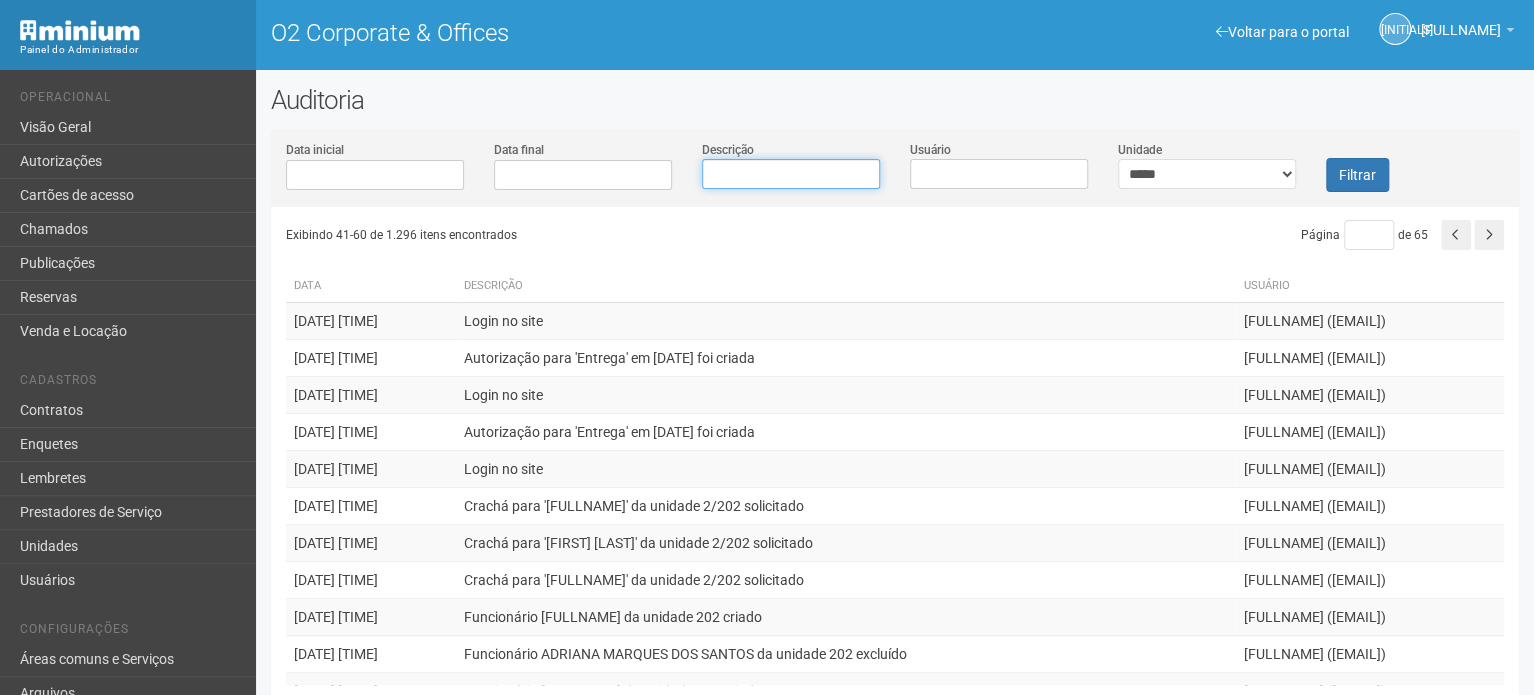 click on "Descrição" at bounding box center [791, 174] 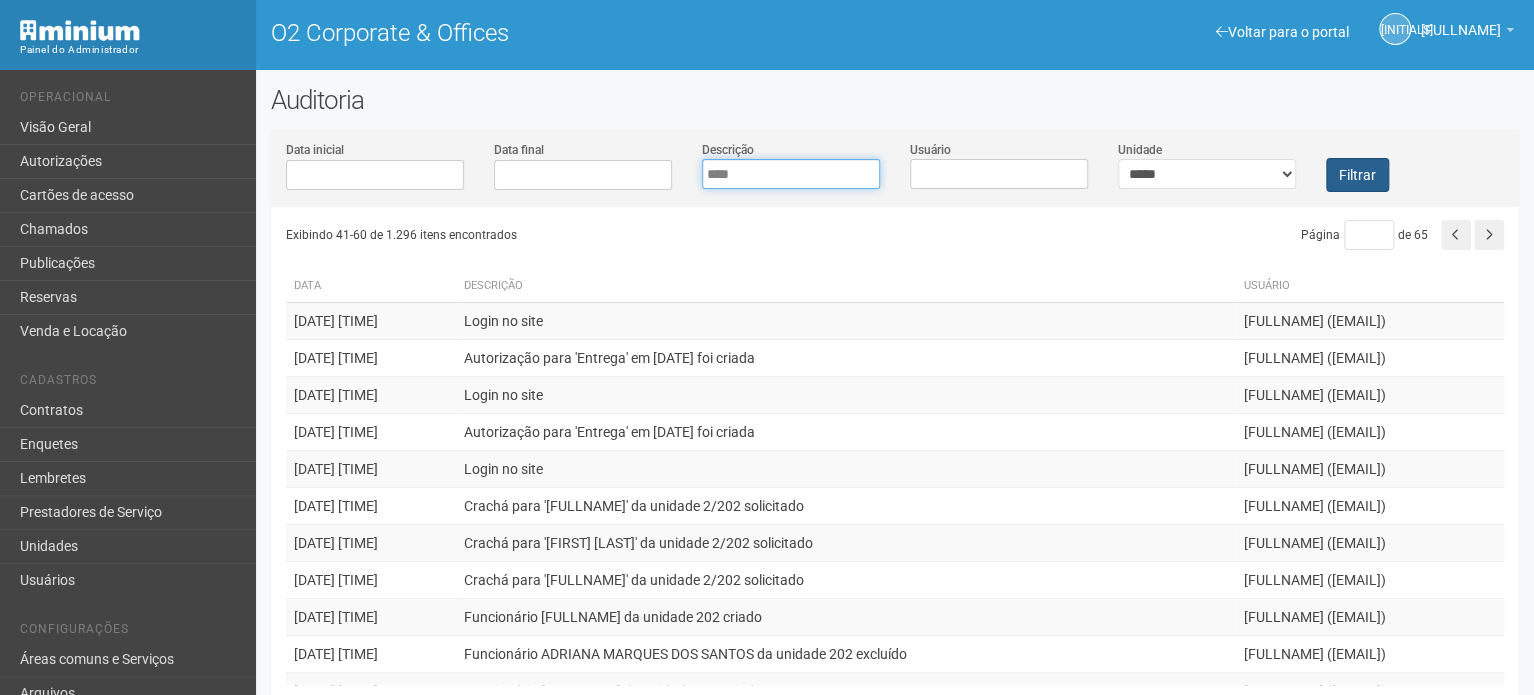 type on "****" 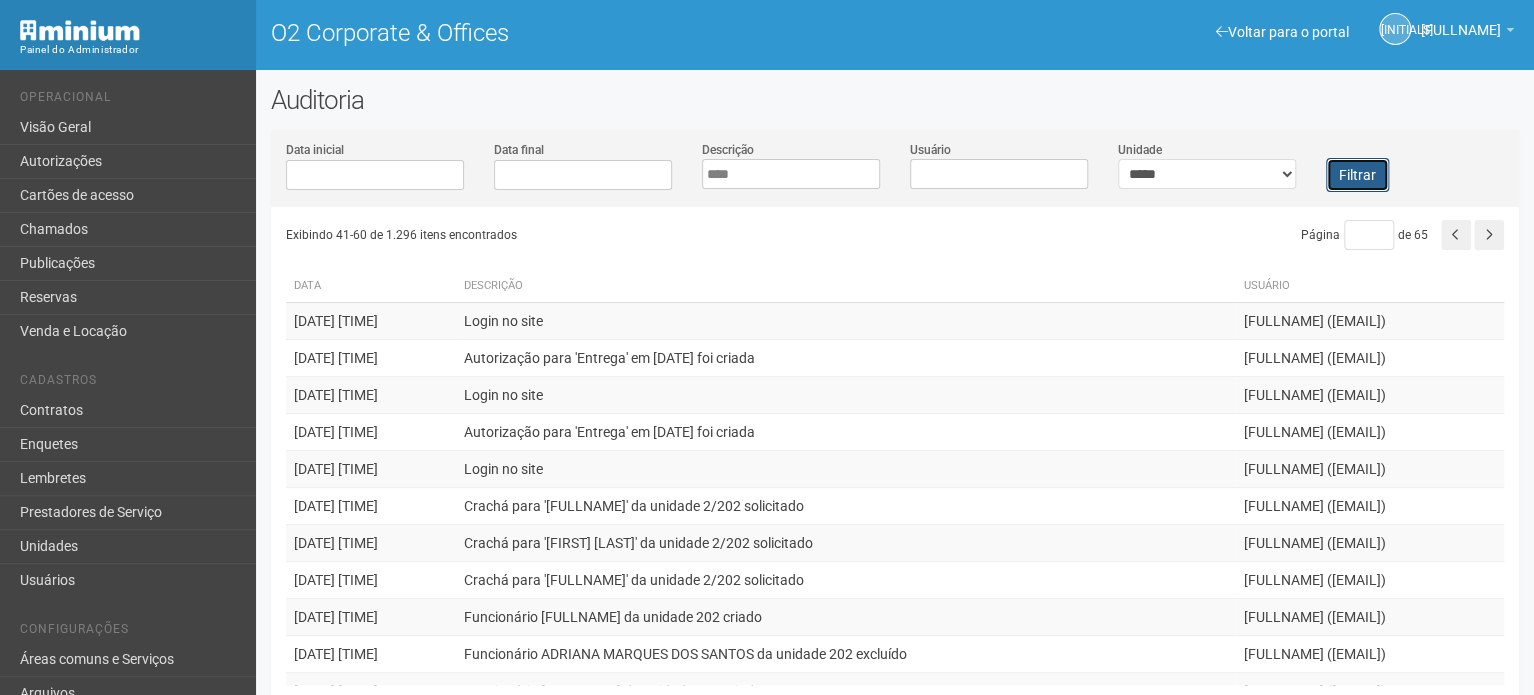 click on "Filtrar" at bounding box center (1357, 175) 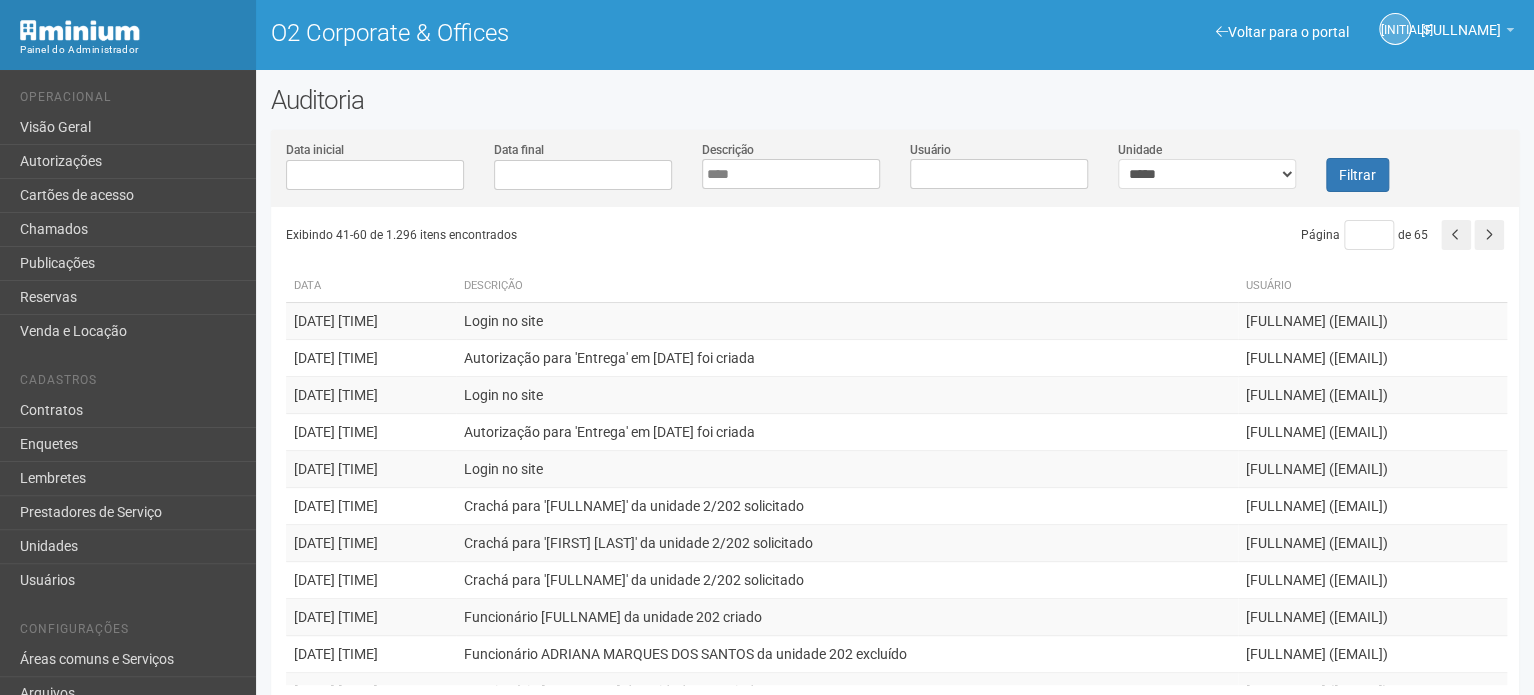 click on "Data
Descrição
Usuário
20250506163657
06/05/2025 13:36
Login no site
DIEGO MEDEIROS (compras@sagaconstrutora.eng.br)
20250429173031
29/04/2025 14:30
Autorização para 'Entrega' em 29/04/2025 foi criada
DIEGO MEDEIROS (compras@sagaconstrutora.eng.br)
20250429172952
29/04/2025 14:29
Login no site" at bounding box center [902, 472] 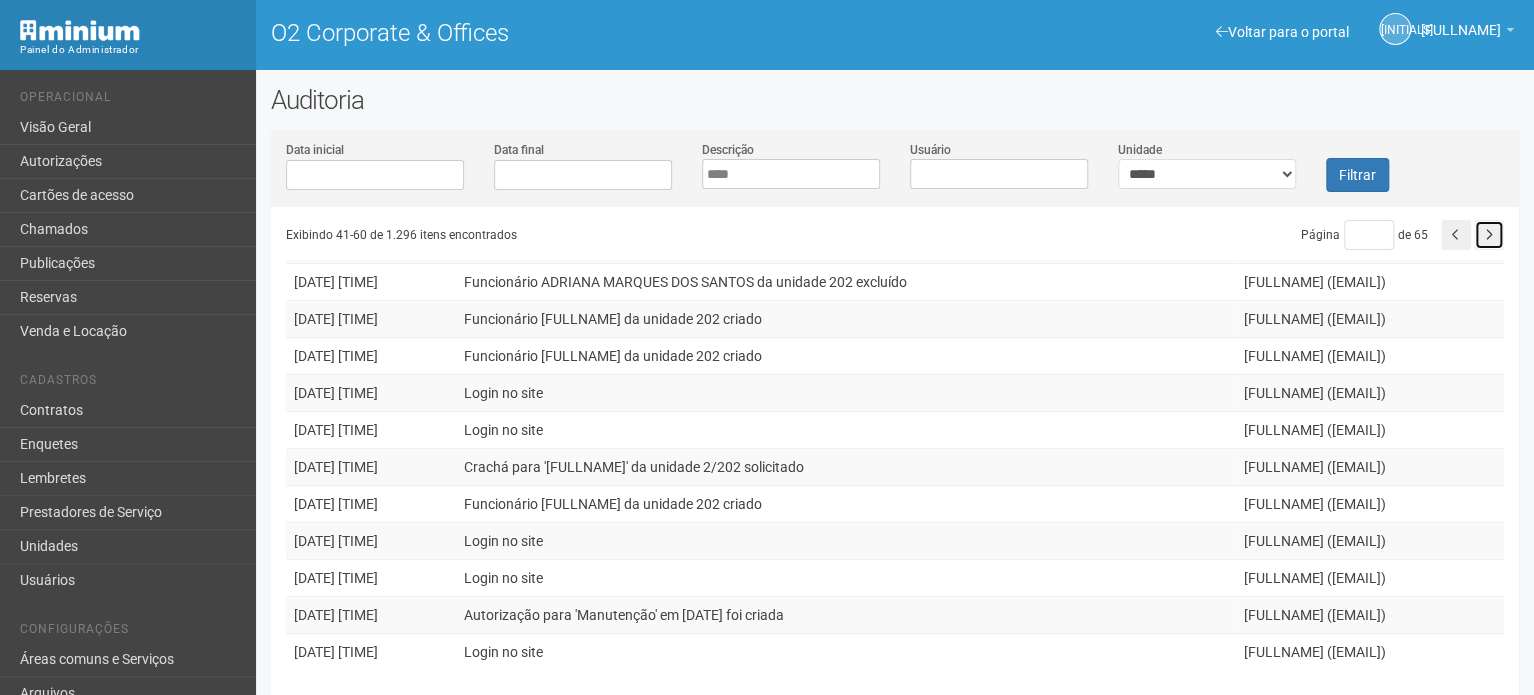 click at bounding box center [1489, 235] 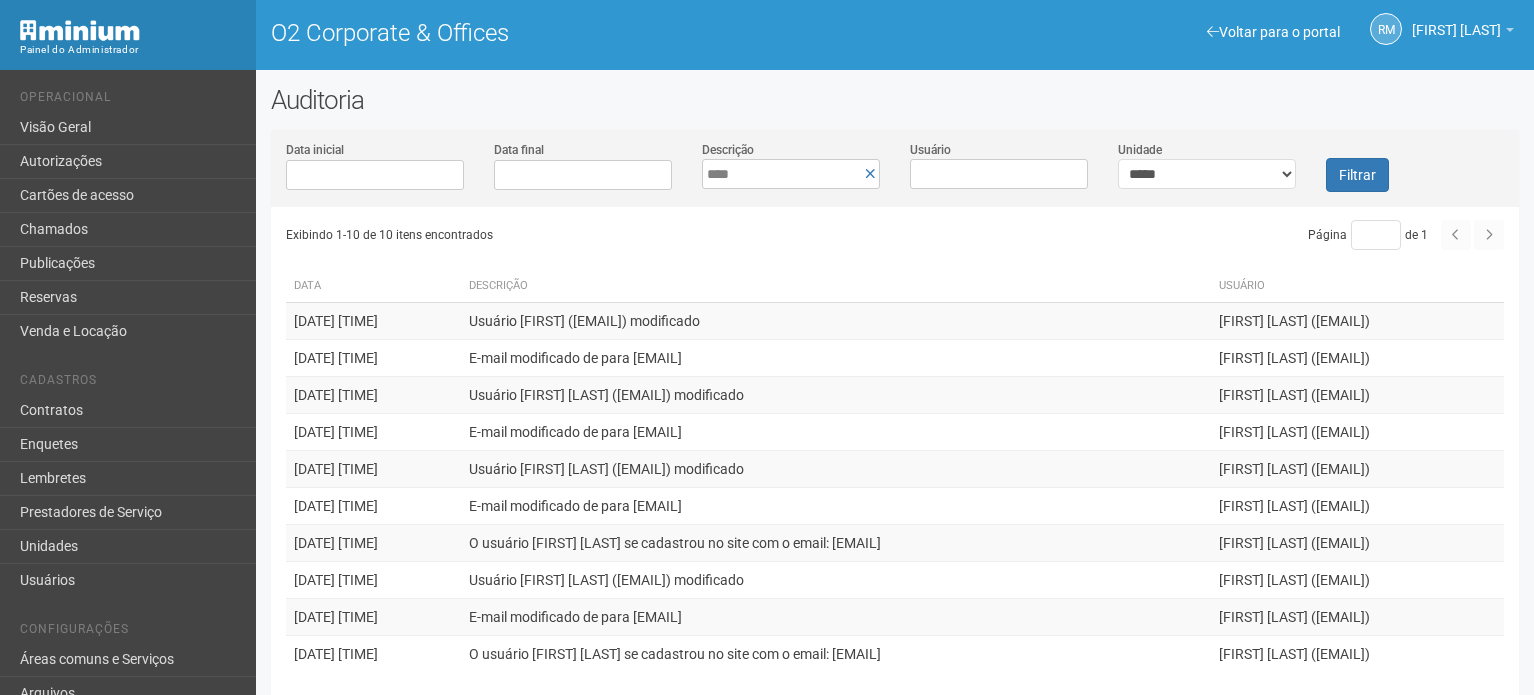scroll, scrollTop: 0, scrollLeft: 0, axis: both 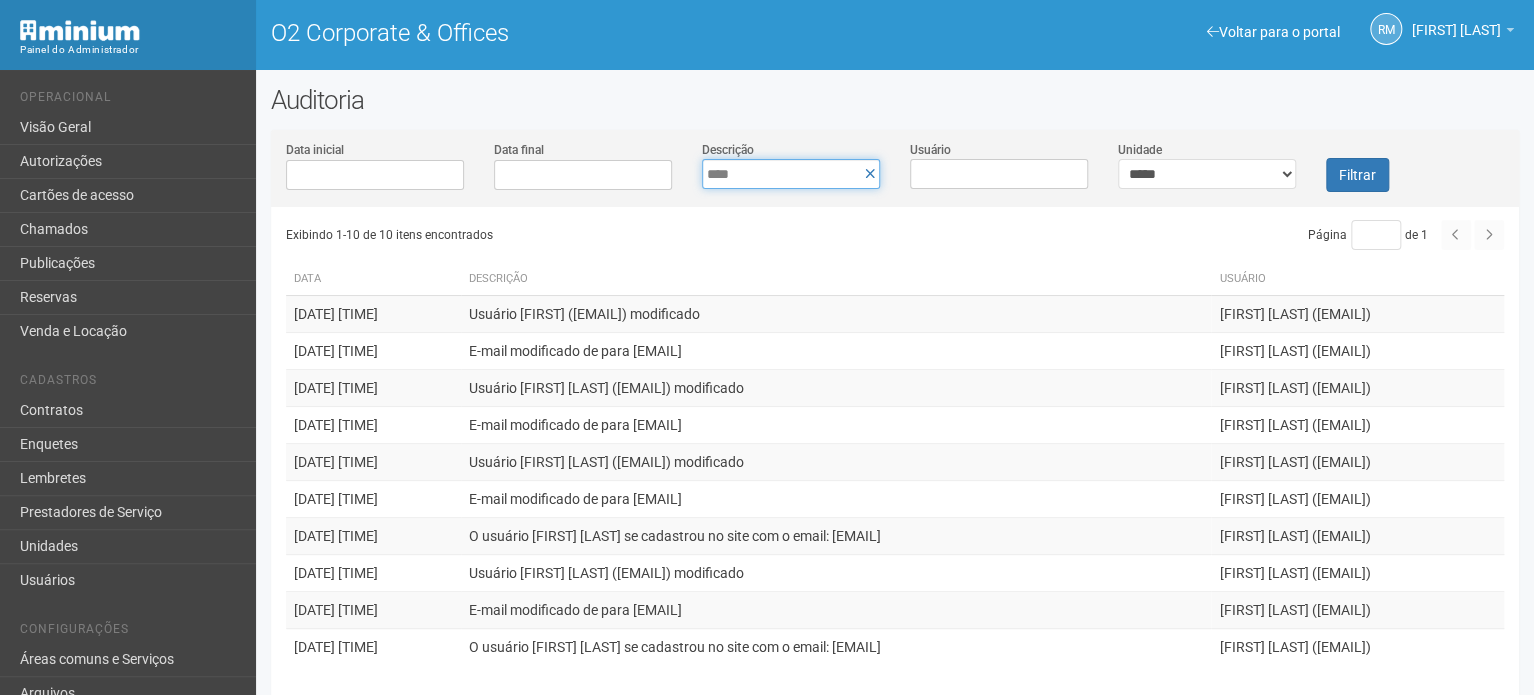 click on "****" at bounding box center (791, 174) 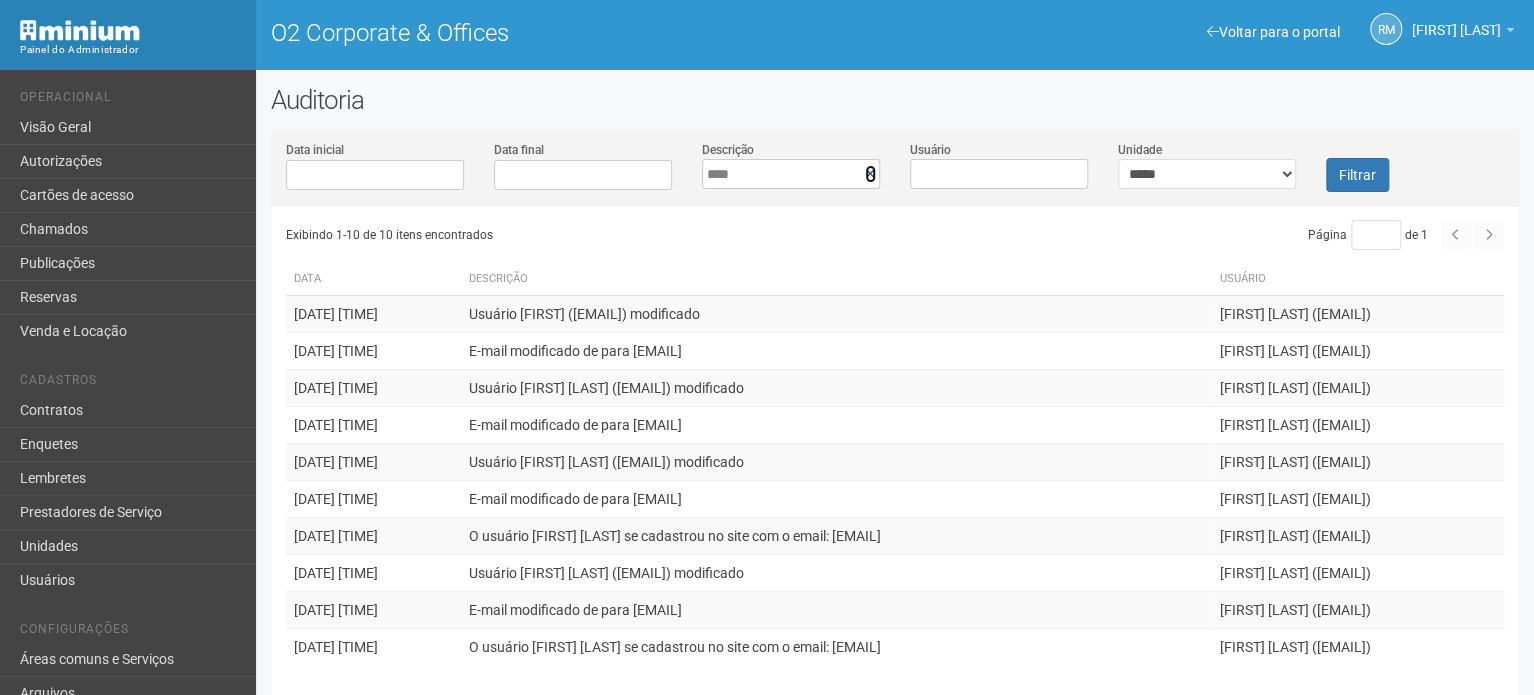click at bounding box center [870, 174] 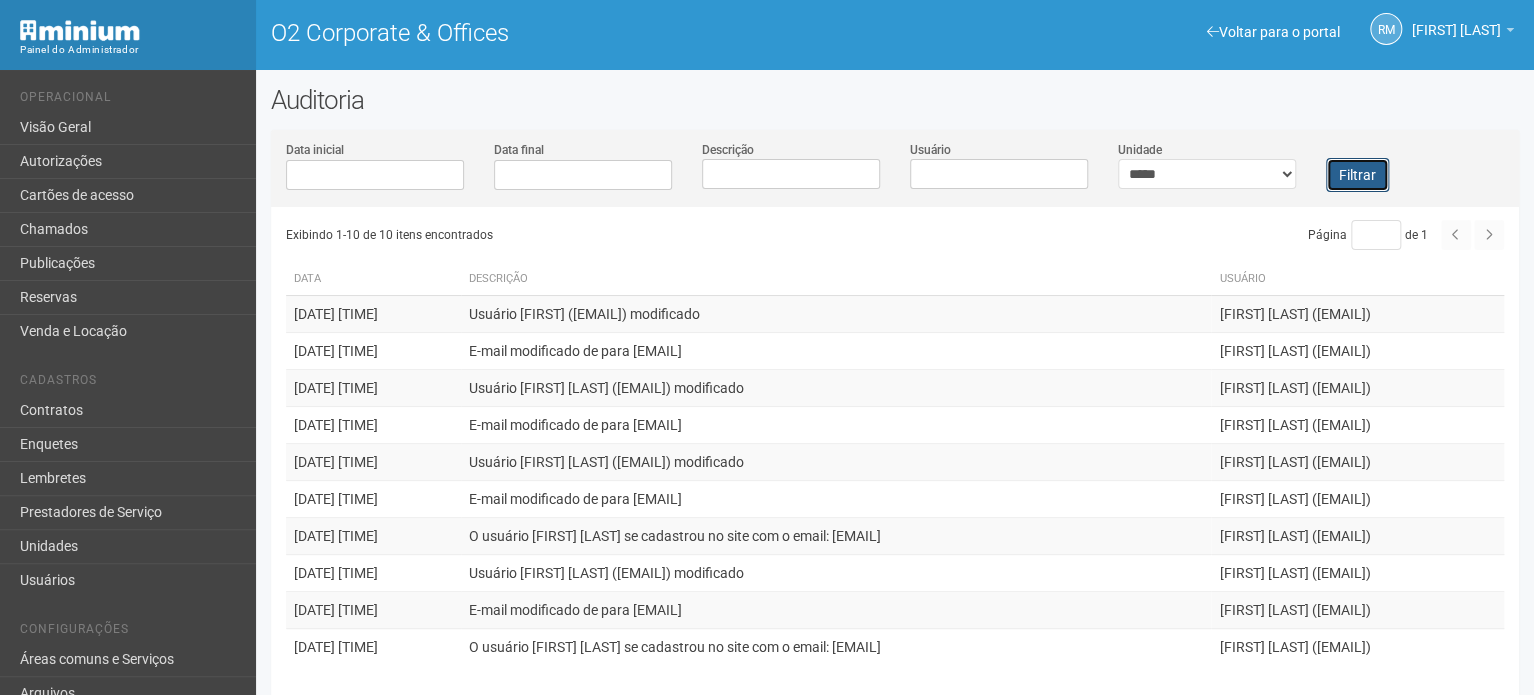 click on "Filtrar" at bounding box center [1357, 175] 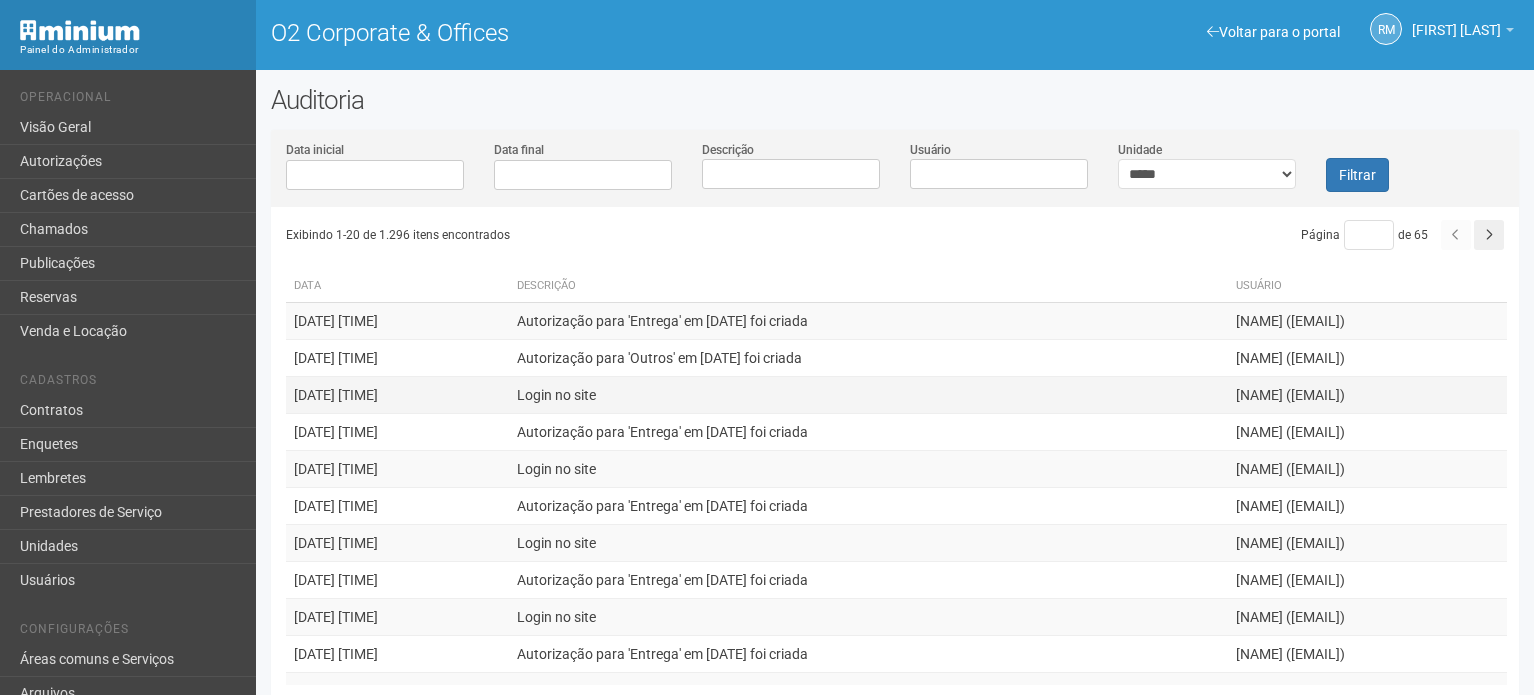 scroll, scrollTop: 0, scrollLeft: 0, axis: both 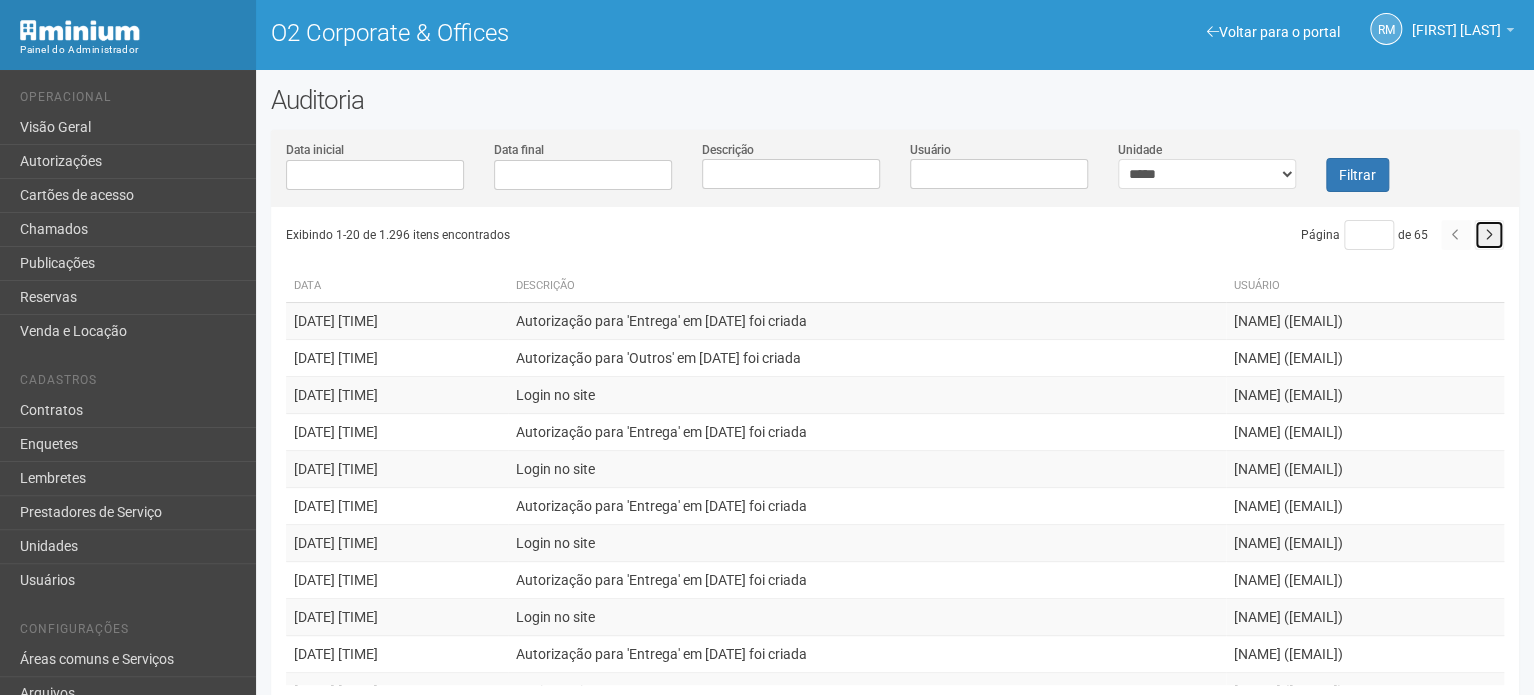 click at bounding box center (1489, 235) 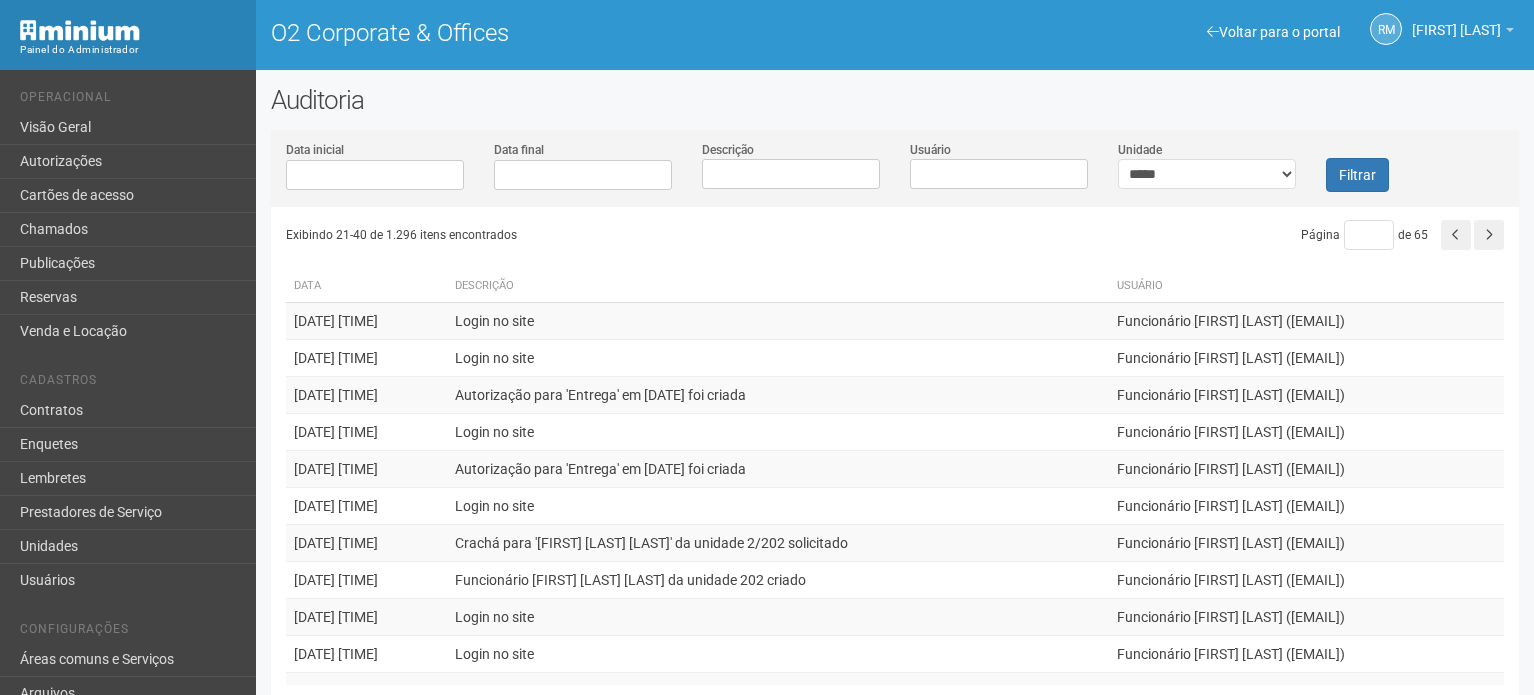 scroll, scrollTop: 0, scrollLeft: 0, axis: both 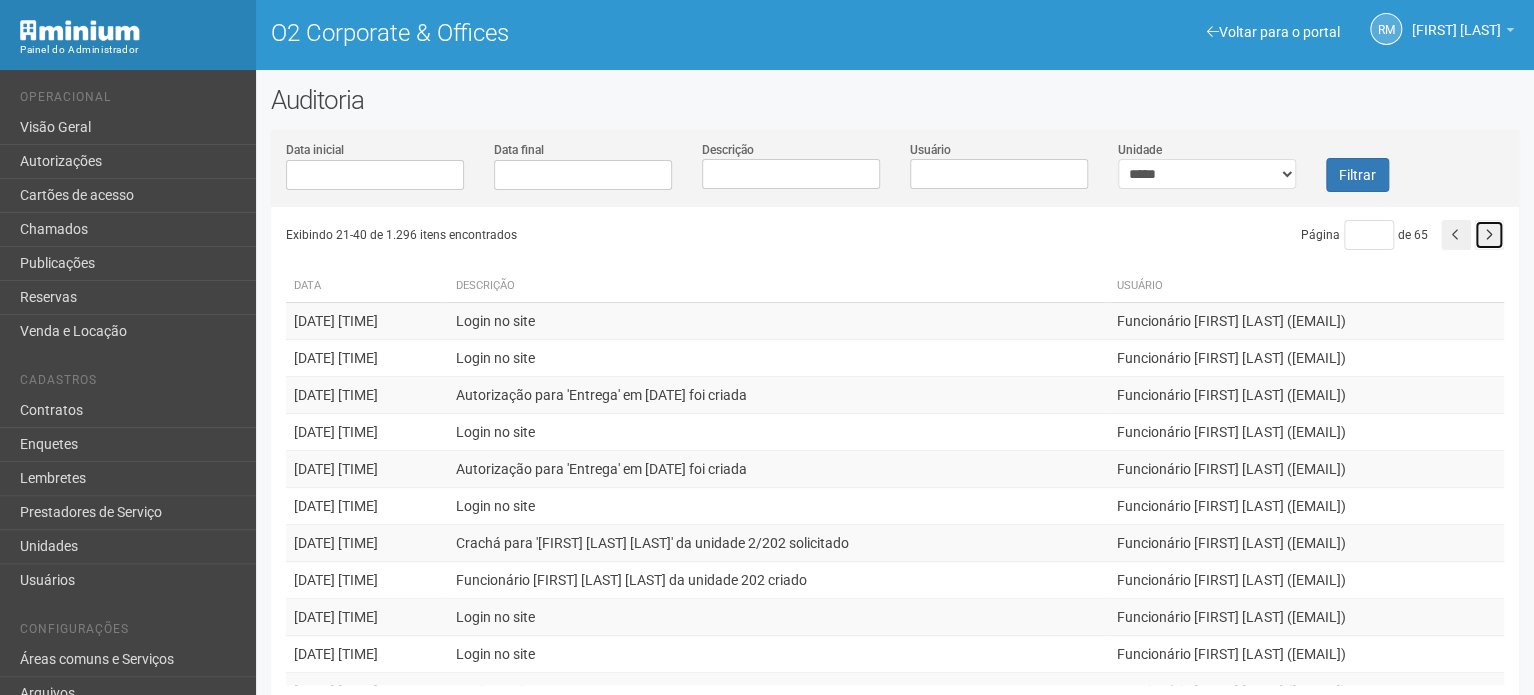 click at bounding box center (1489, 235) 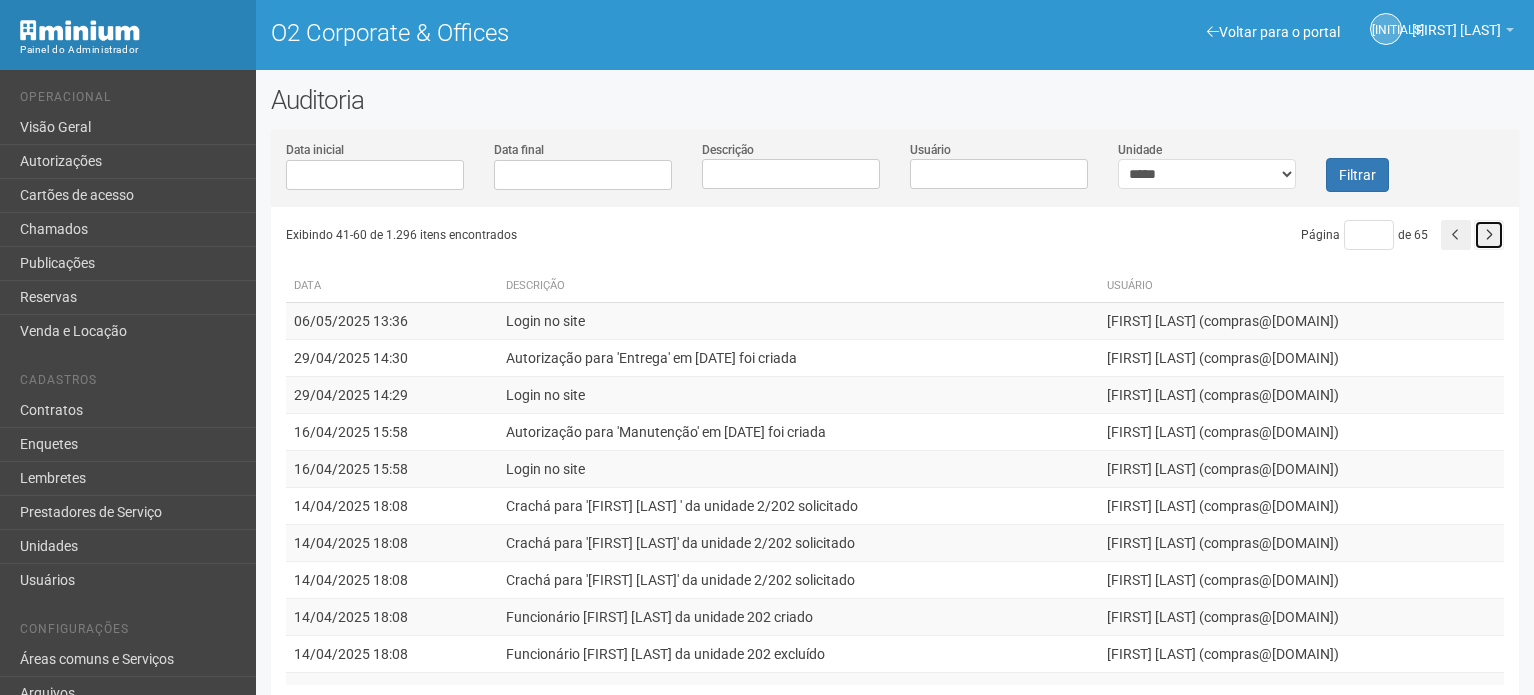 scroll, scrollTop: 0, scrollLeft: 0, axis: both 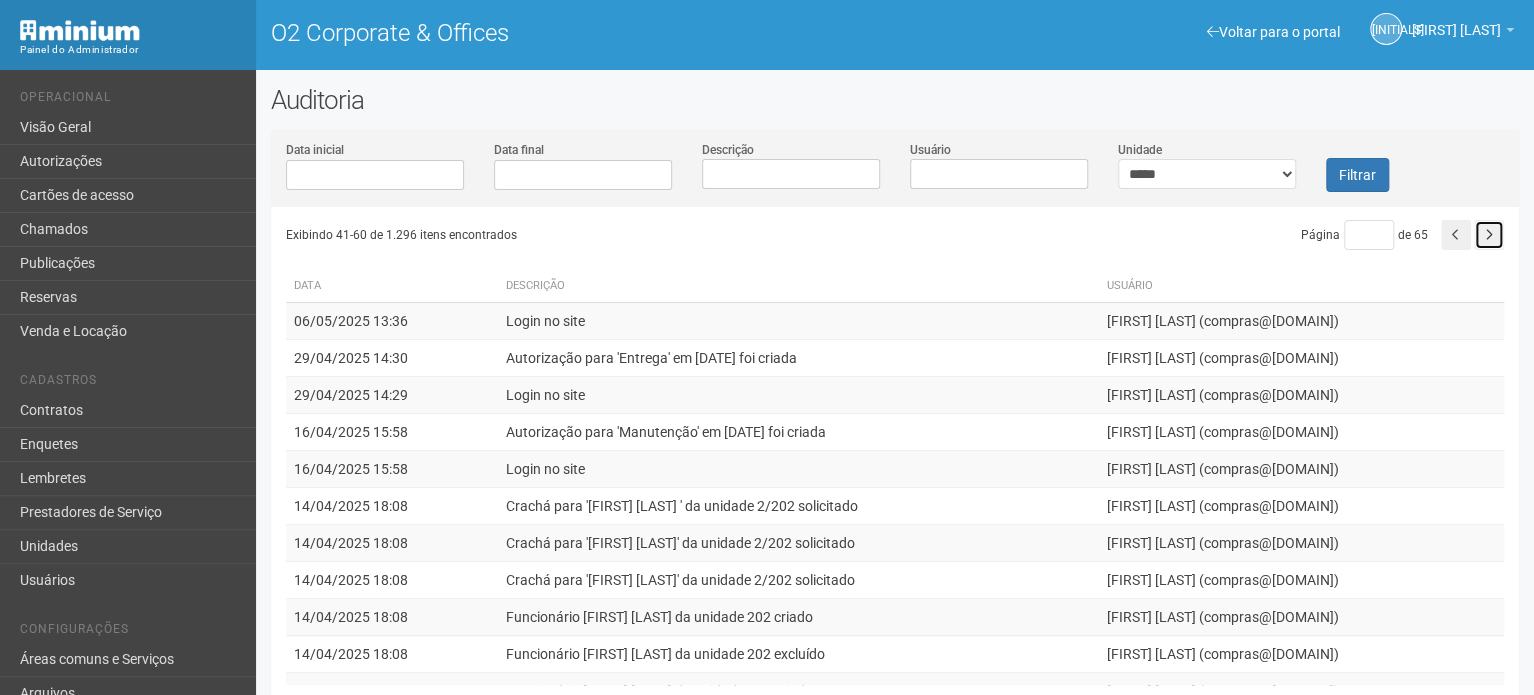 click at bounding box center [1489, 235] 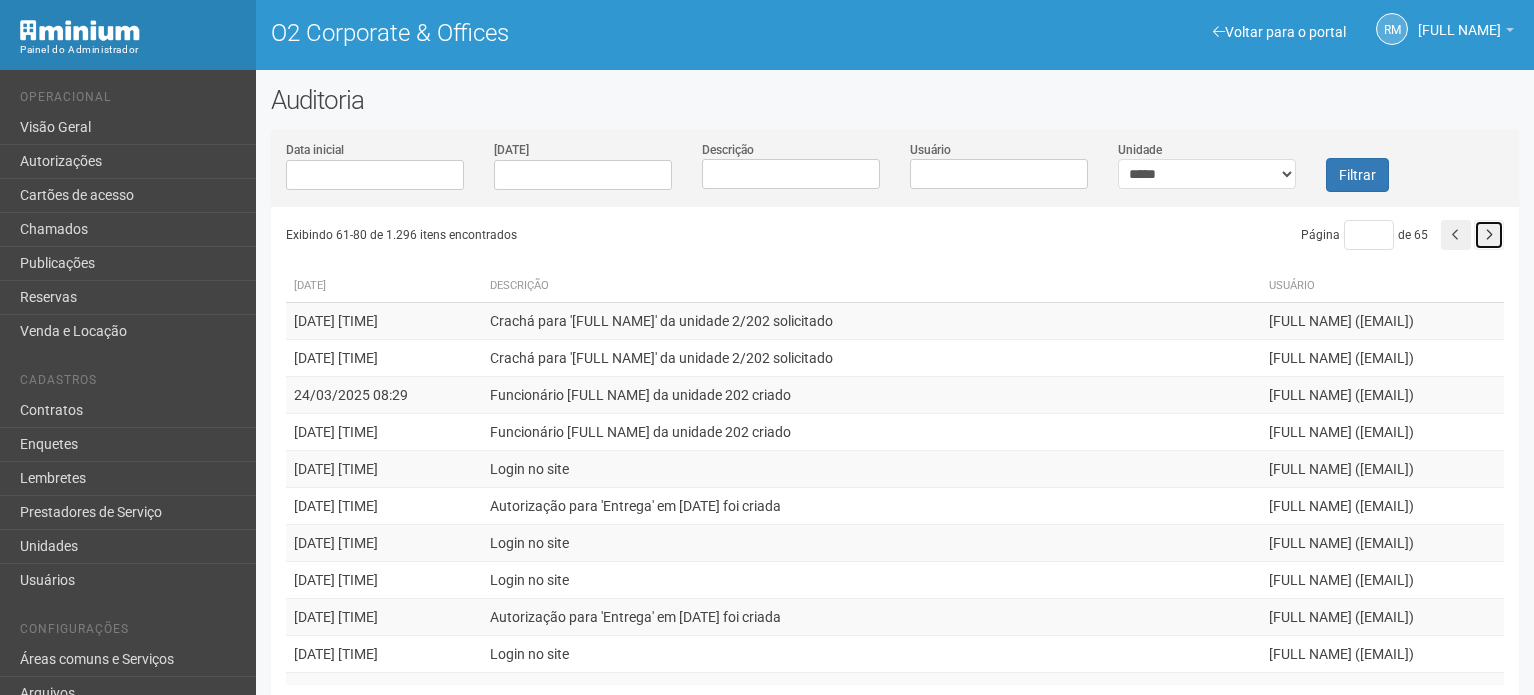 scroll, scrollTop: 0, scrollLeft: 0, axis: both 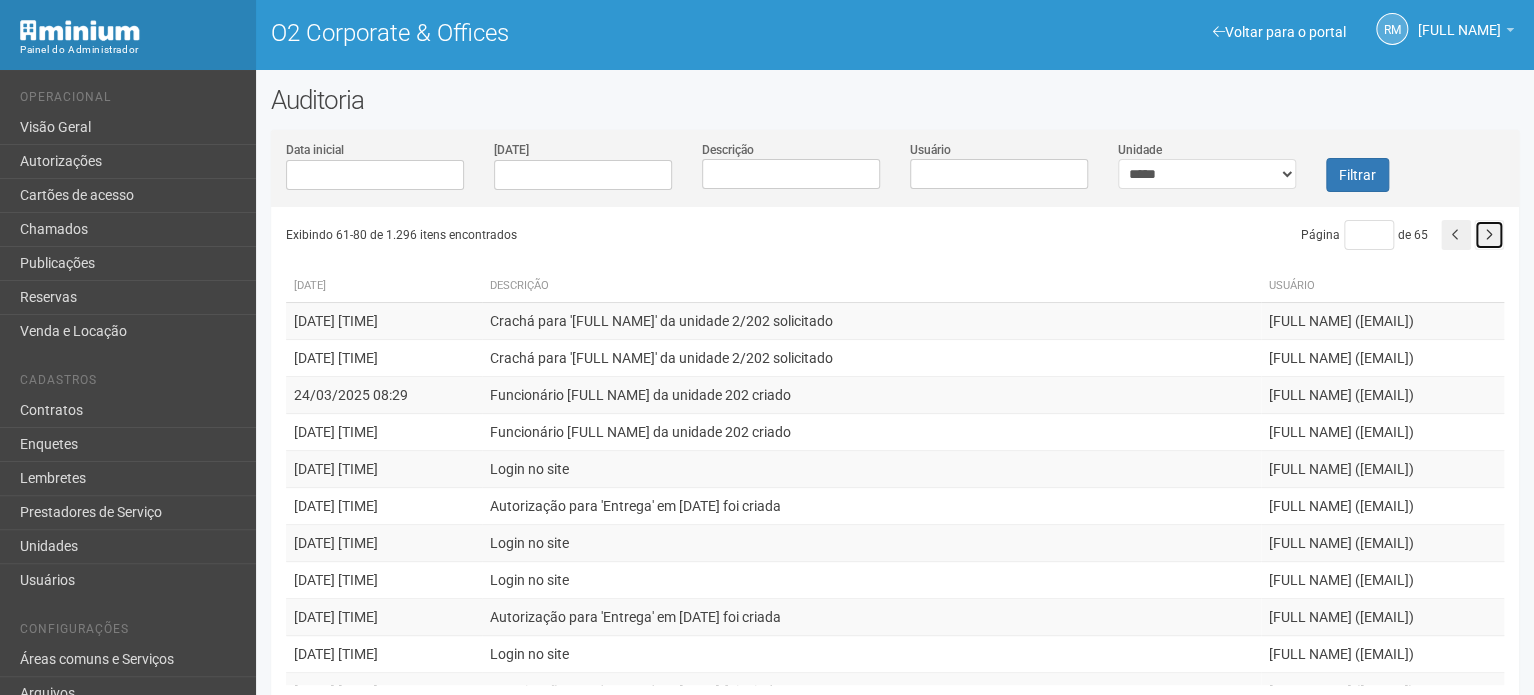 click at bounding box center [1489, 235] 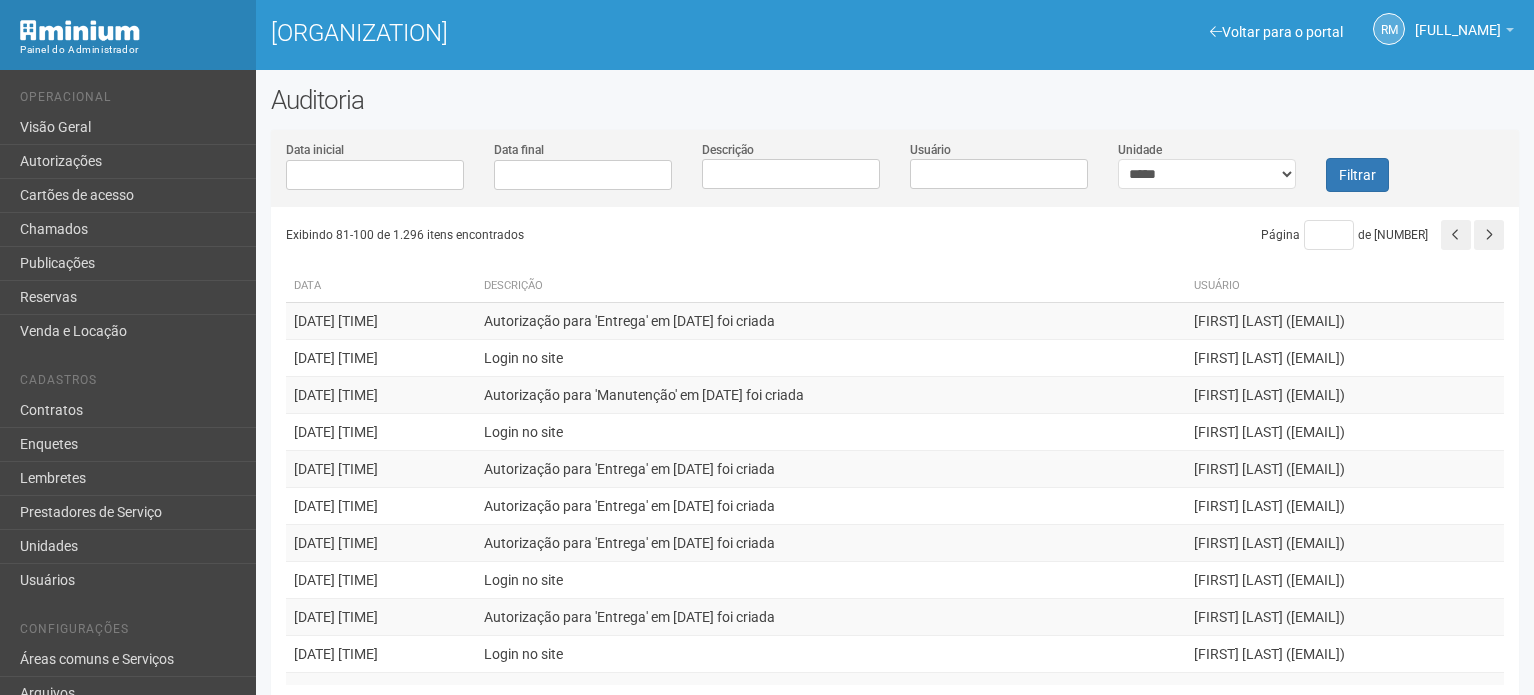 scroll, scrollTop: 0, scrollLeft: 0, axis: both 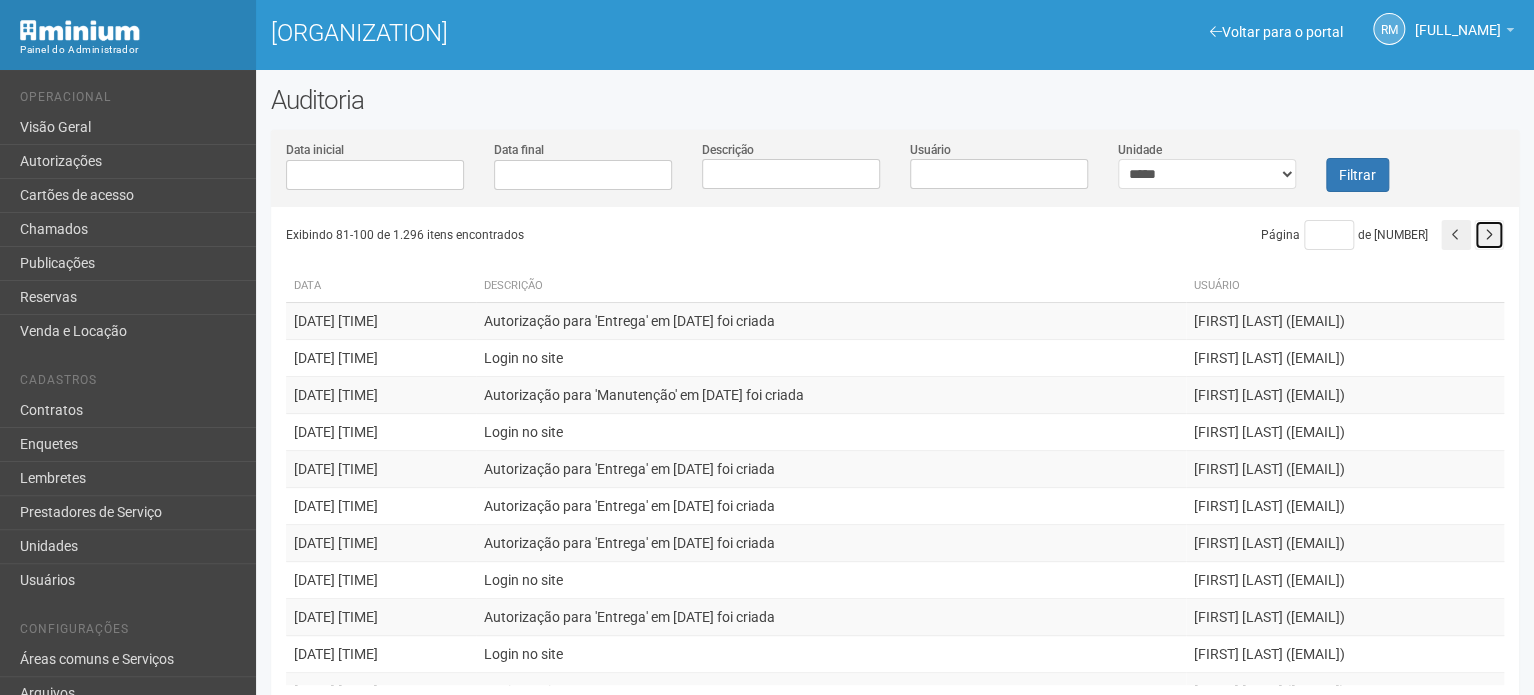 click at bounding box center (1489, 235) 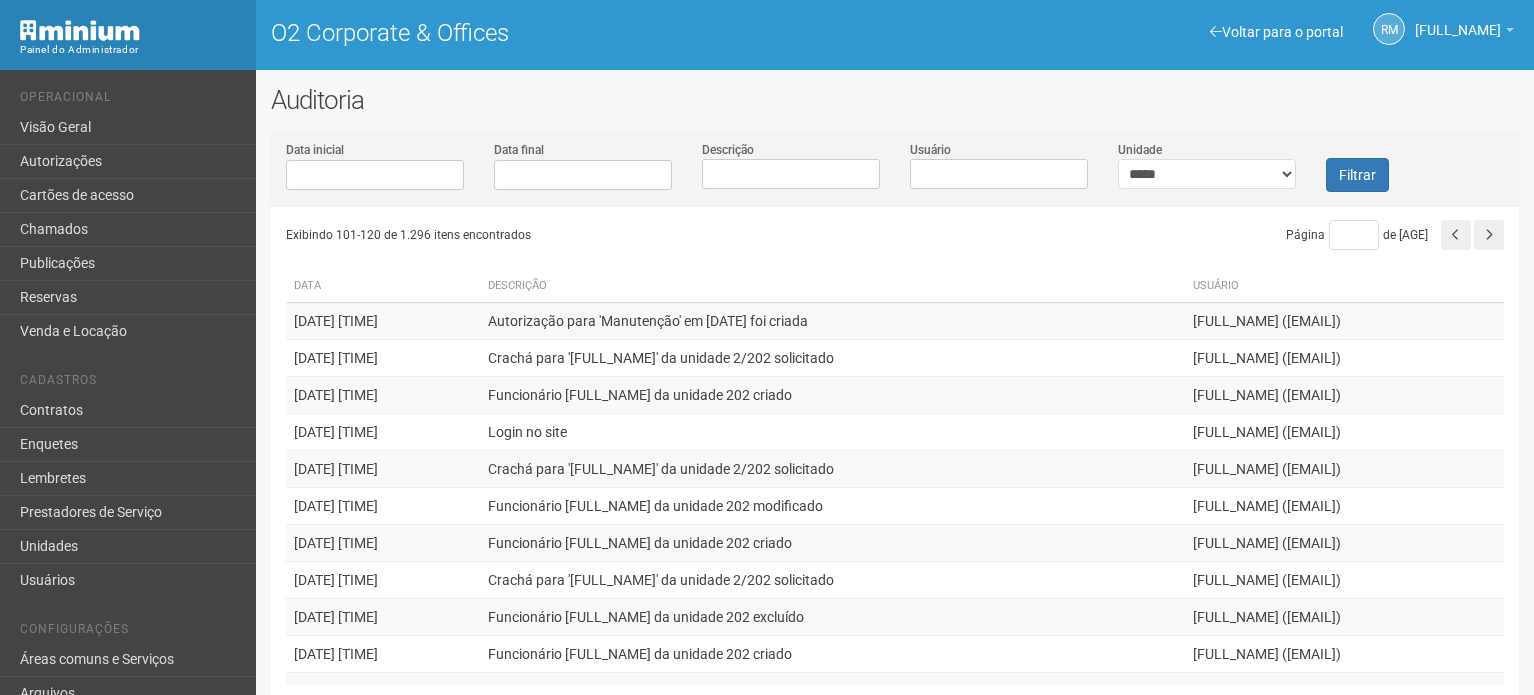 scroll, scrollTop: 0, scrollLeft: 0, axis: both 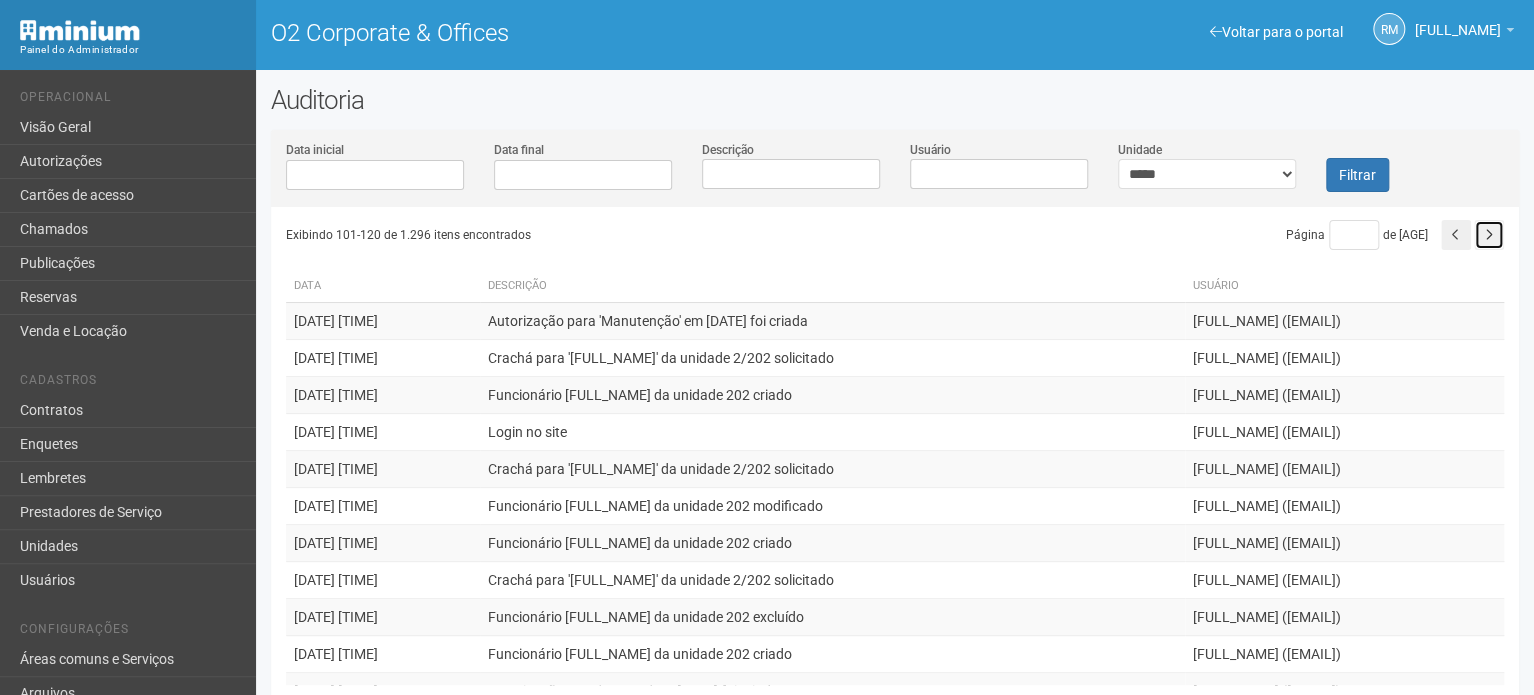 click at bounding box center [1489, 235] 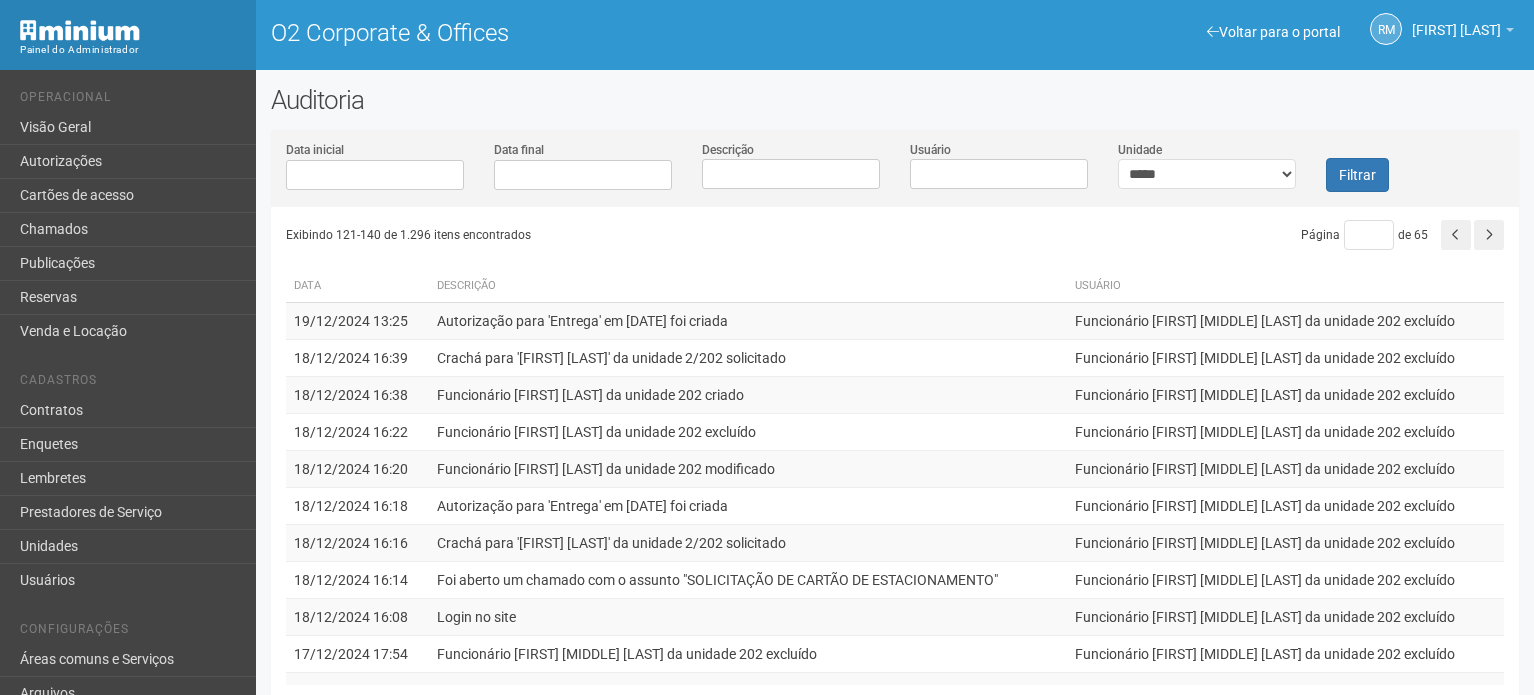 scroll, scrollTop: 0, scrollLeft: 0, axis: both 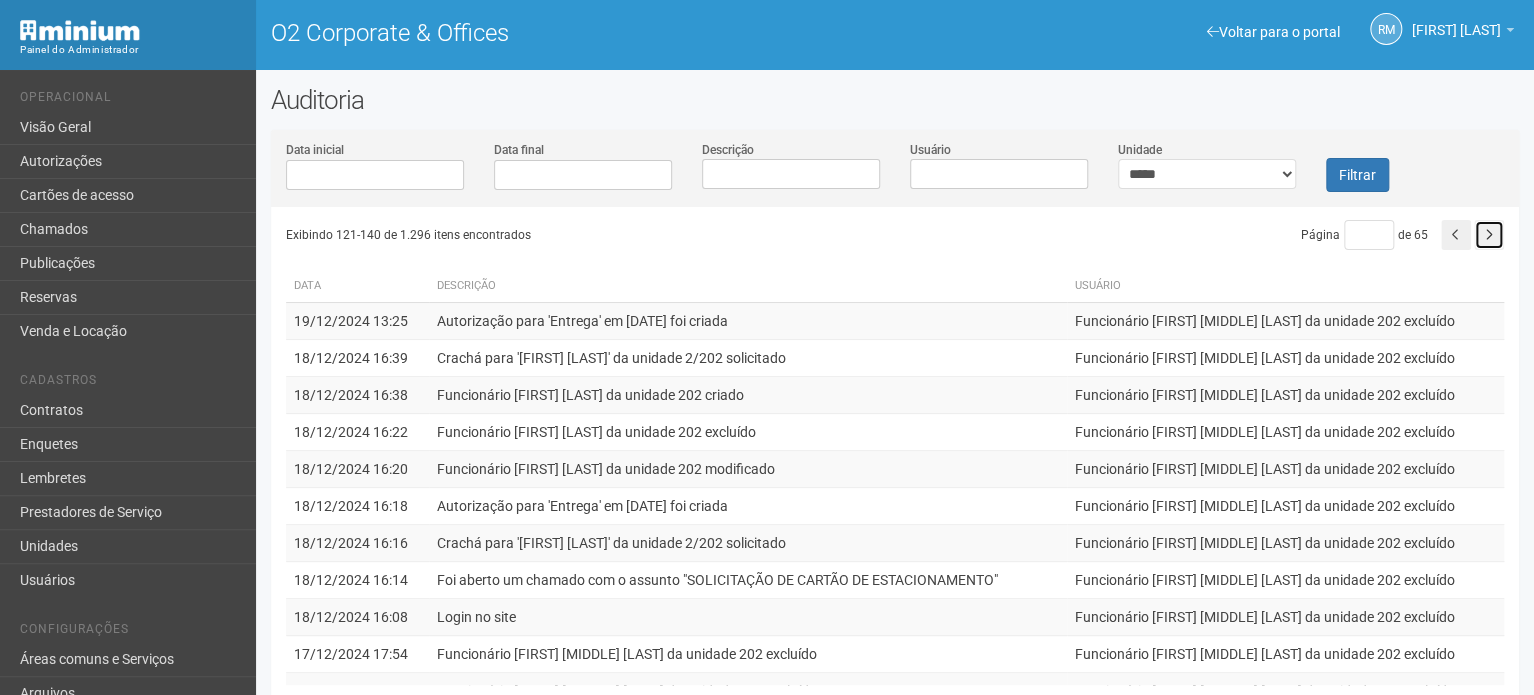click at bounding box center [1489, 235] 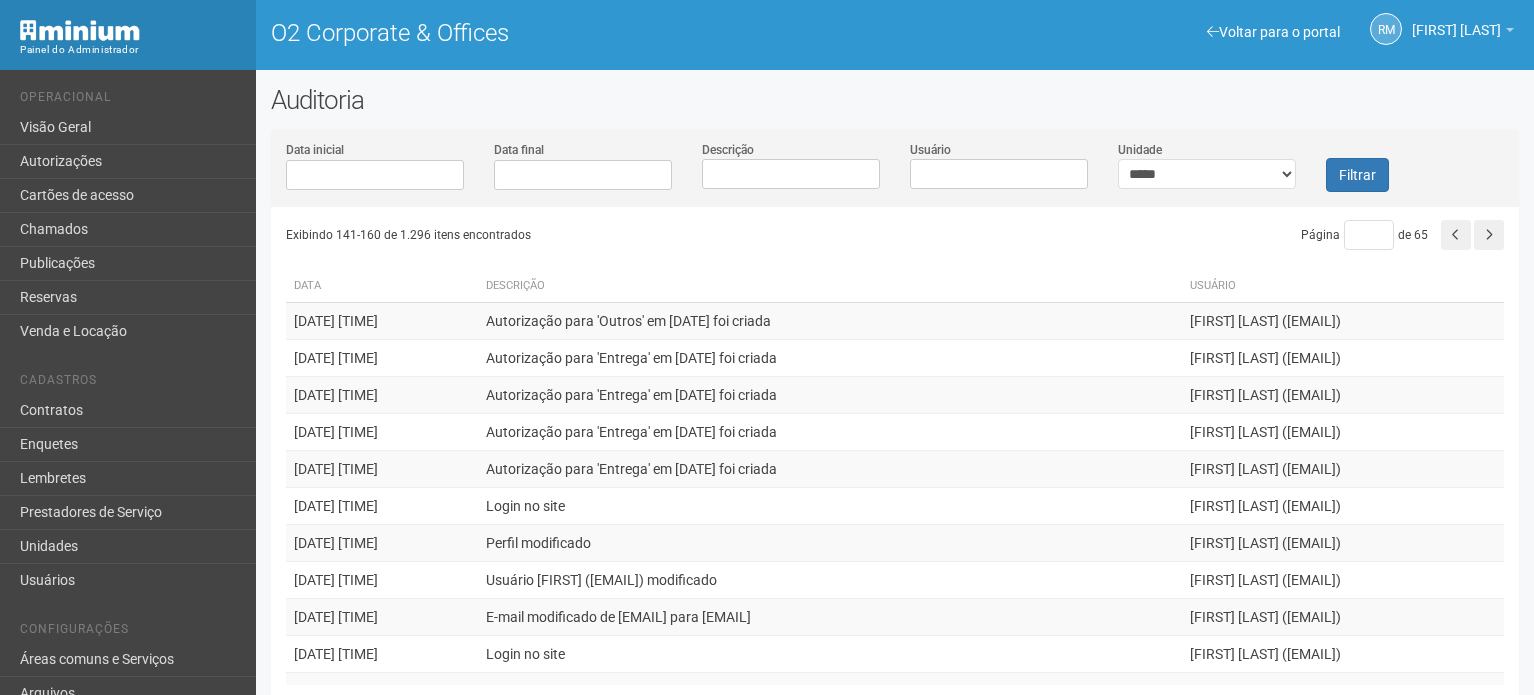 scroll, scrollTop: 0, scrollLeft: 0, axis: both 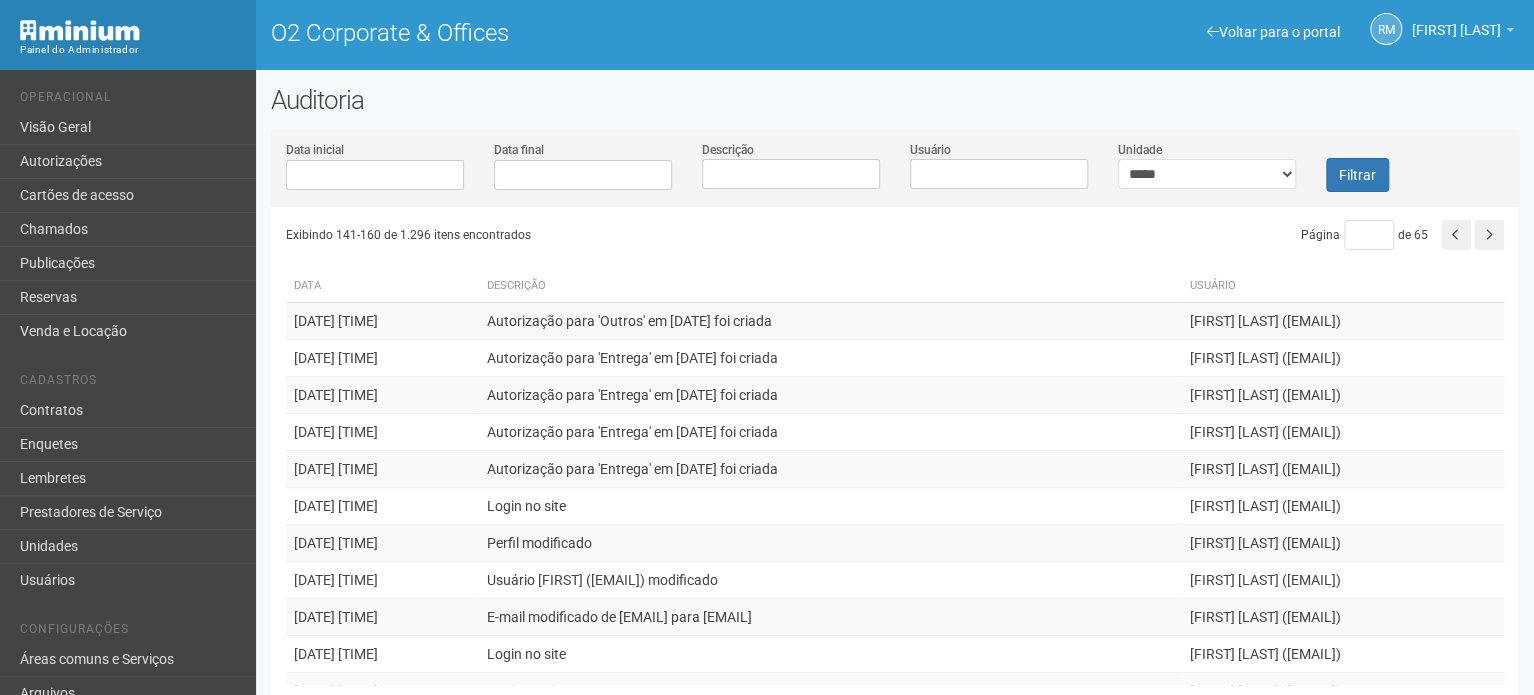 click at bounding box center (1489, 235) 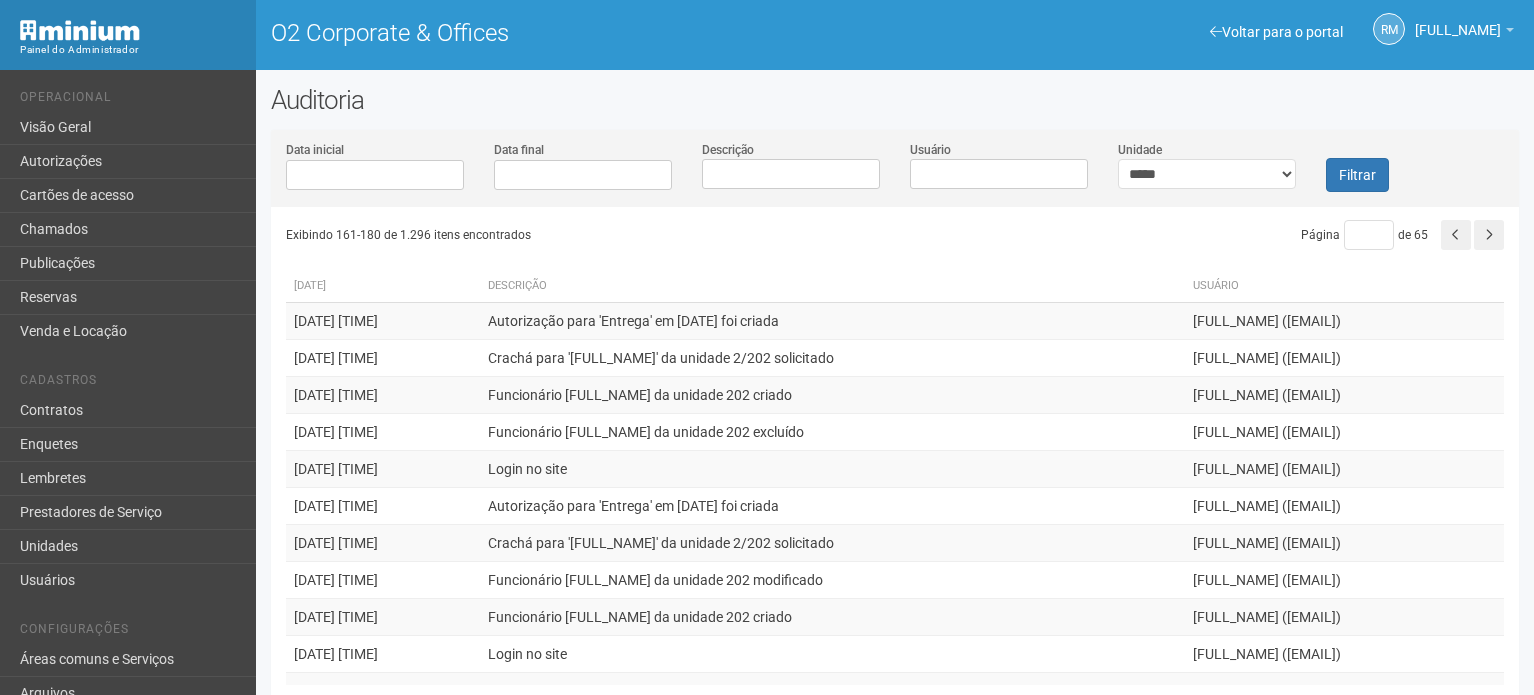 scroll, scrollTop: 0, scrollLeft: 0, axis: both 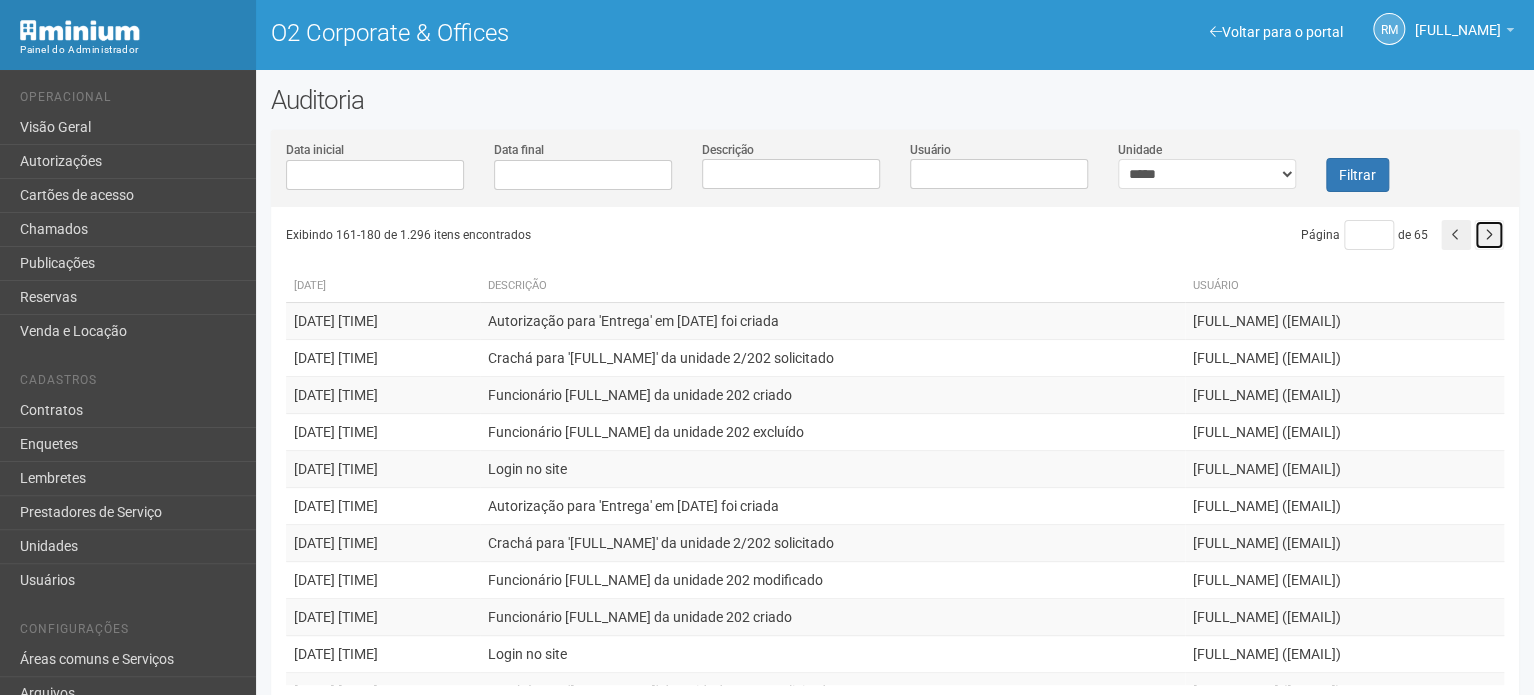 click at bounding box center [1489, 235] 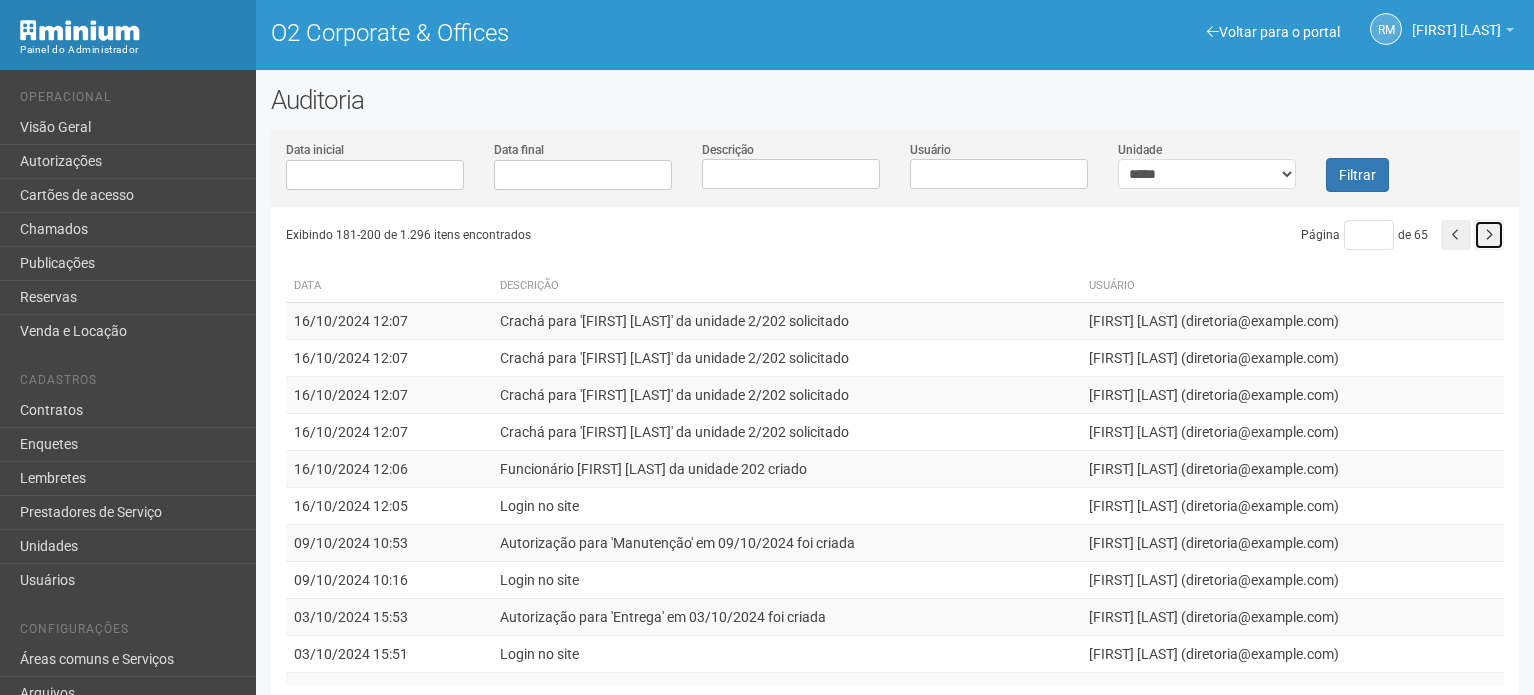 scroll, scrollTop: 0, scrollLeft: 0, axis: both 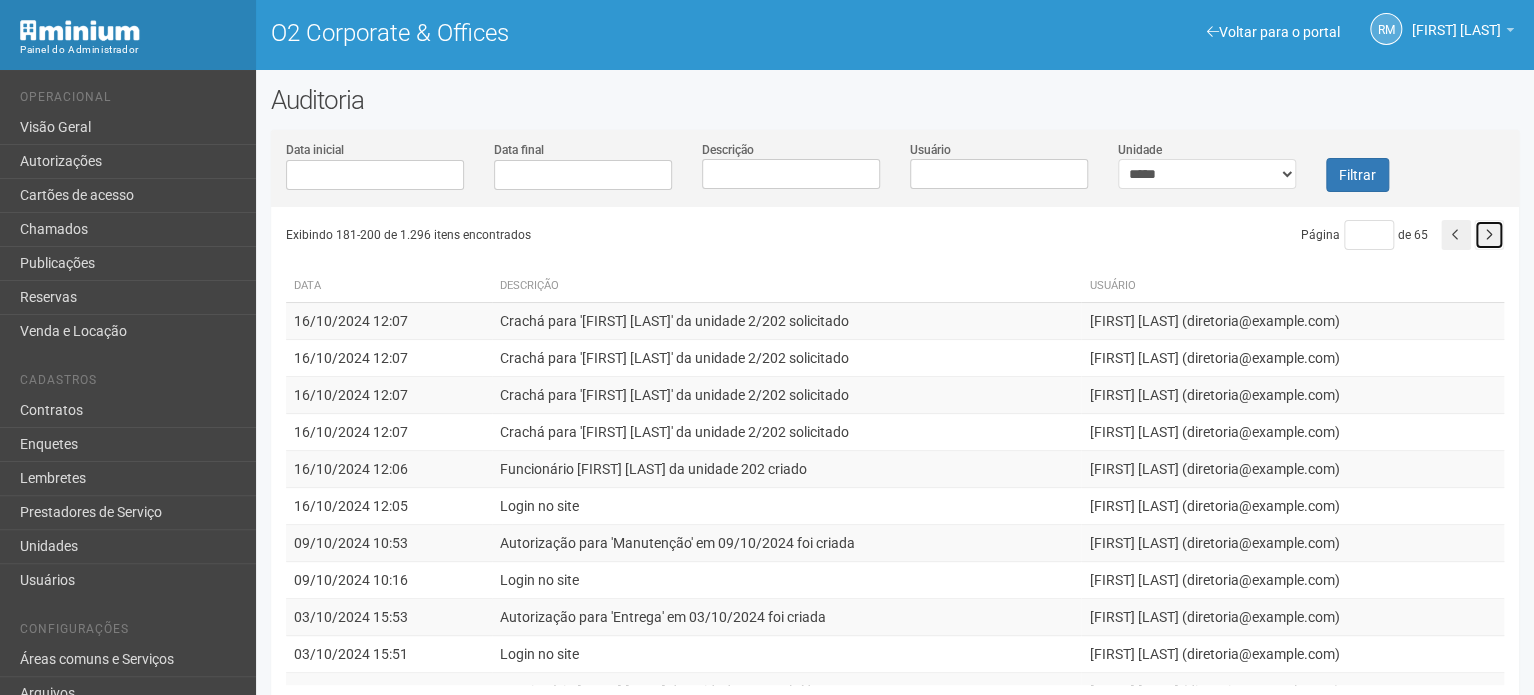 click at bounding box center (1489, 235) 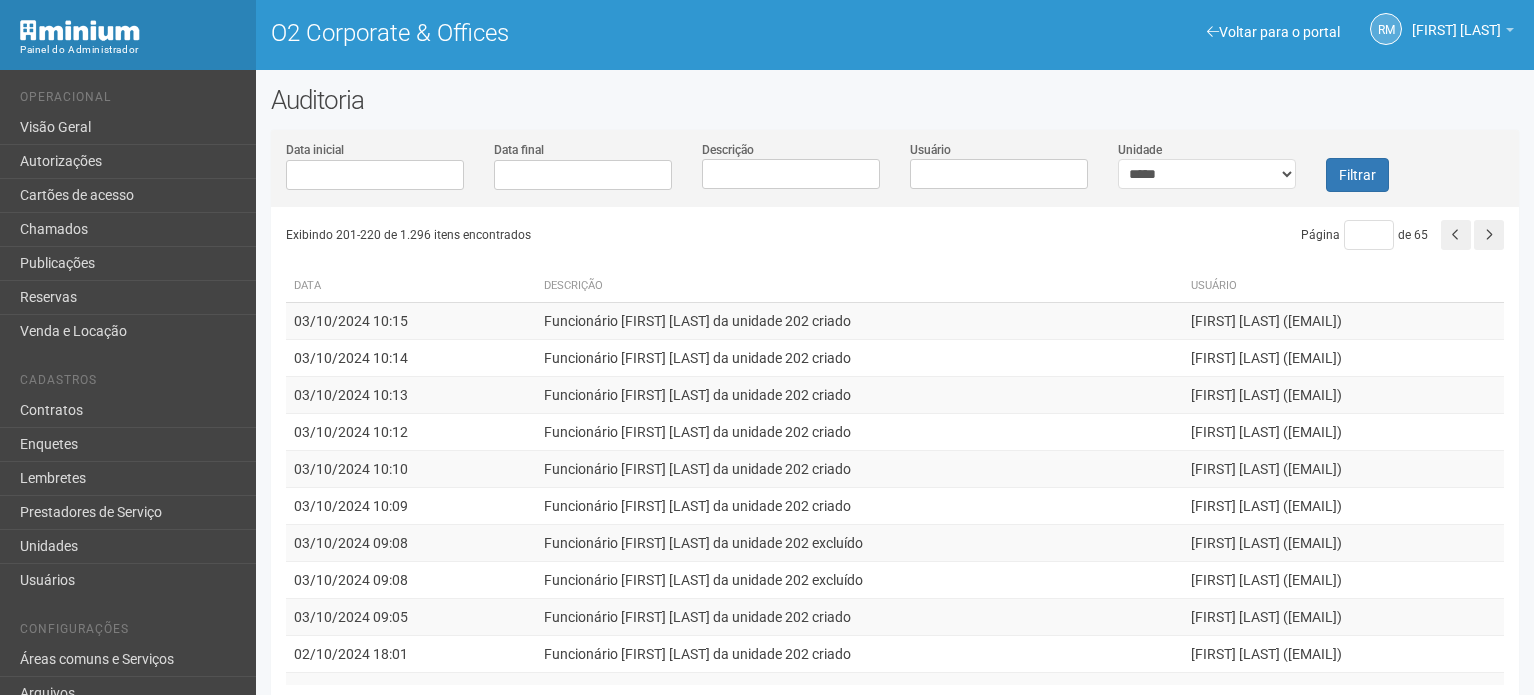 scroll, scrollTop: 0, scrollLeft: 0, axis: both 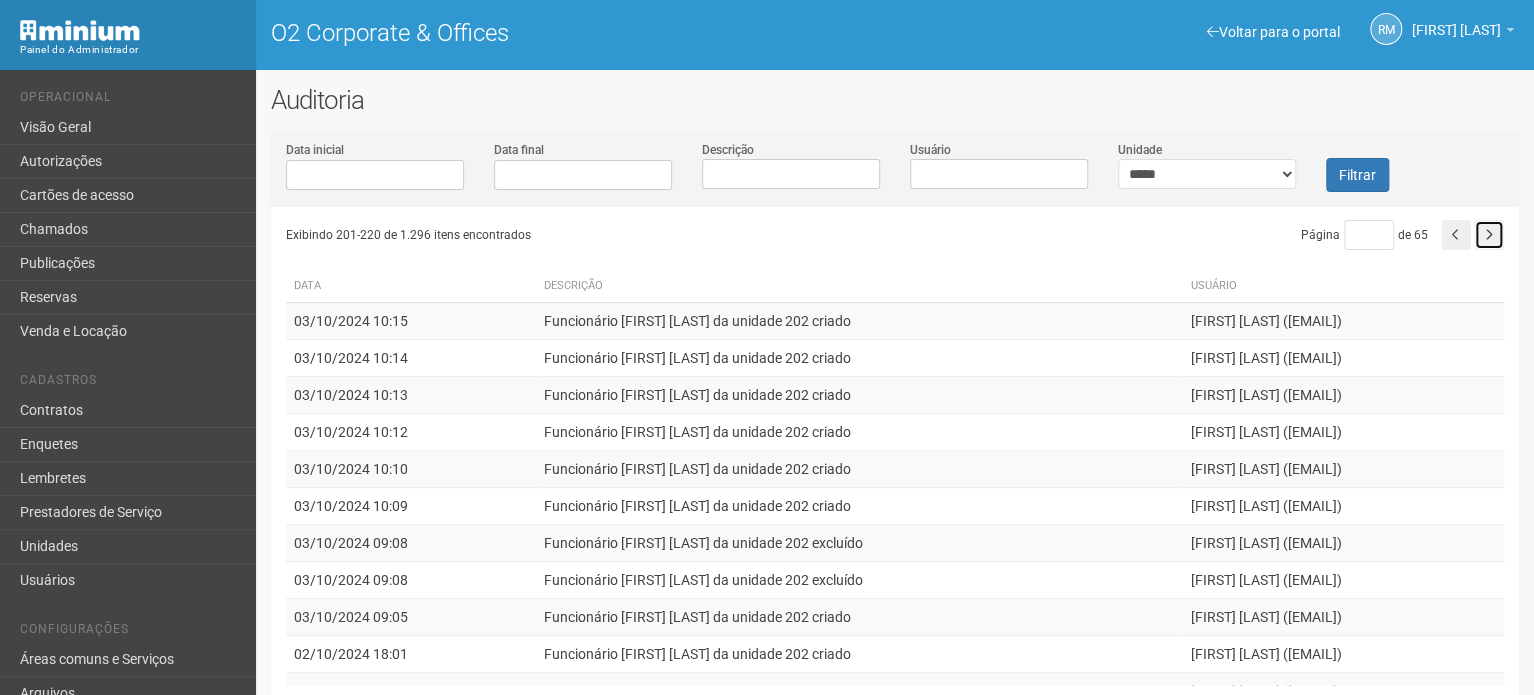 click at bounding box center [1489, 235] 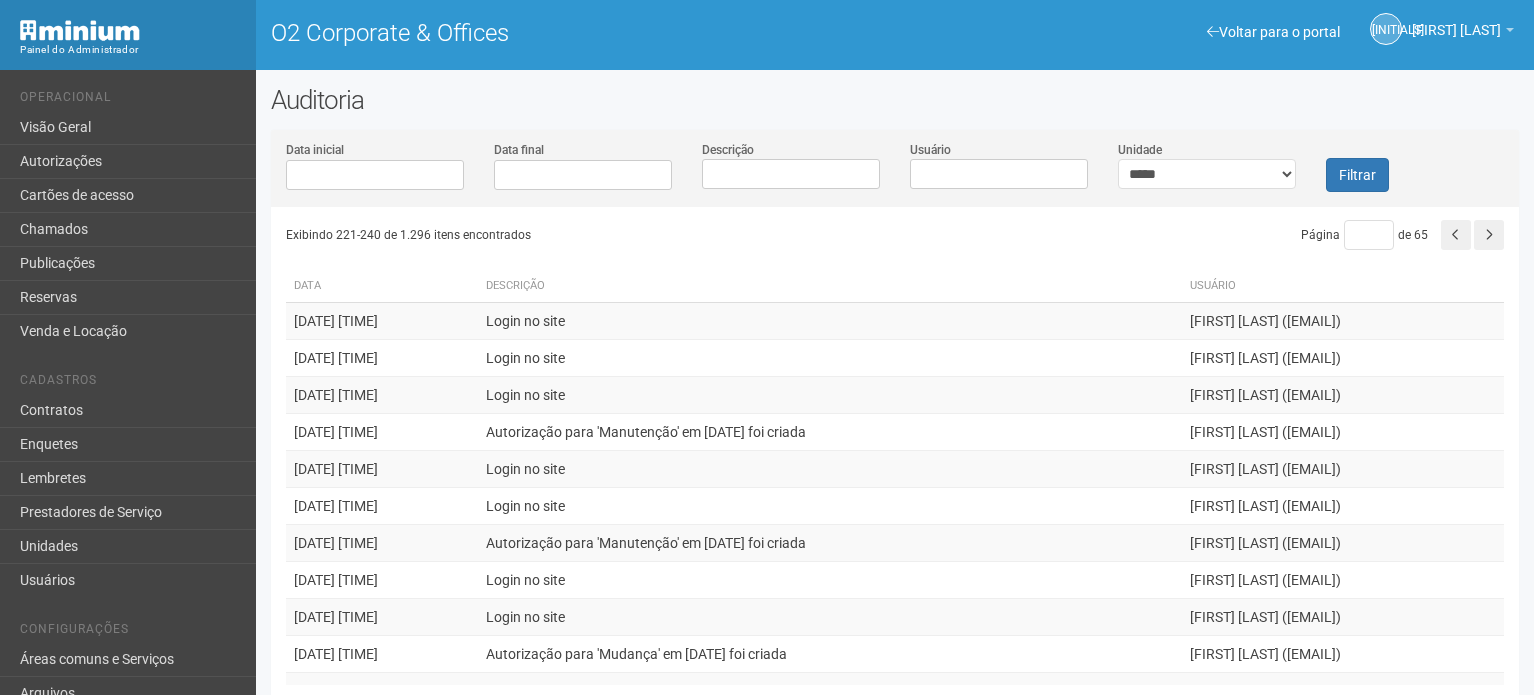 scroll, scrollTop: 0, scrollLeft: 0, axis: both 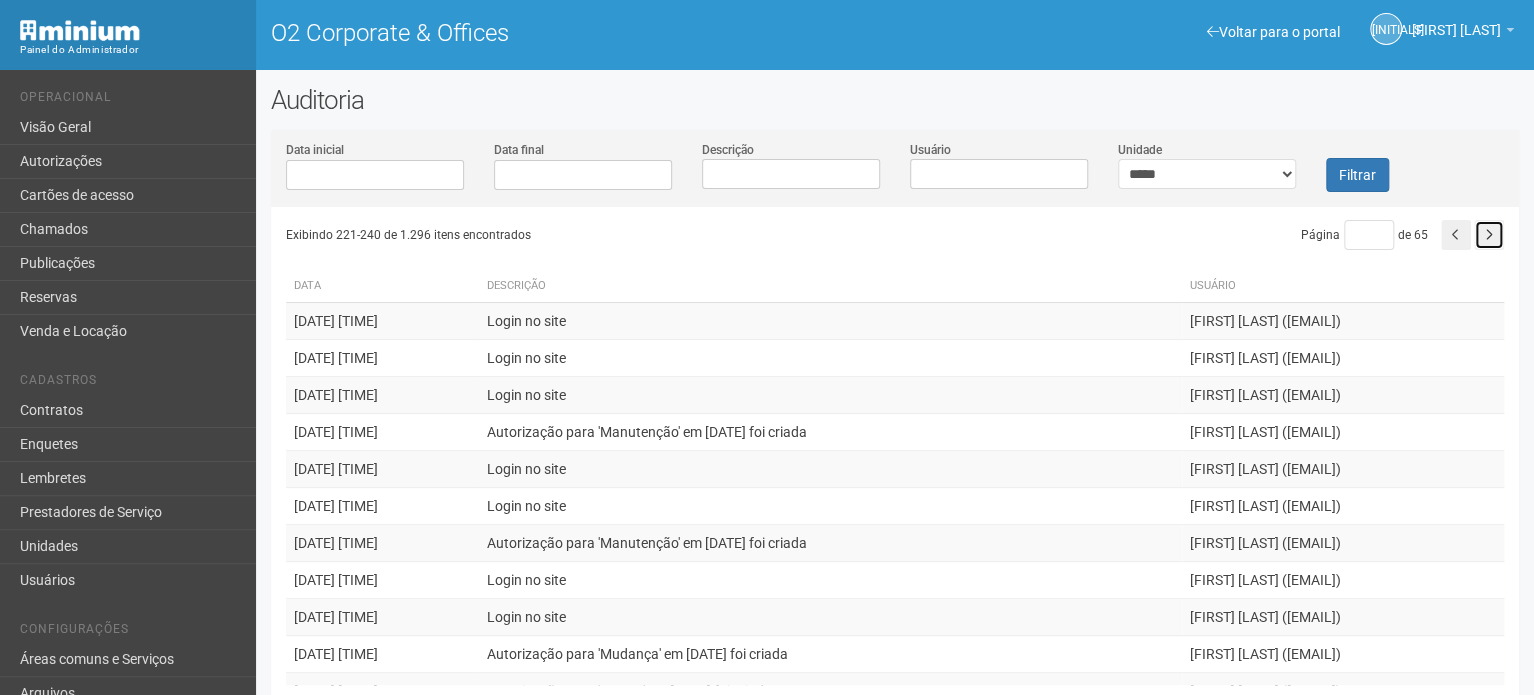 click at bounding box center [1489, 235] 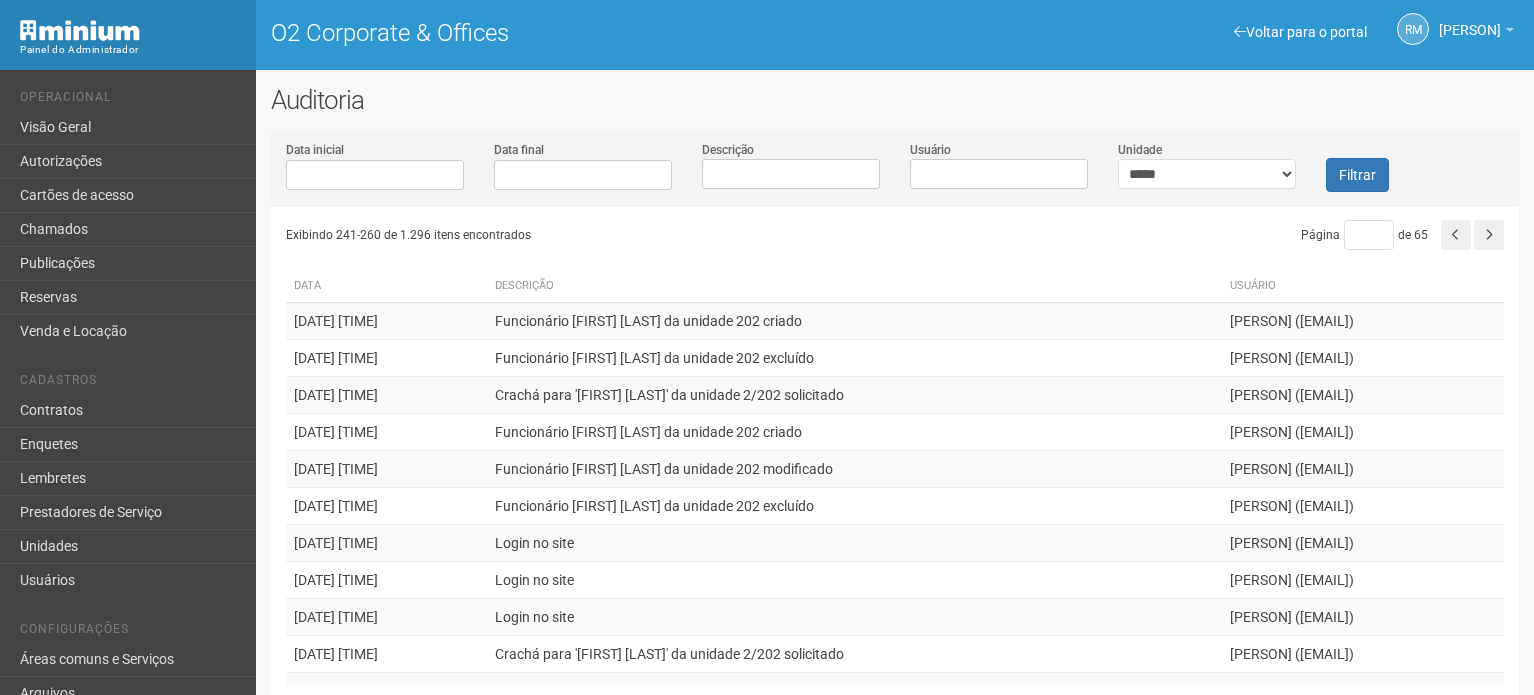 scroll, scrollTop: 0, scrollLeft: 0, axis: both 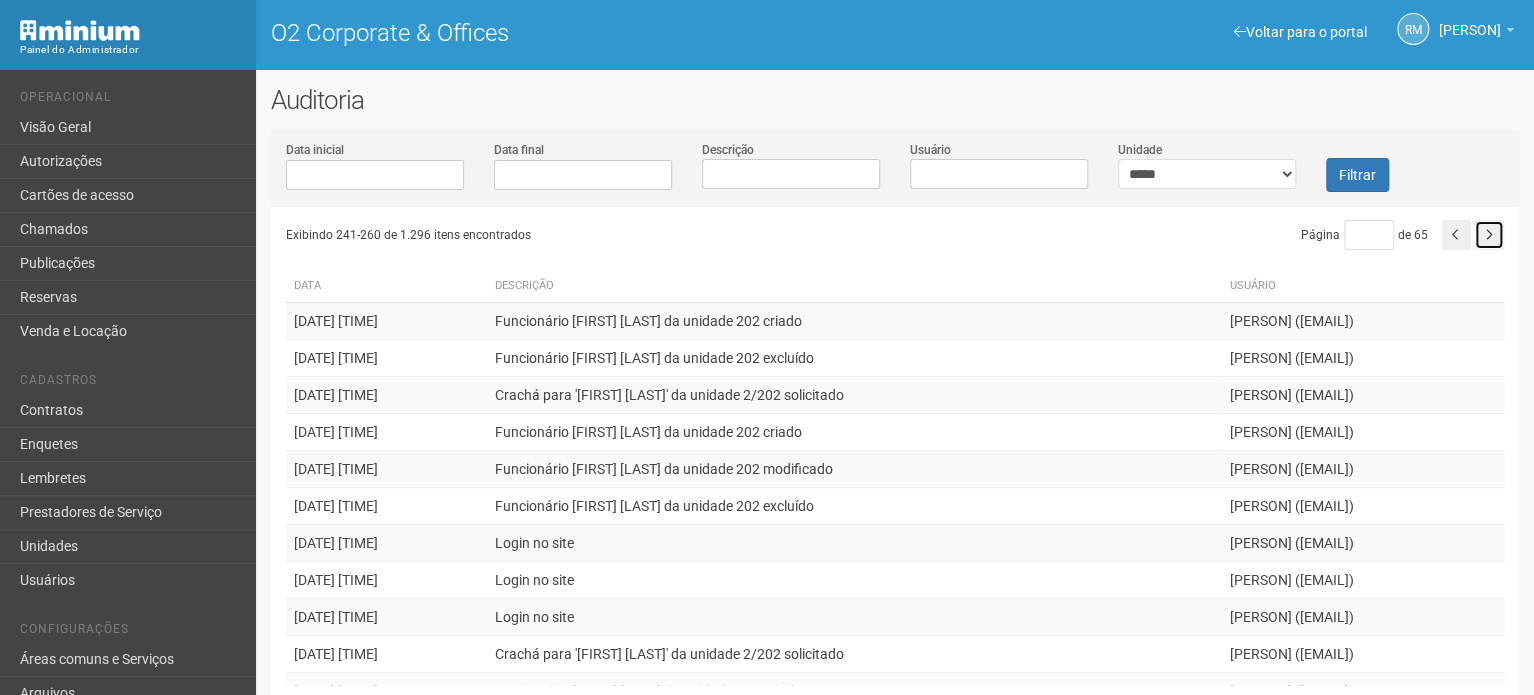 click at bounding box center (1489, 235) 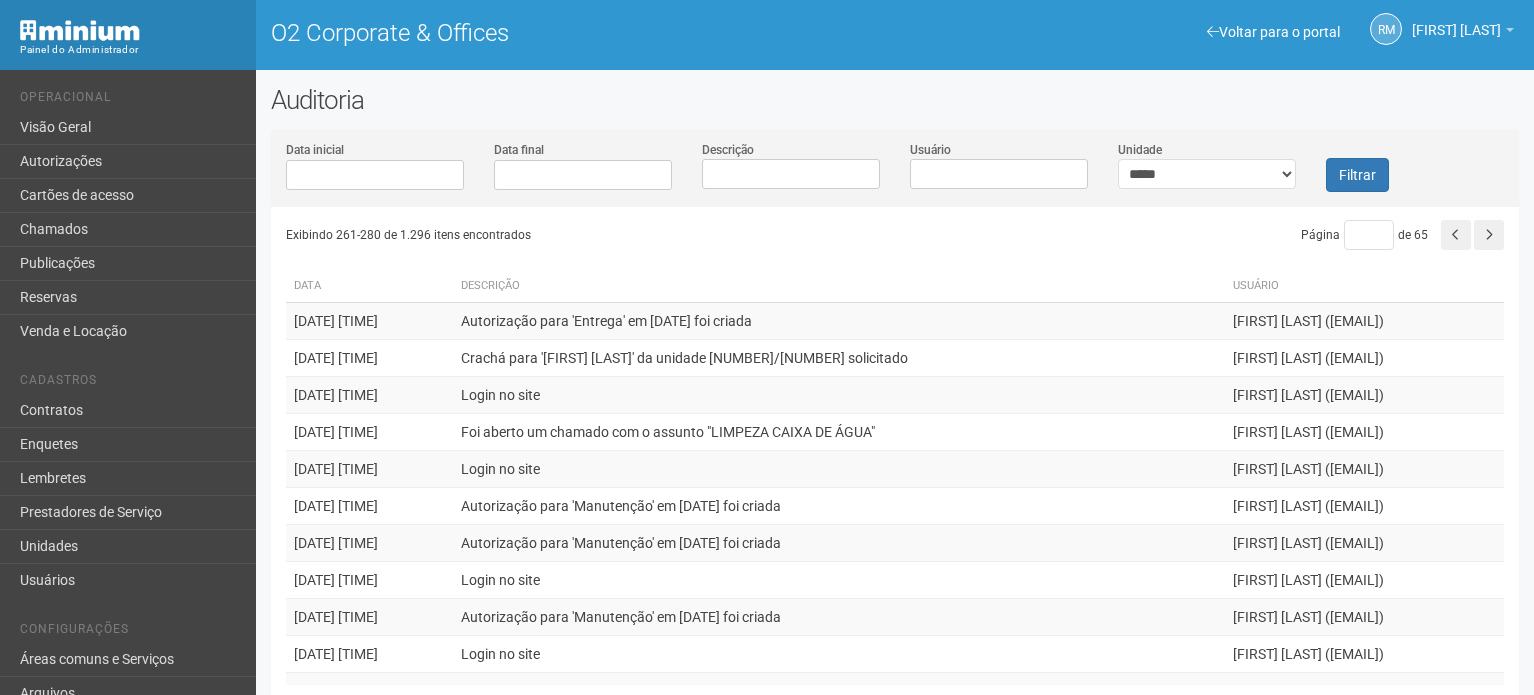 scroll, scrollTop: 0, scrollLeft: 0, axis: both 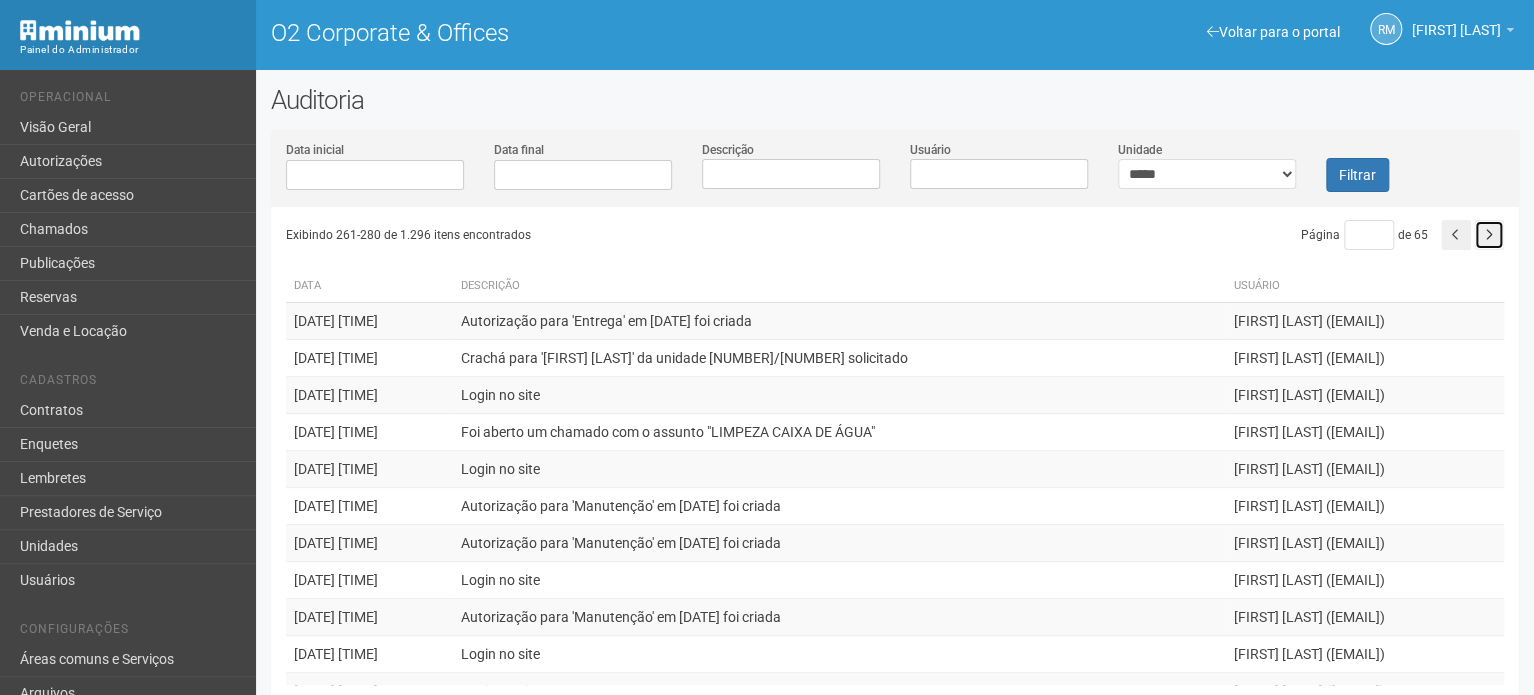 click at bounding box center (1489, 235) 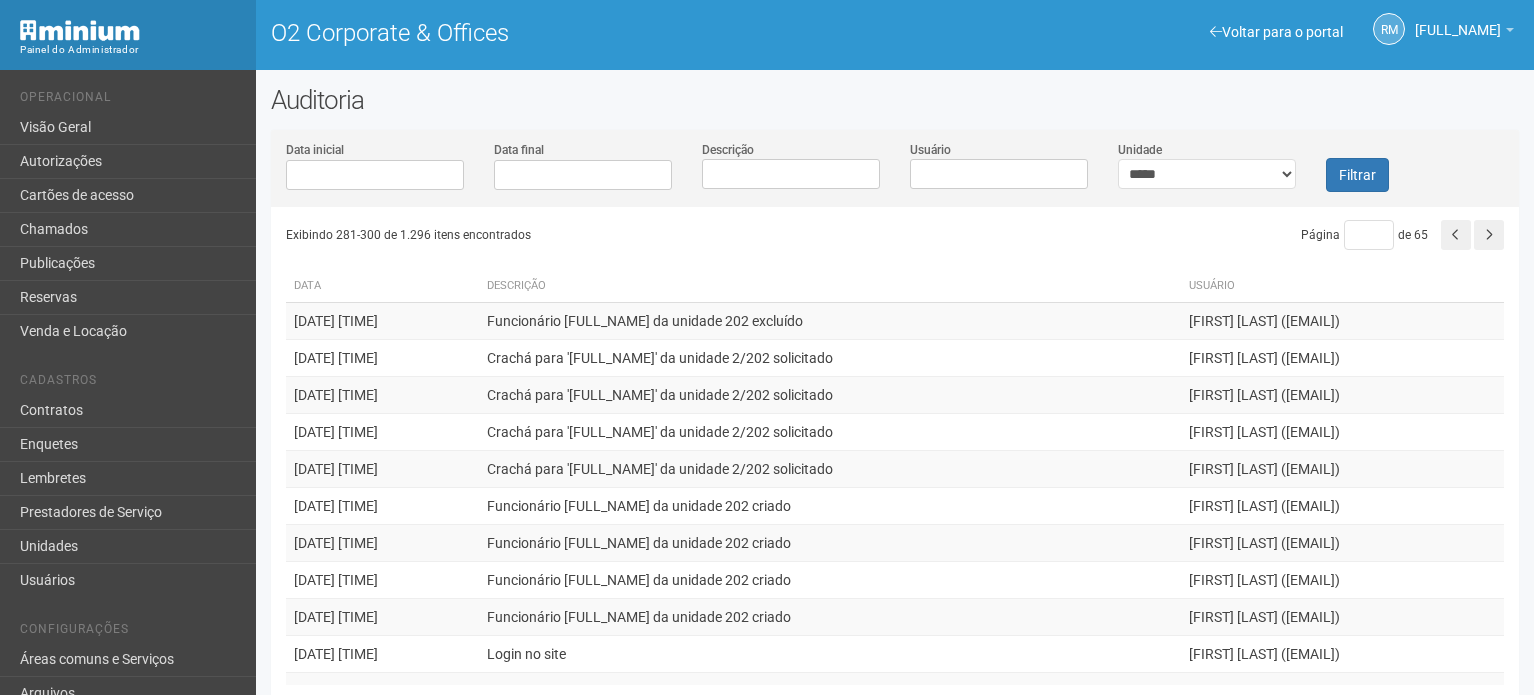scroll, scrollTop: 0, scrollLeft: 0, axis: both 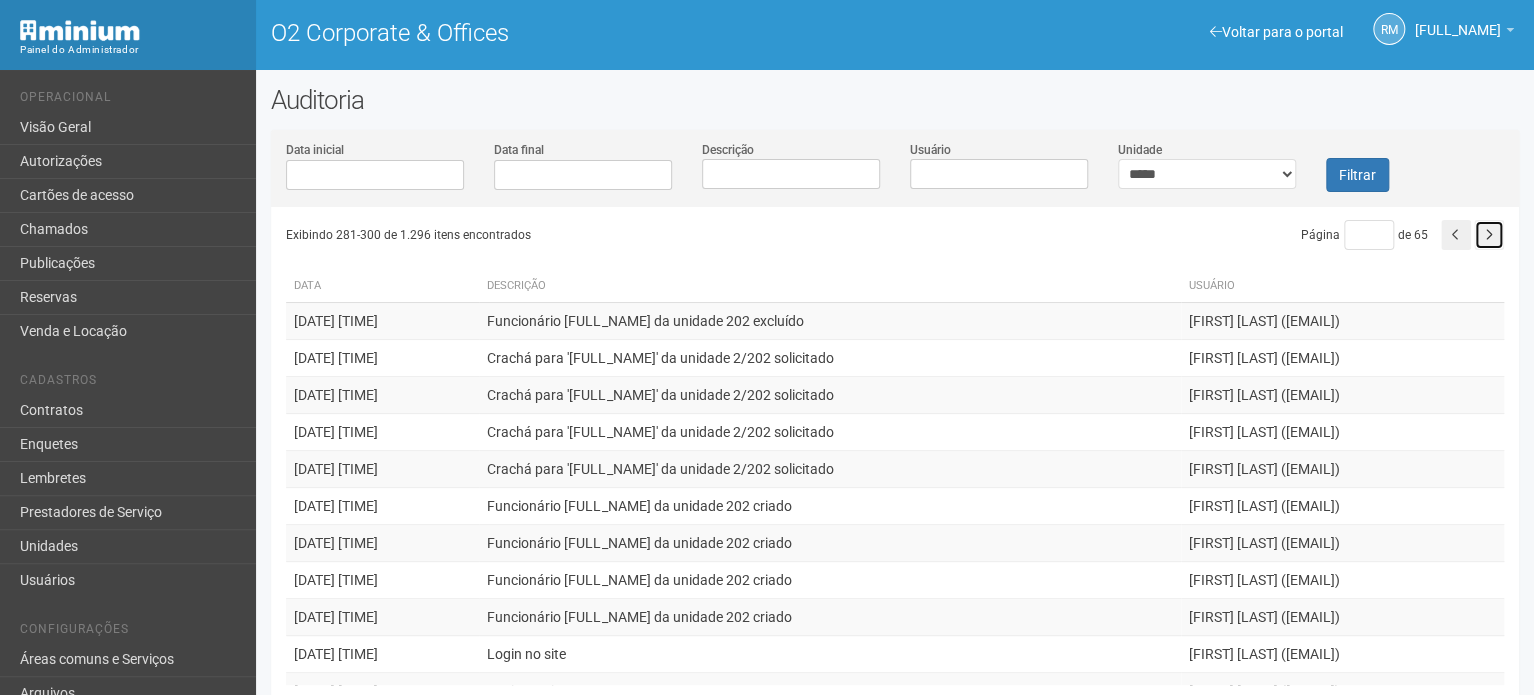 click at bounding box center [1489, 235] 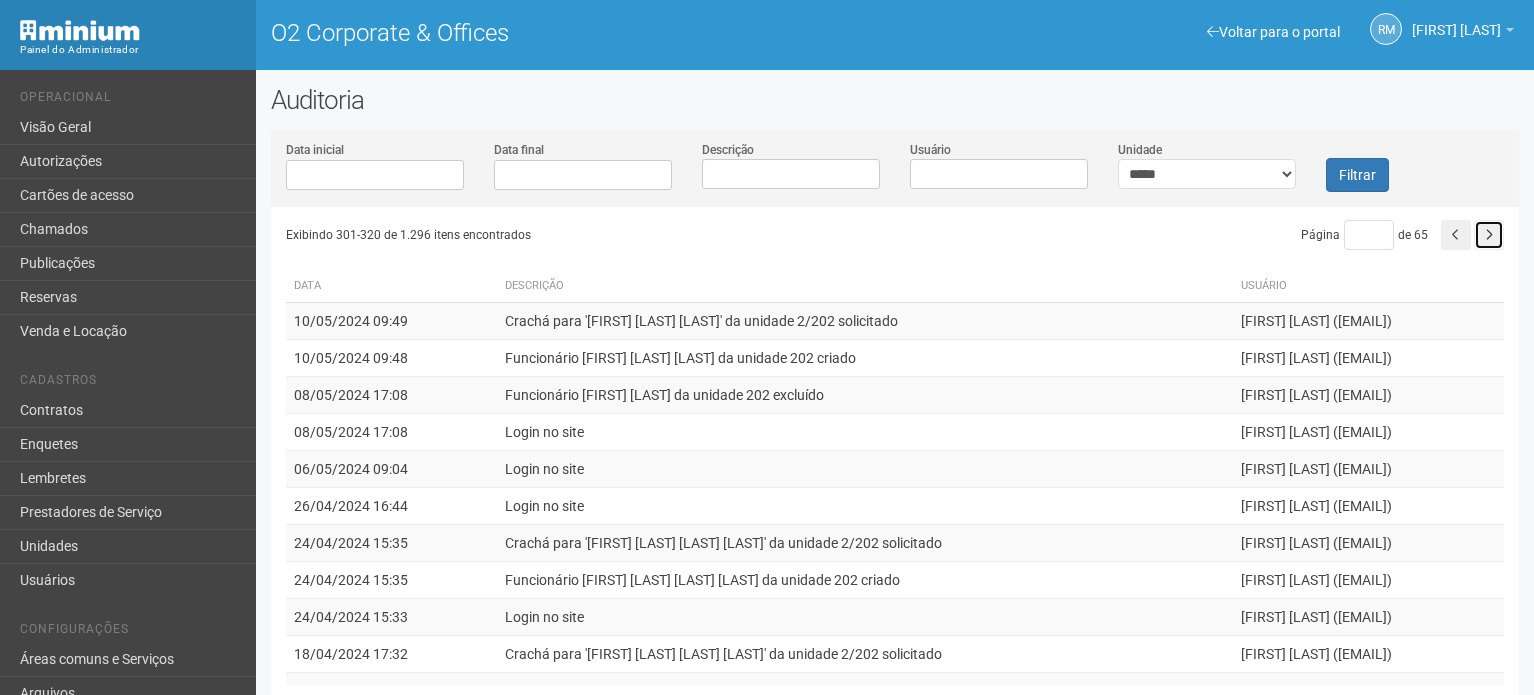 scroll, scrollTop: 0, scrollLeft: 0, axis: both 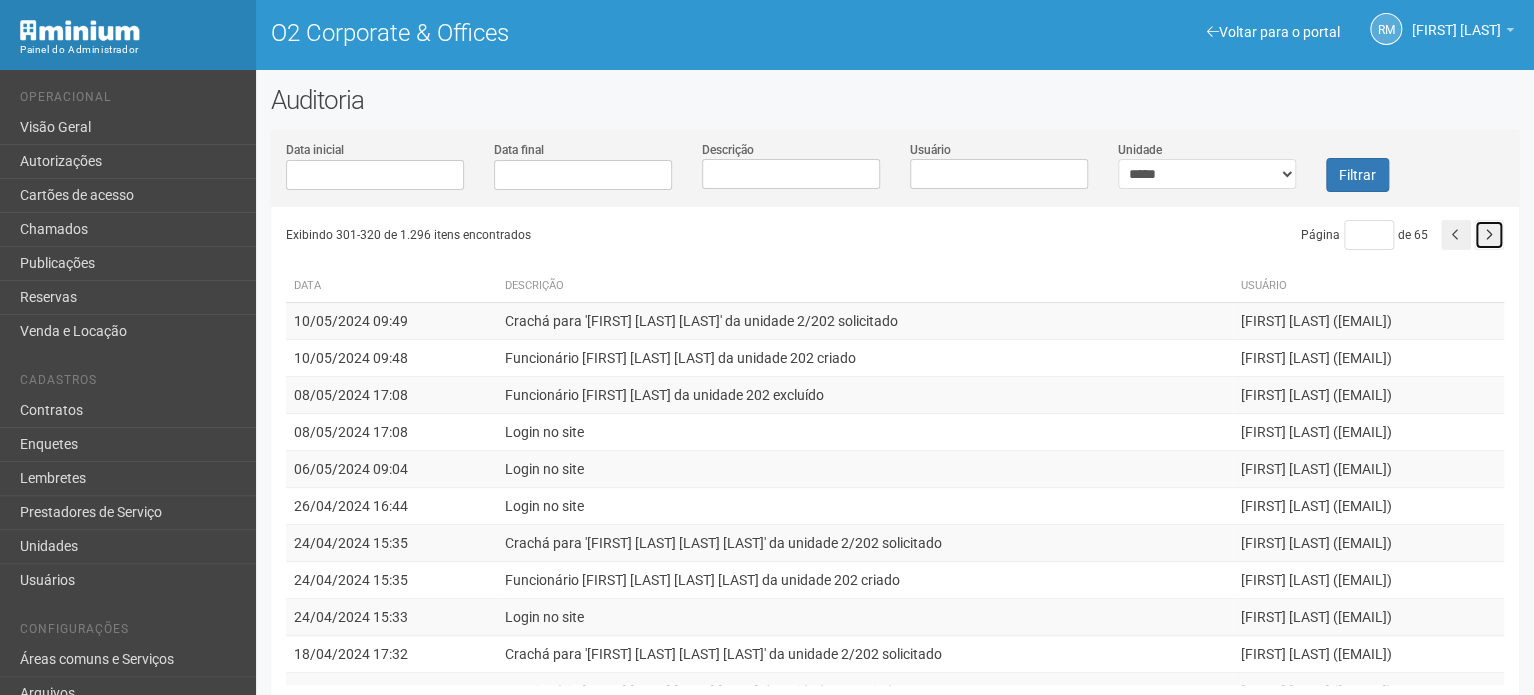 click at bounding box center [1489, 235] 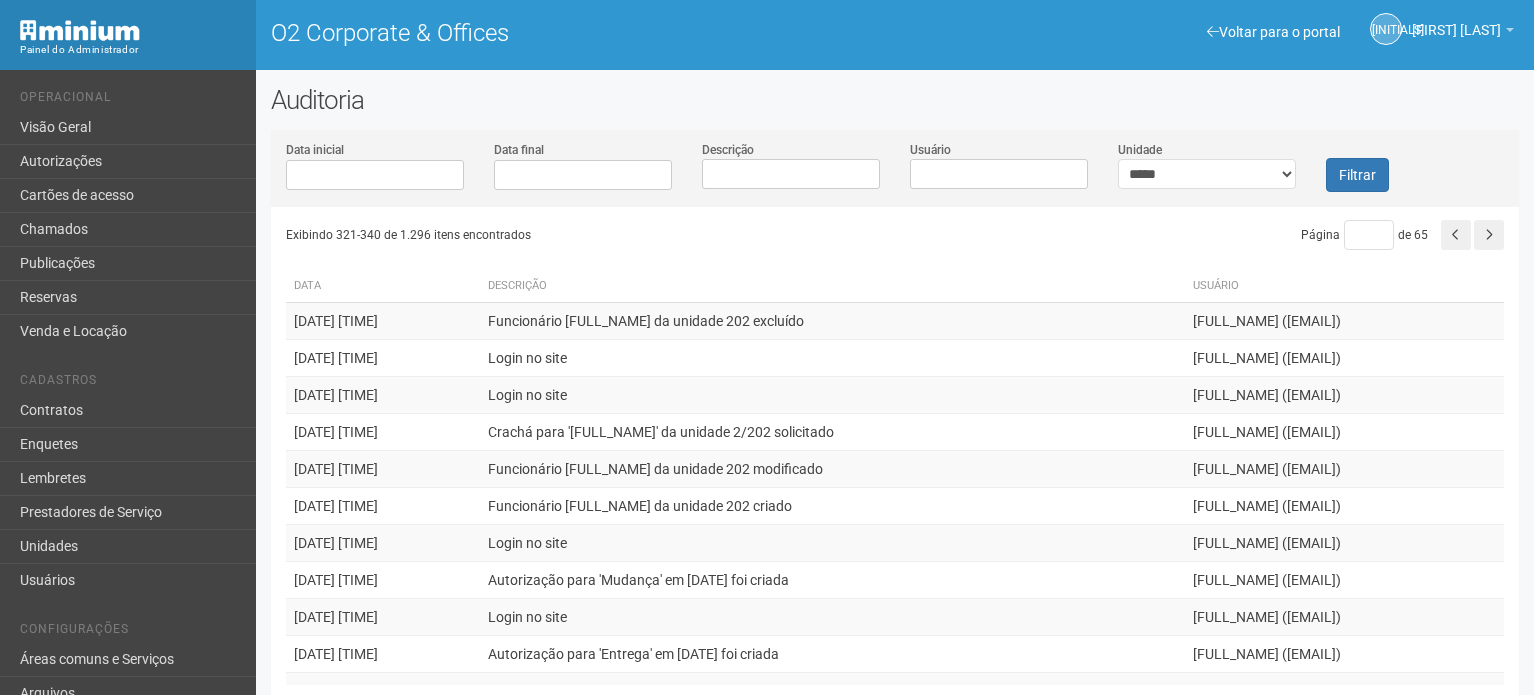 scroll, scrollTop: 0, scrollLeft: 0, axis: both 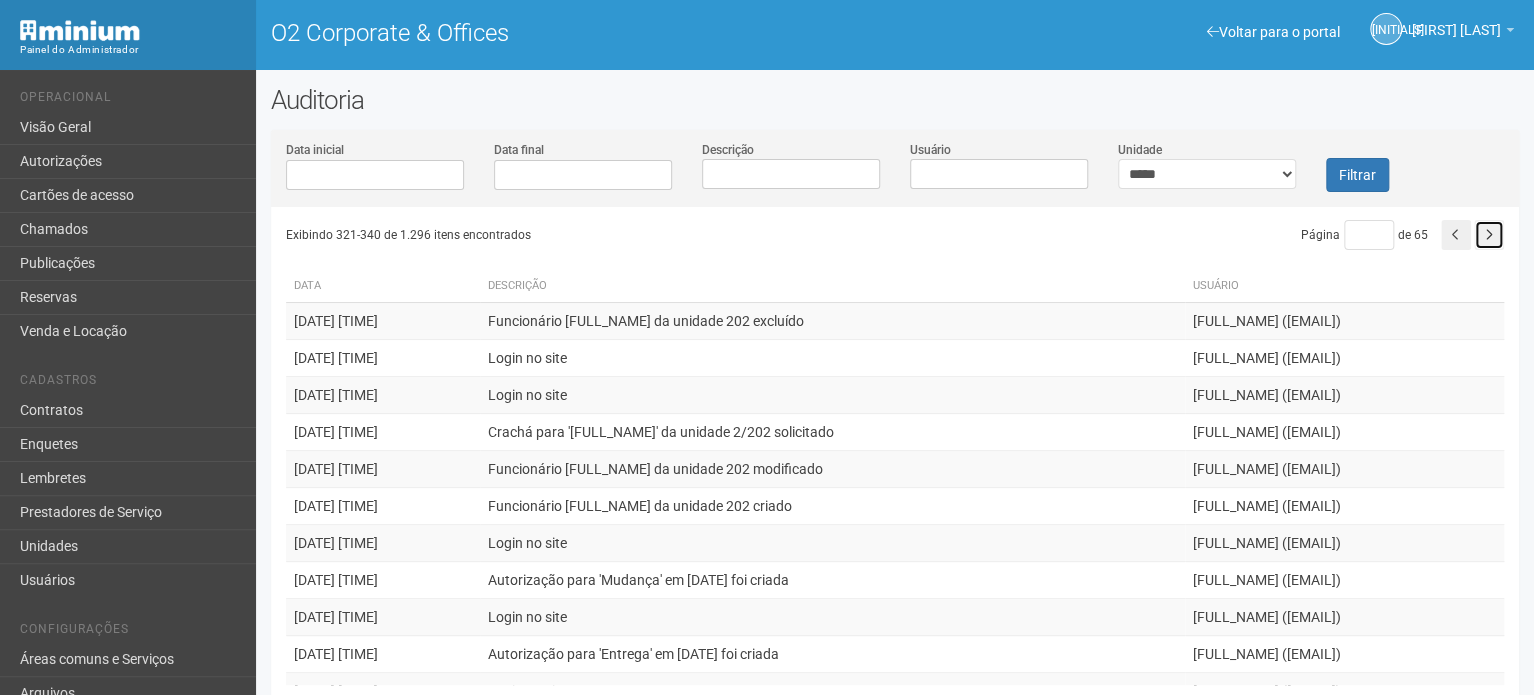 click at bounding box center (1489, 235) 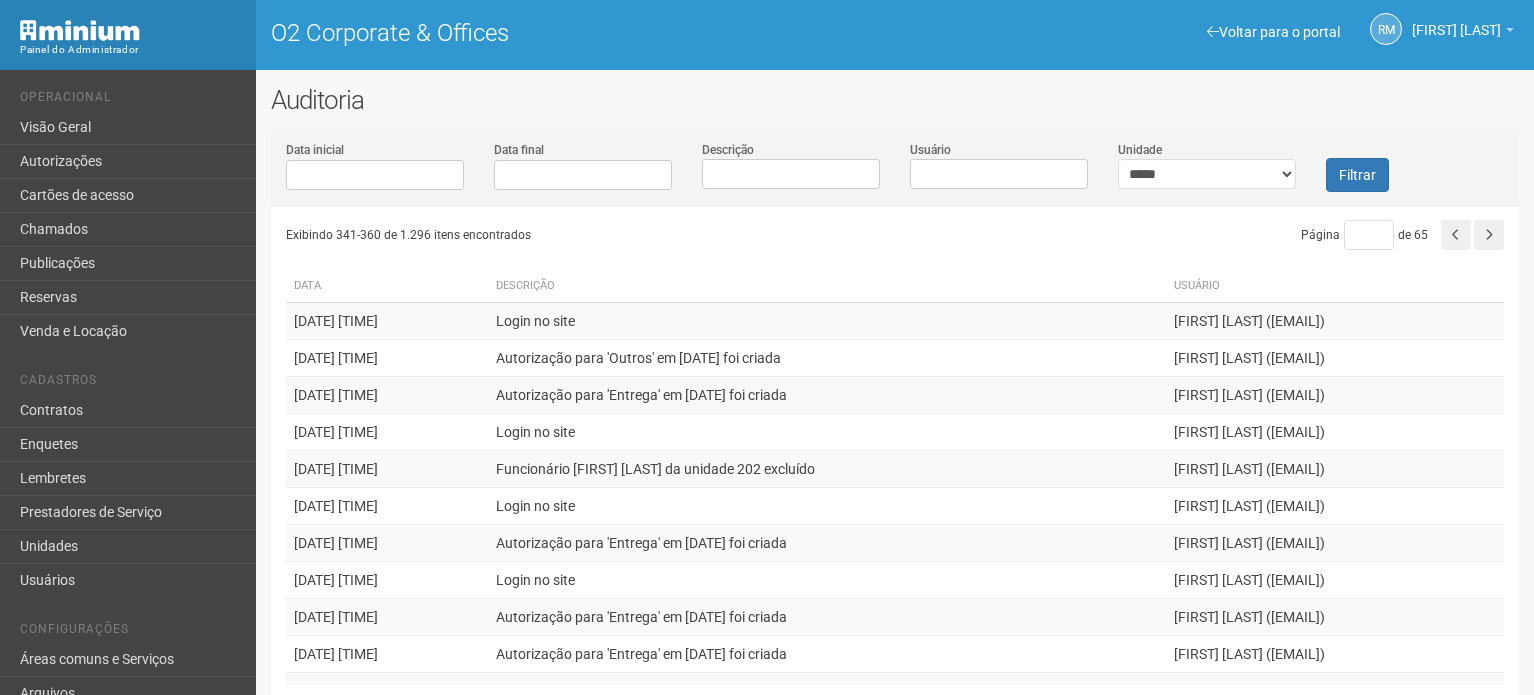 scroll, scrollTop: 0, scrollLeft: 0, axis: both 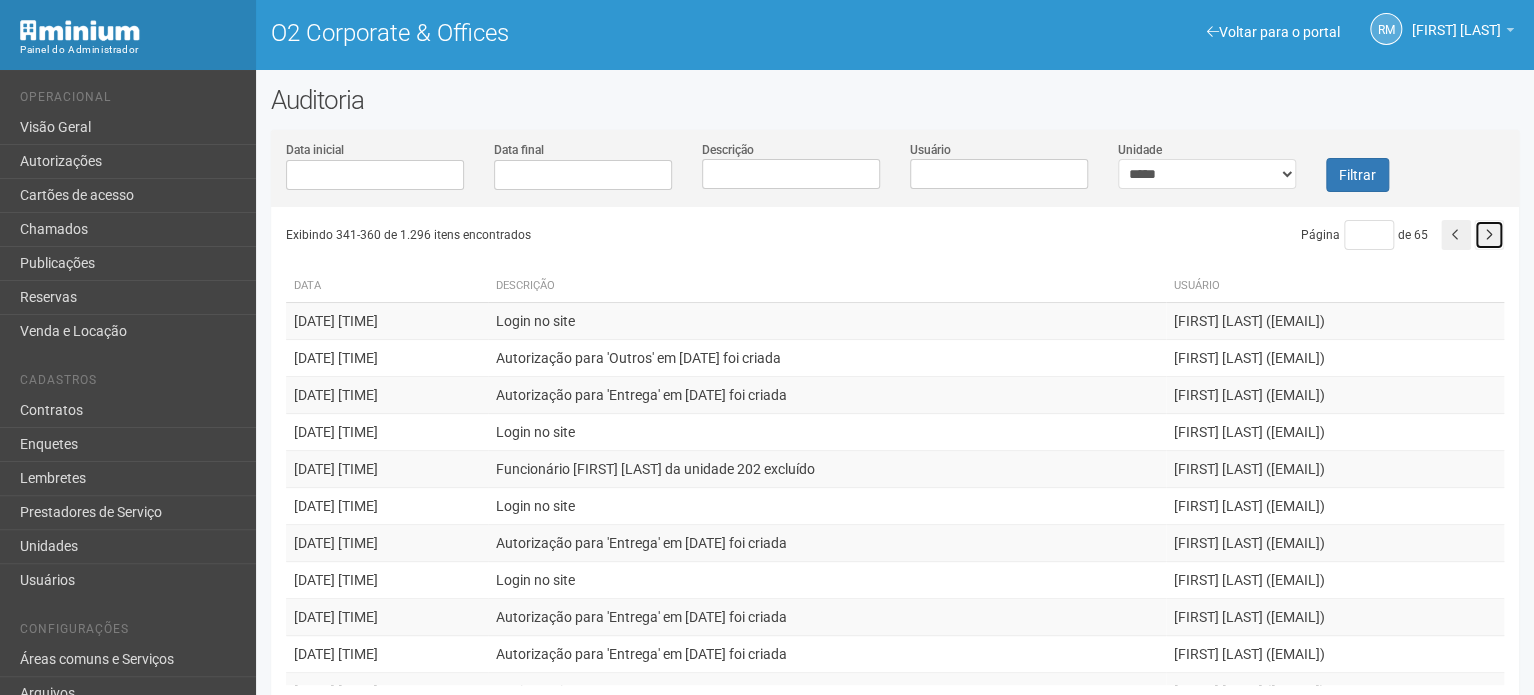 click at bounding box center (1489, 235) 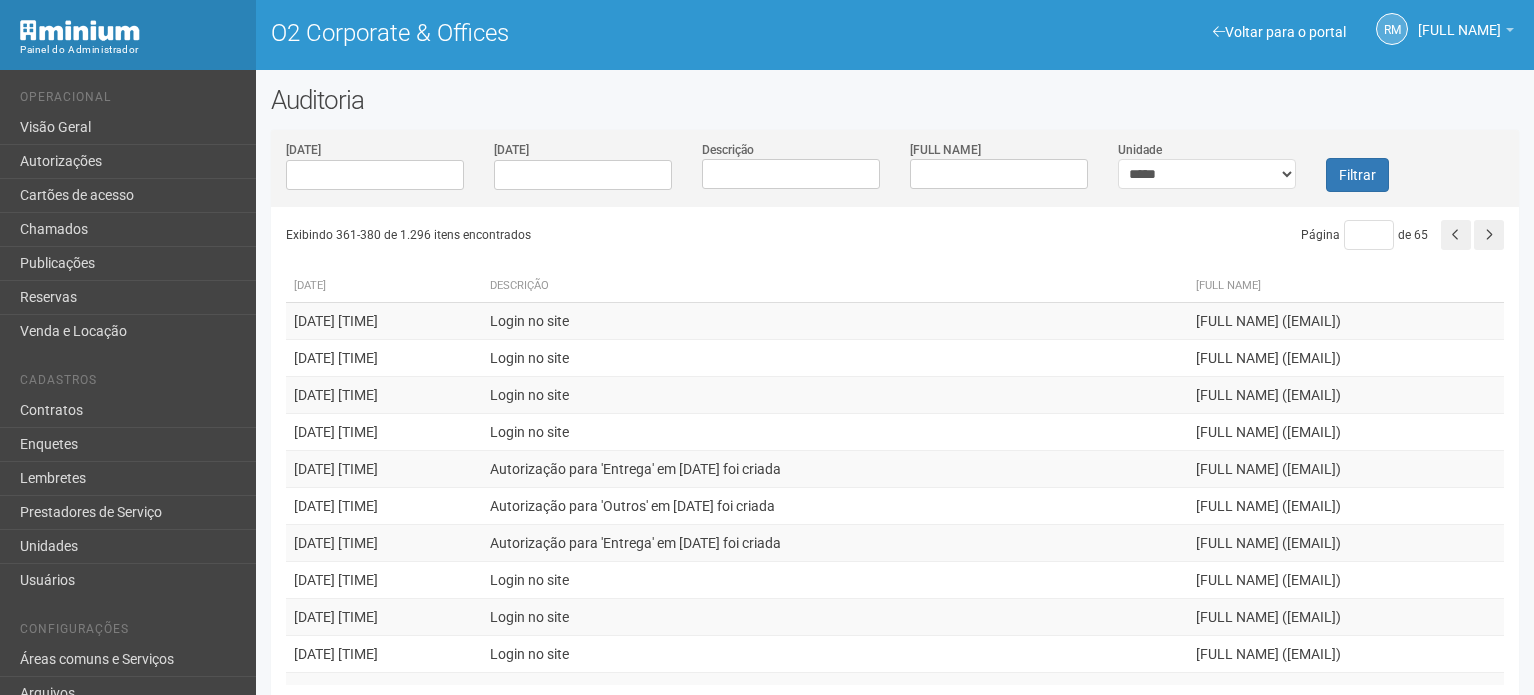 scroll, scrollTop: 0, scrollLeft: 0, axis: both 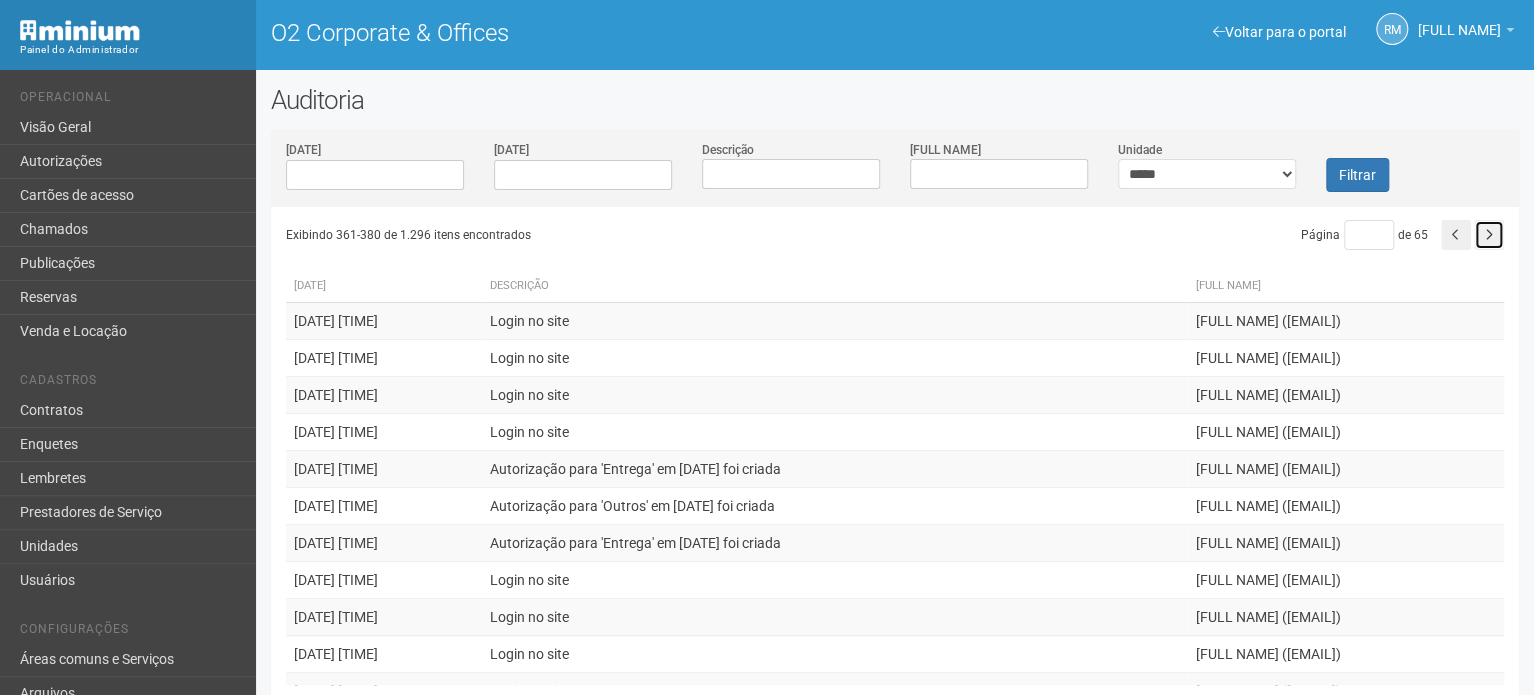 click at bounding box center (1489, 235) 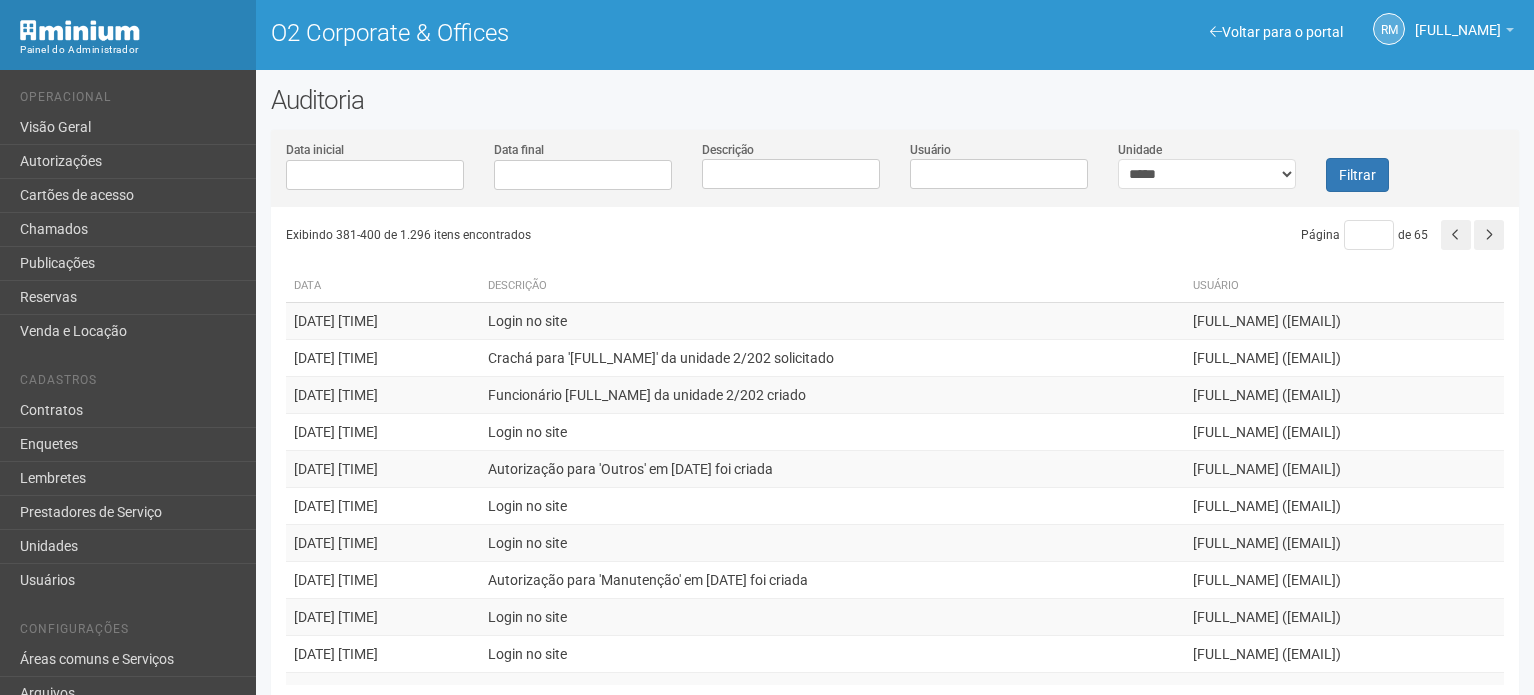 scroll, scrollTop: 0, scrollLeft: 0, axis: both 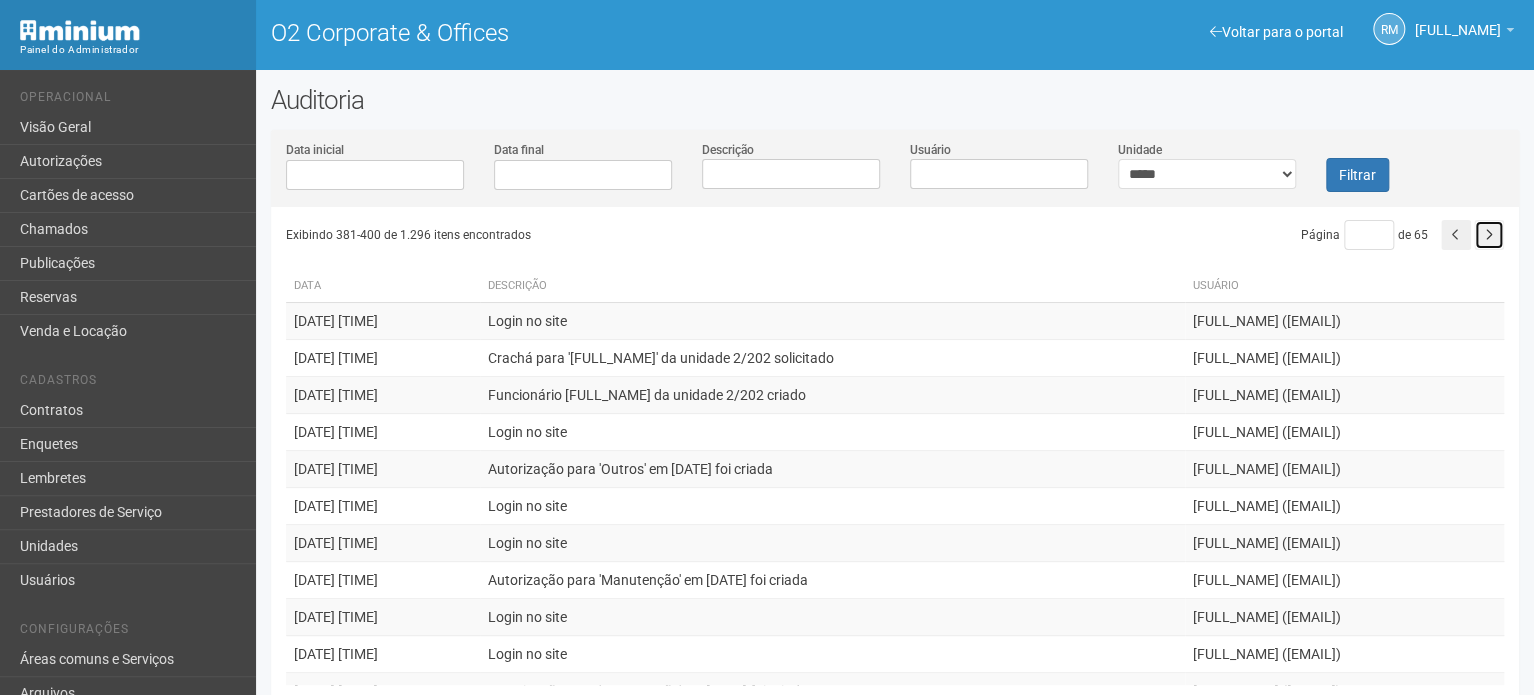 click at bounding box center [1489, 235] 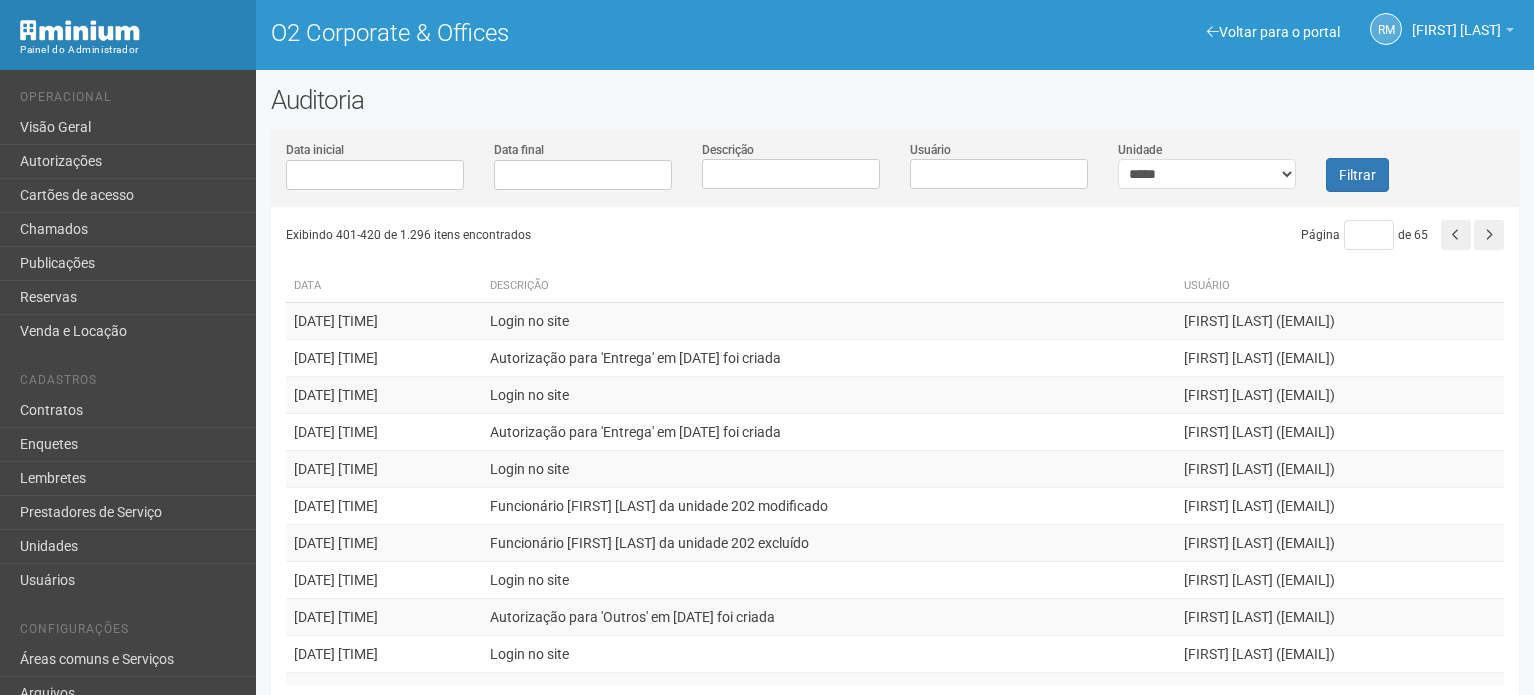 scroll, scrollTop: 0, scrollLeft: 0, axis: both 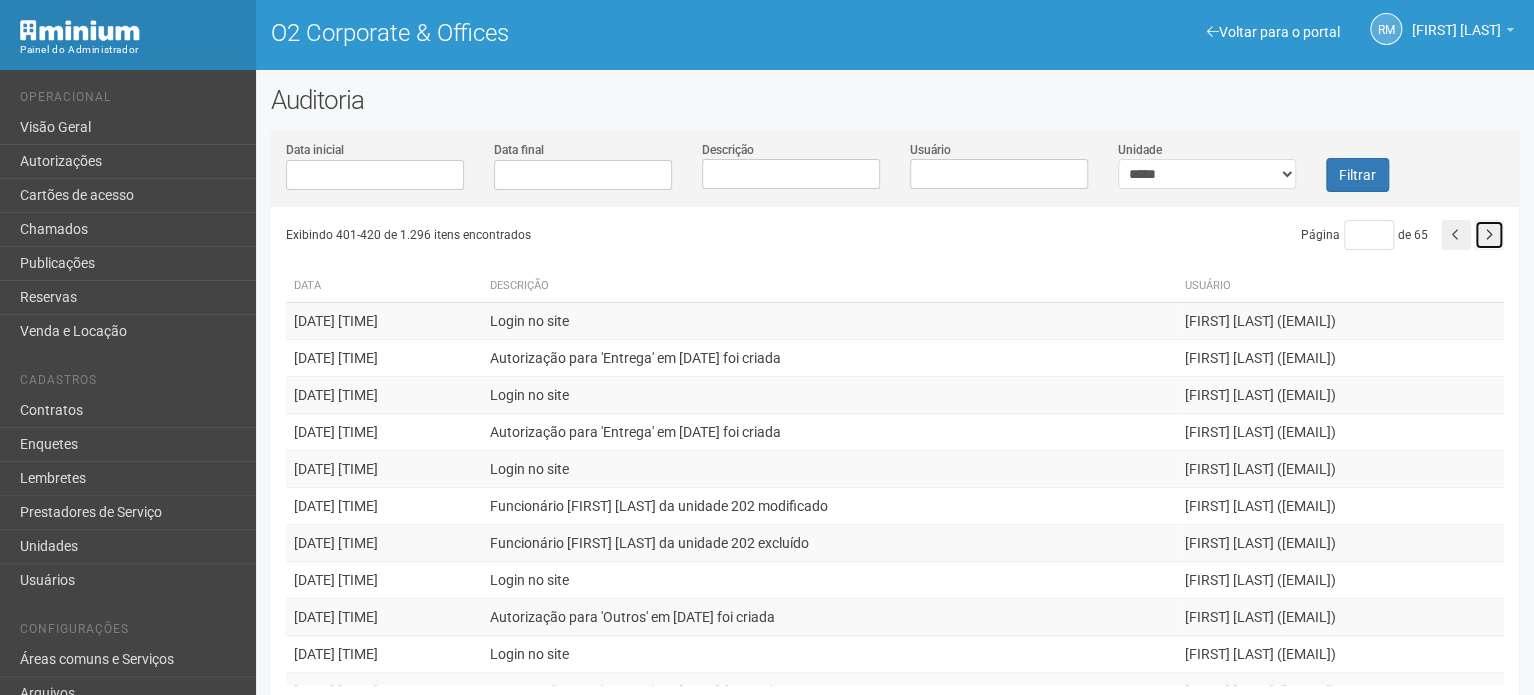 click at bounding box center (1489, 235) 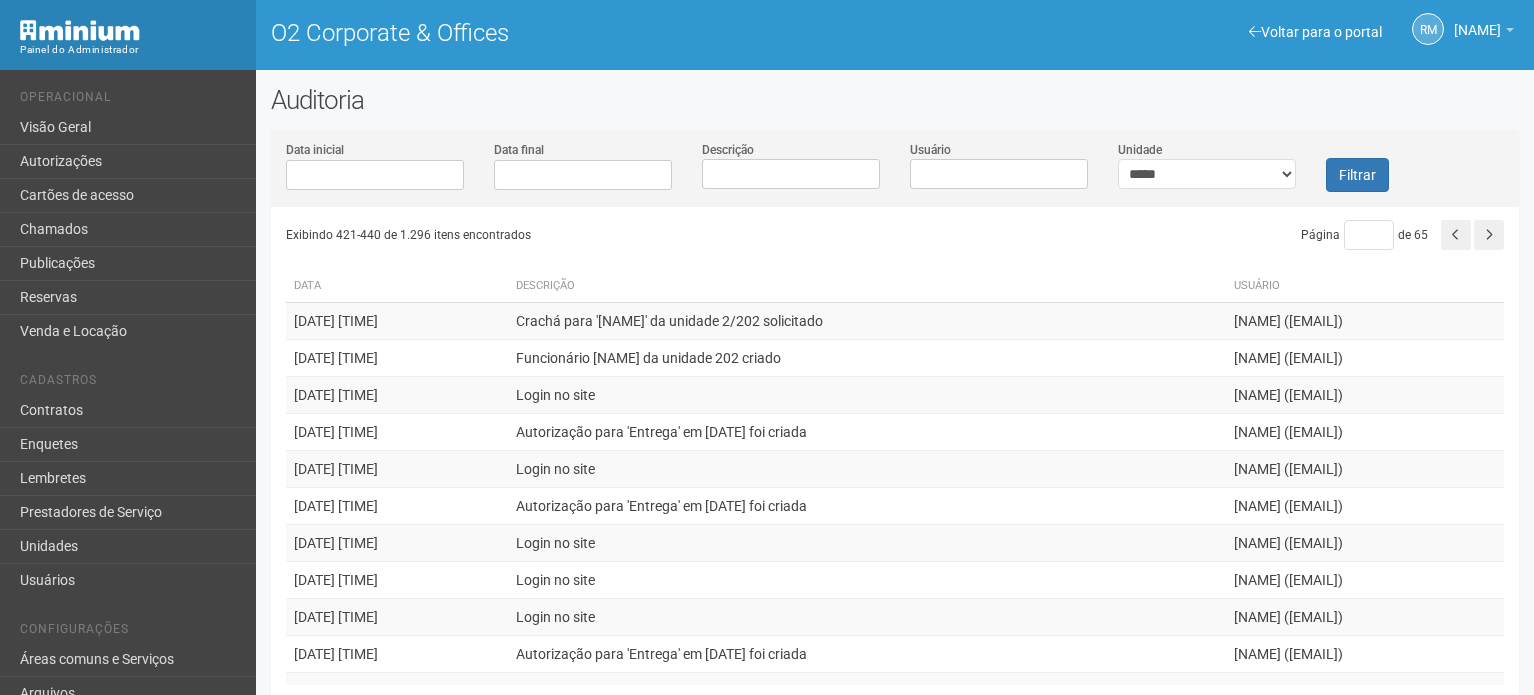 scroll, scrollTop: 0, scrollLeft: 0, axis: both 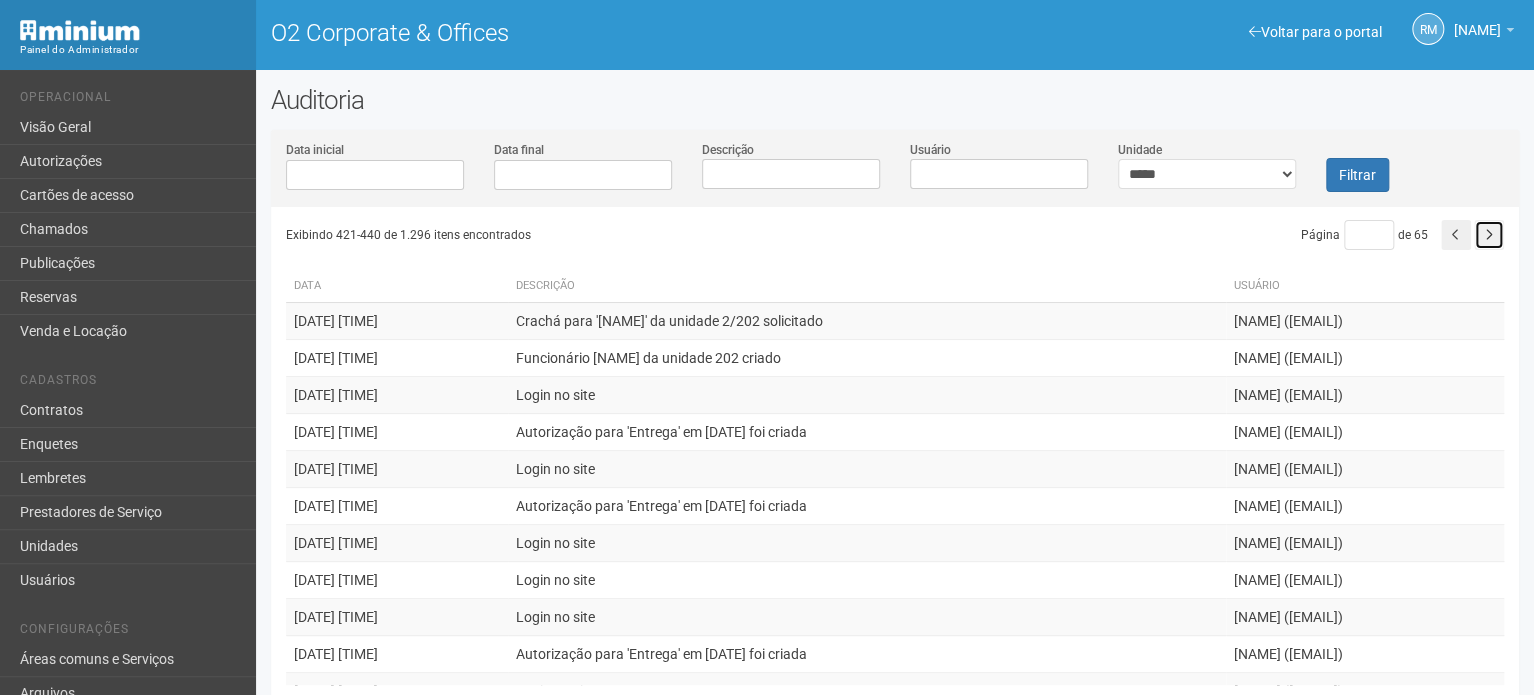 click at bounding box center (1489, 235) 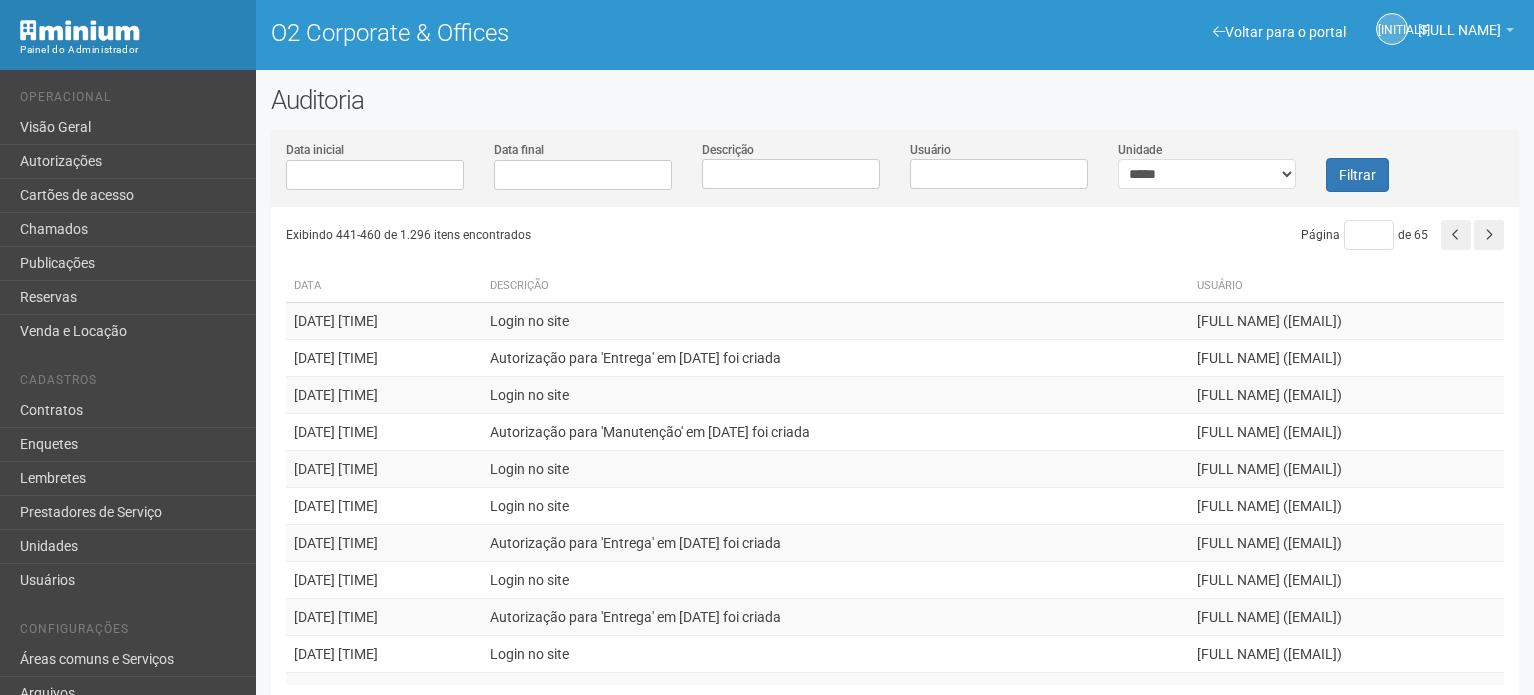 scroll, scrollTop: 0, scrollLeft: 0, axis: both 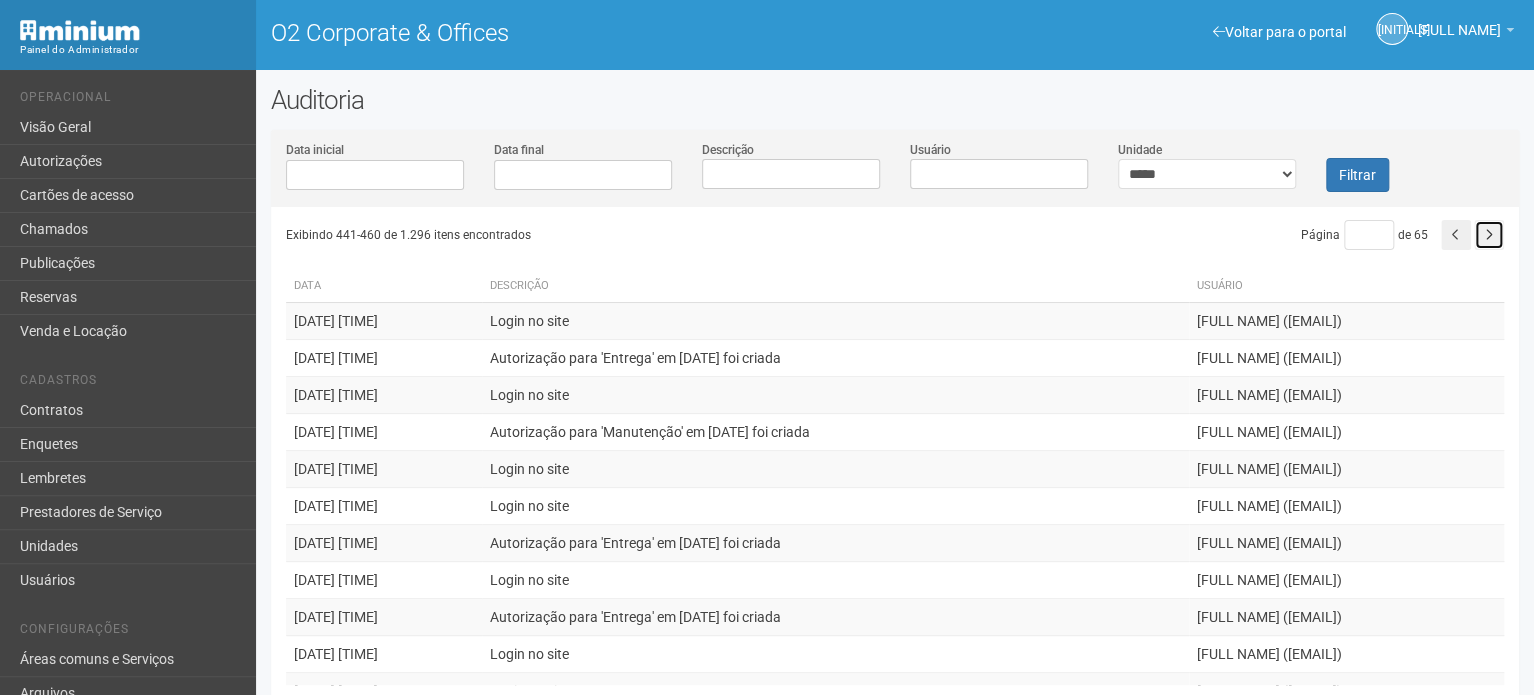 click at bounding box center (1489, 235) 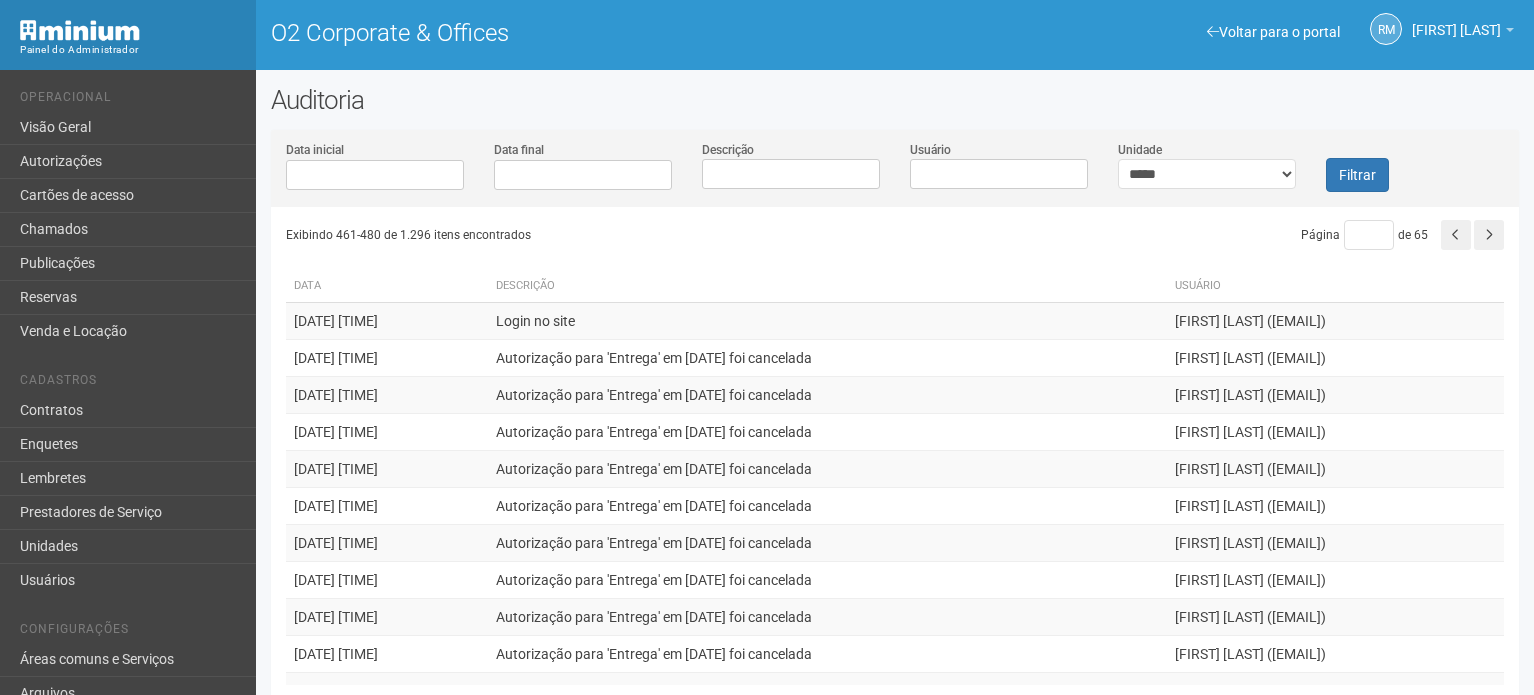 scroll, scrollTop: 0, scrollLeft: 0, axis: both 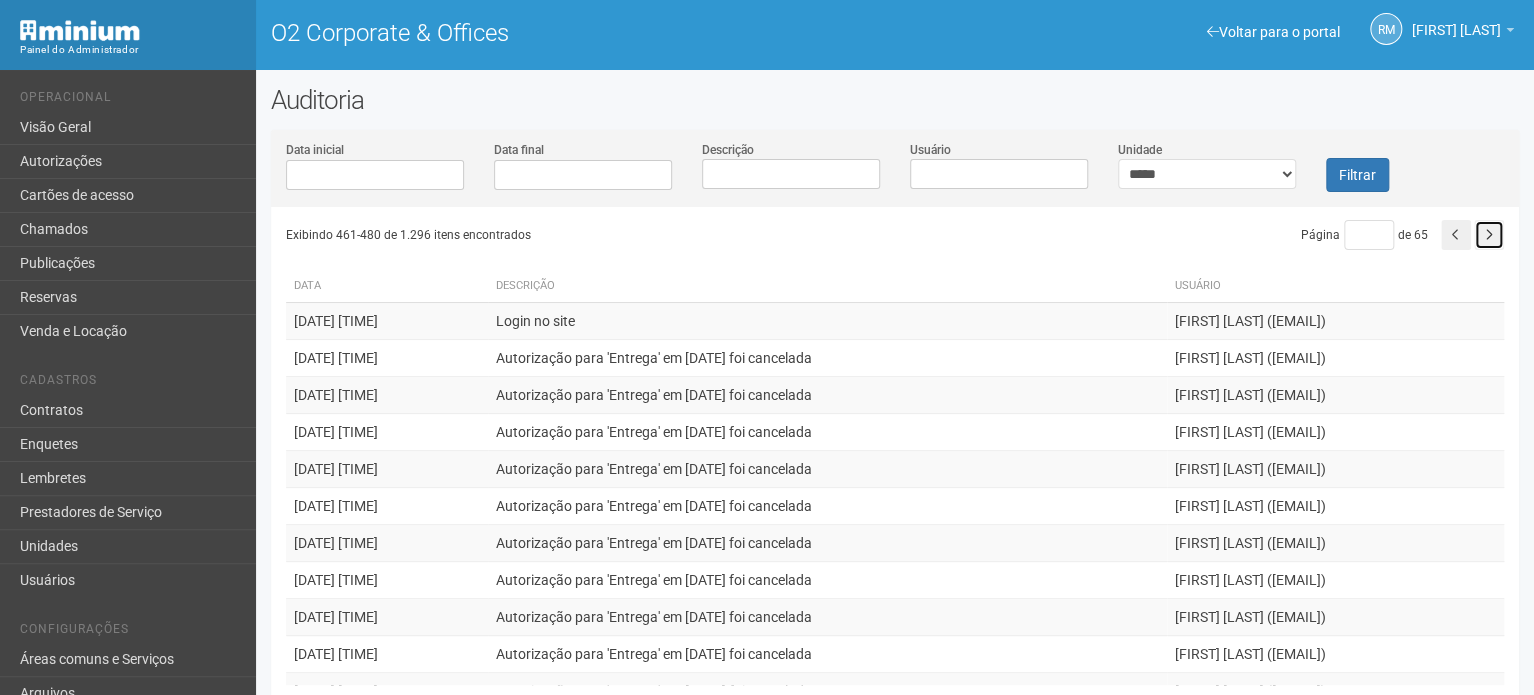 click at bounding box center [1489, 235] 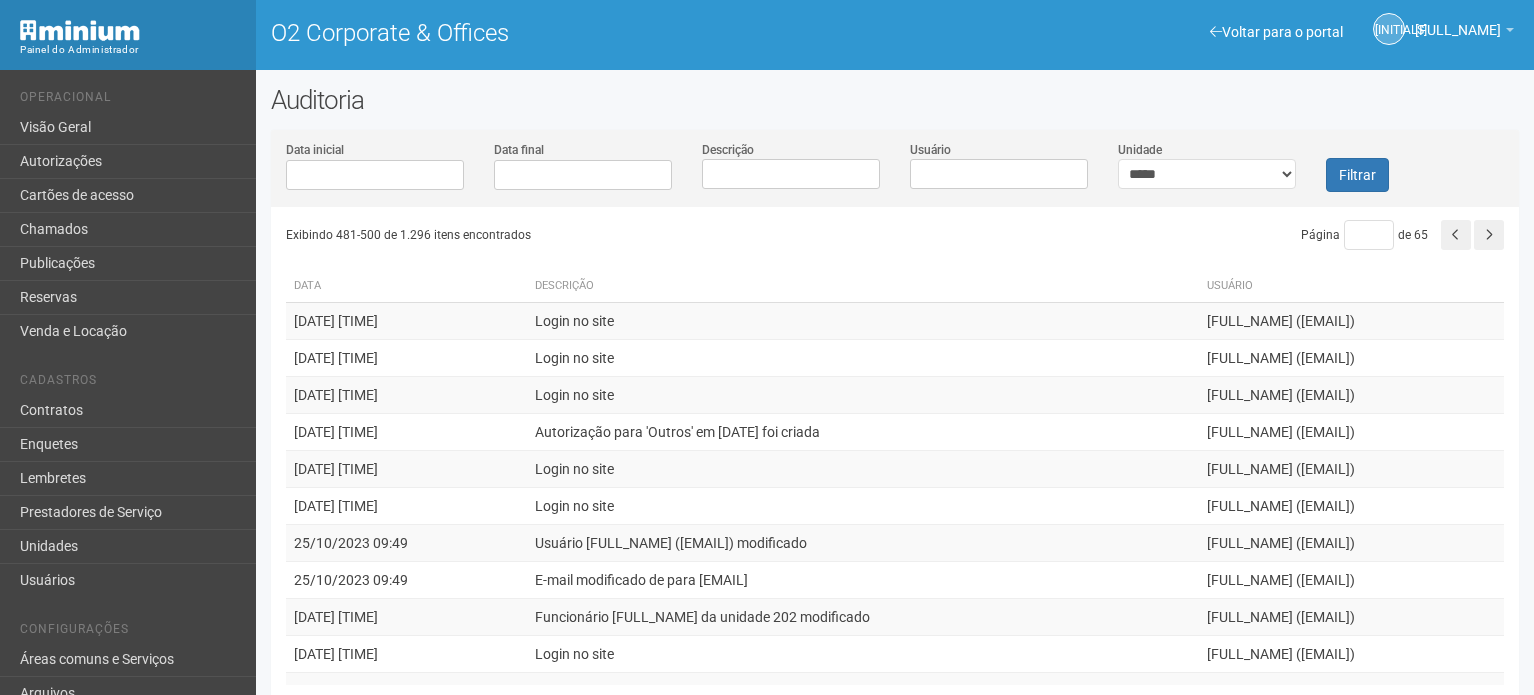 scroll, scrollTop: 0, scrollLeft: 0, axis: both 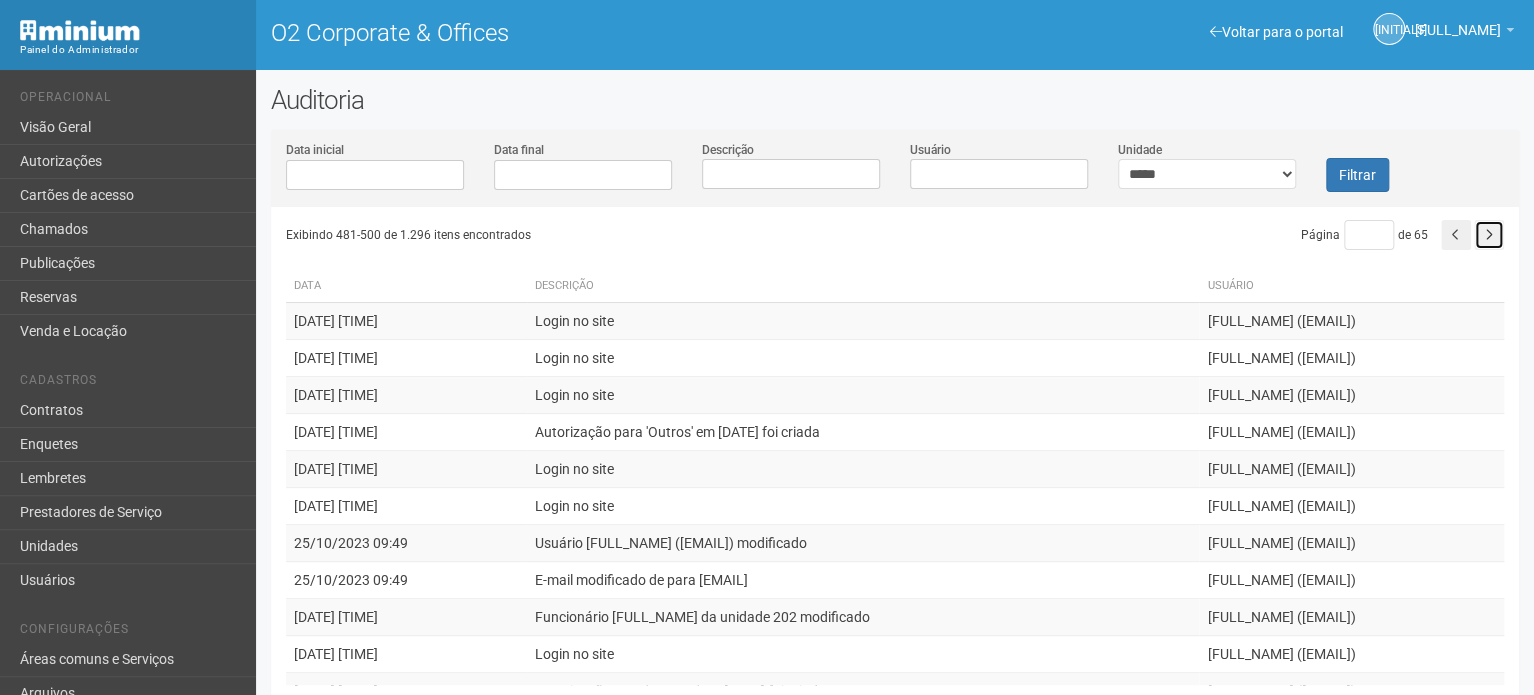 click at bounding box center (1489, 235) 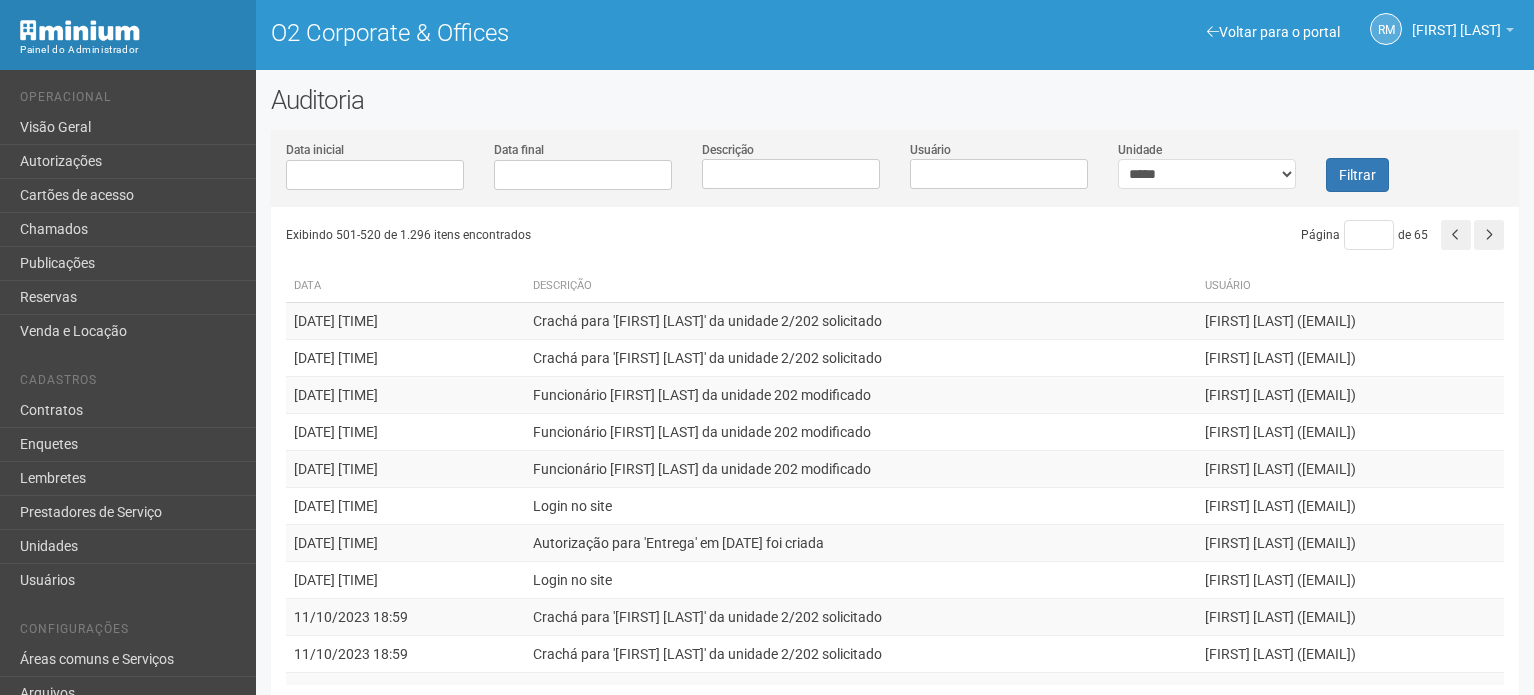 scroll, scrollTop: 0, scrollLeft: 0, axis: both 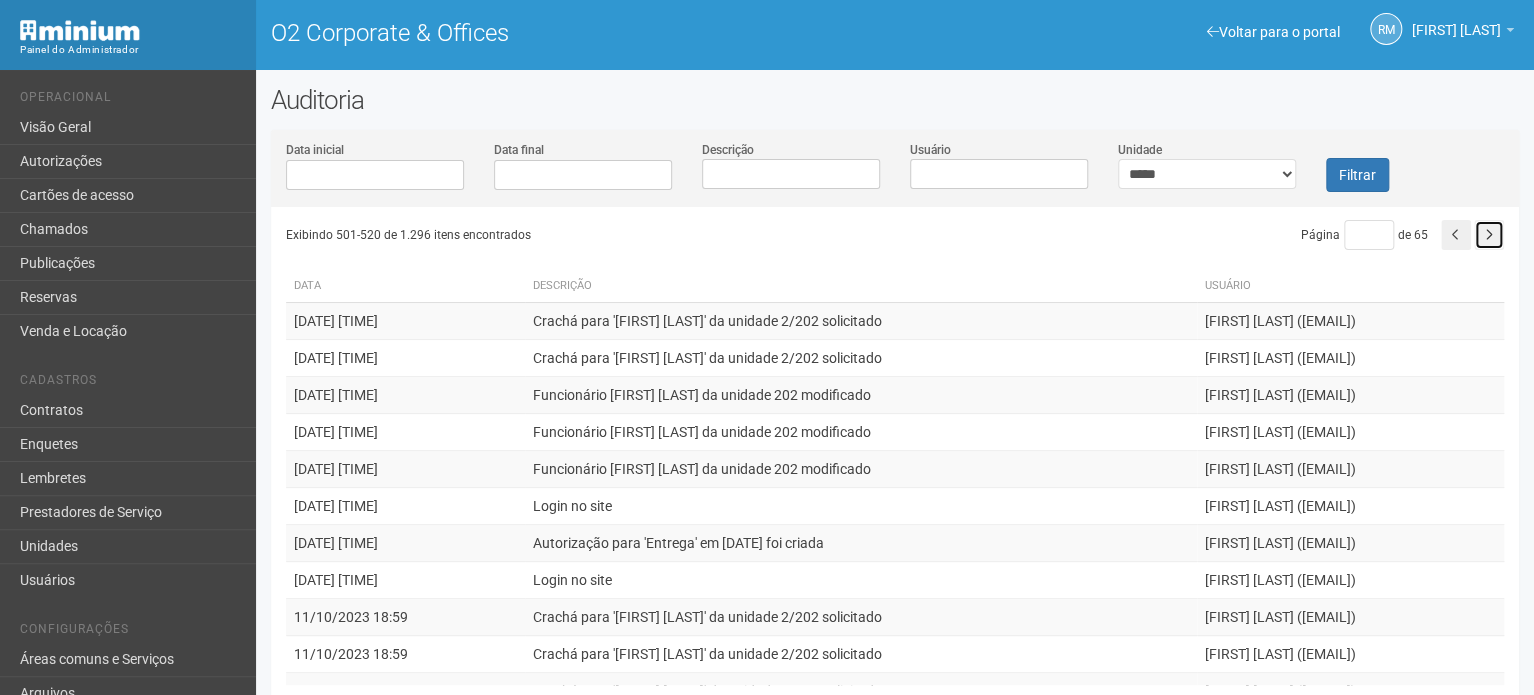 click at bounding box center [1489, 235] 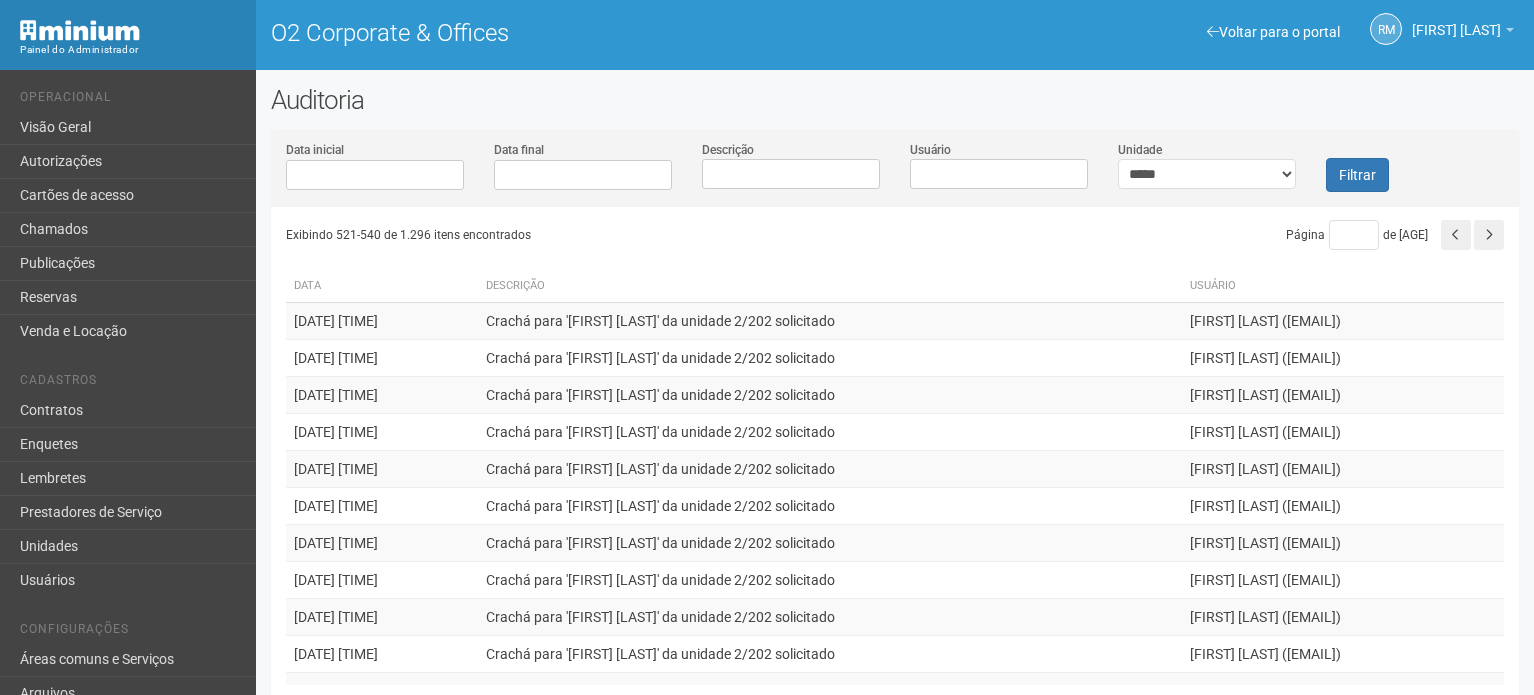 scroll, scrollTop: 0, scrollLeft: 0, axis: both 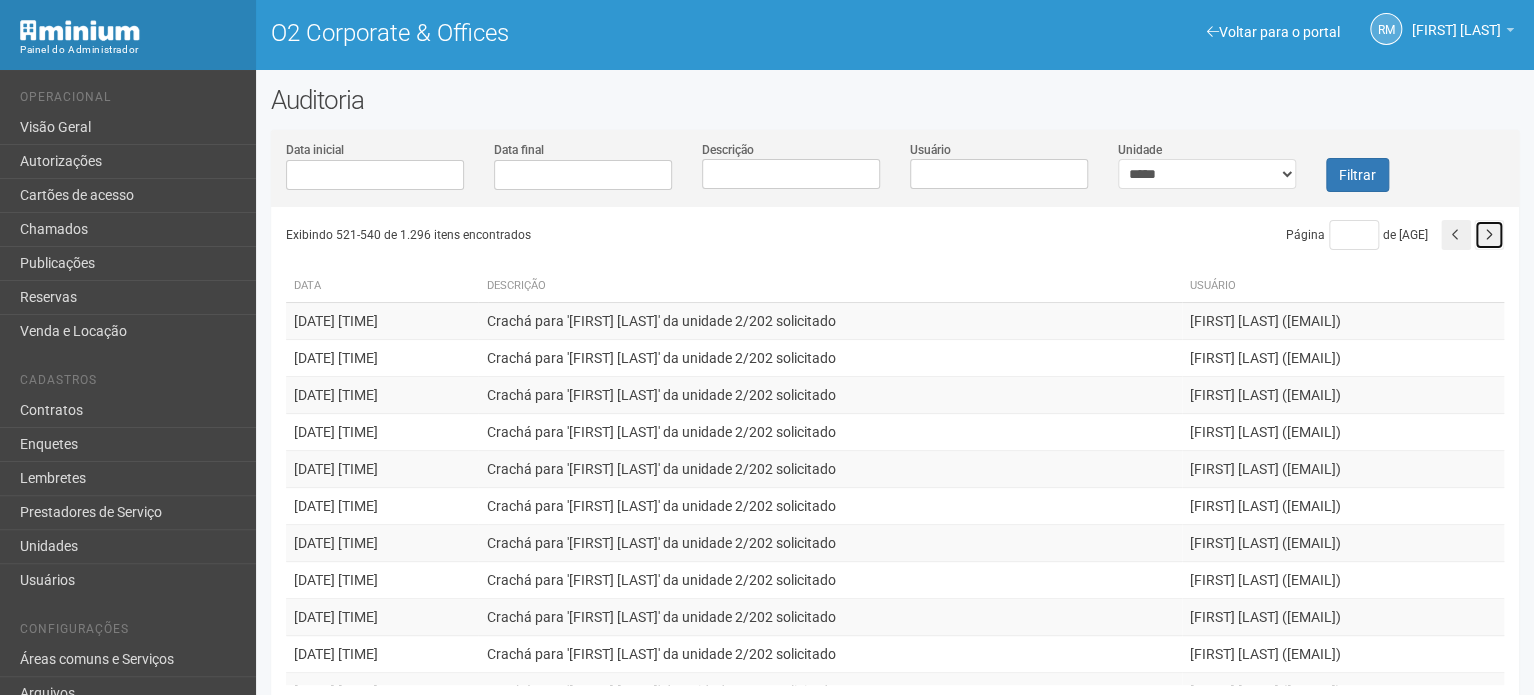 click at bounding box center (1489, 235) 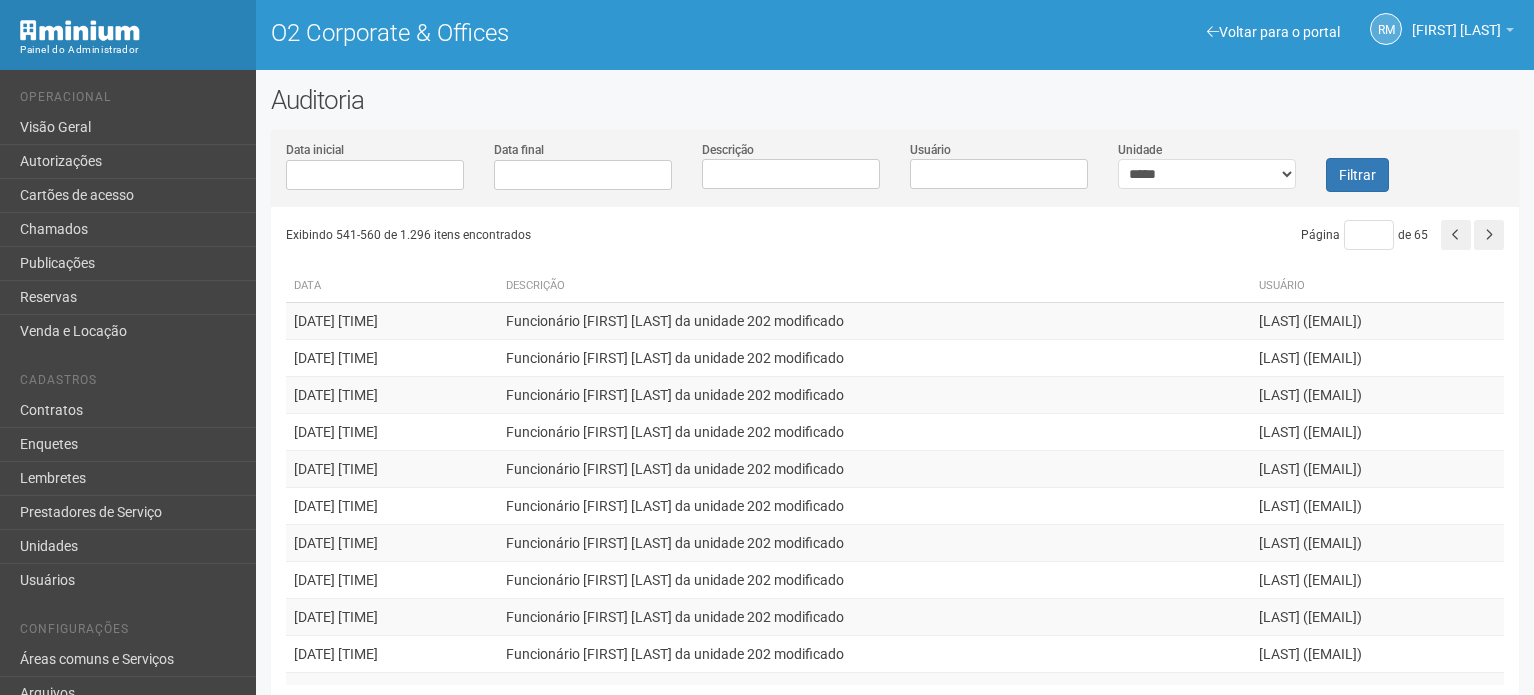 scroll, scrollTop: 0, scrollLeft: 0, axis: both 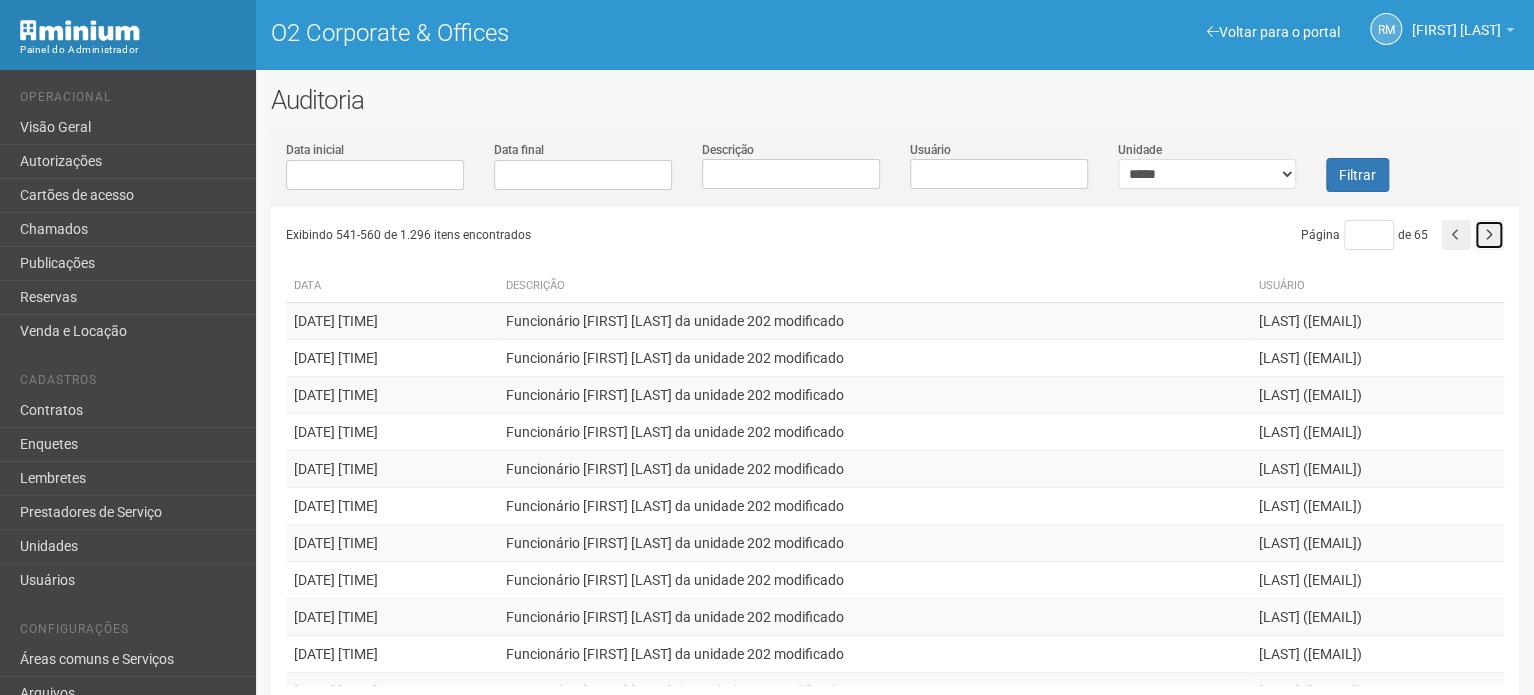 click at bounding box center (1489, 235) 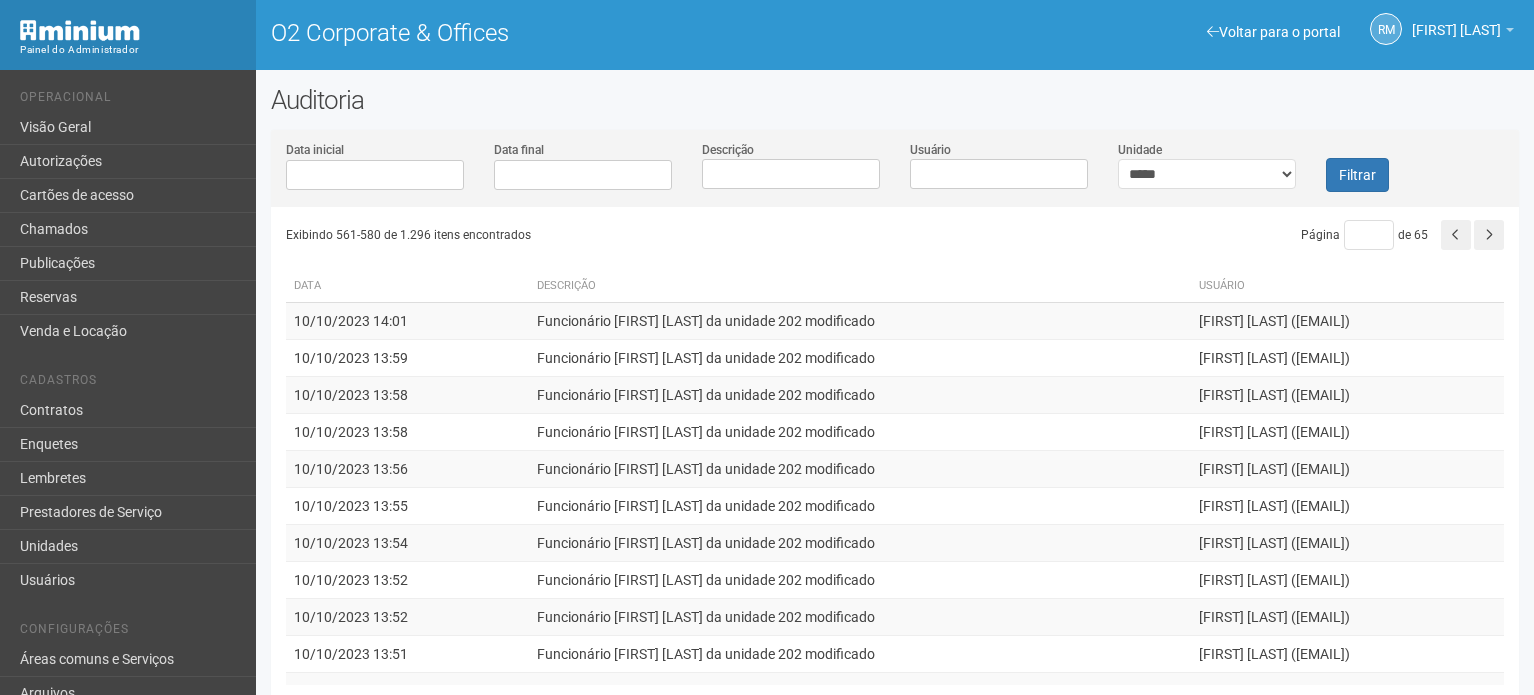 scroll, scrollTop: 0, scrollLeft: 0, axis: both 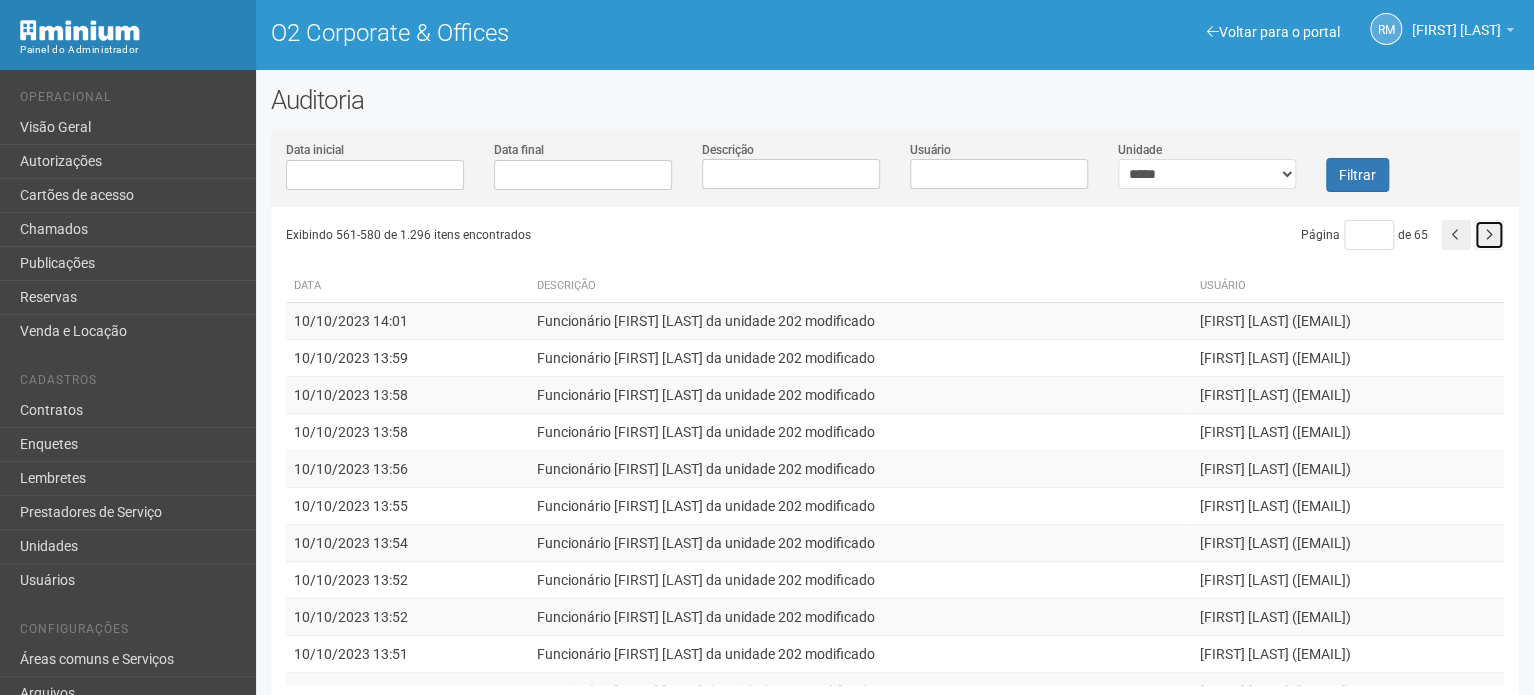 click at bounding box center (1489, 235) 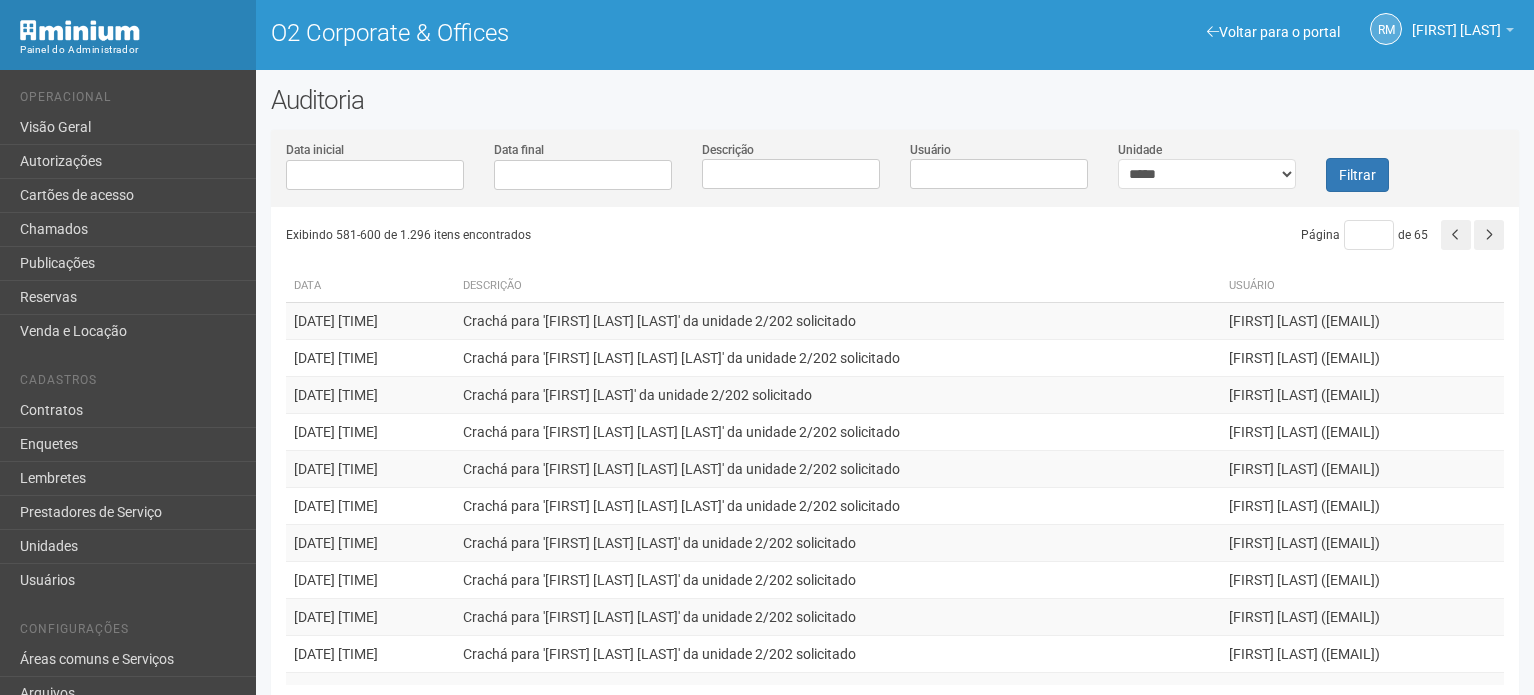 scroll, scrollTop: 0, scrollLeft: 0, axis: both 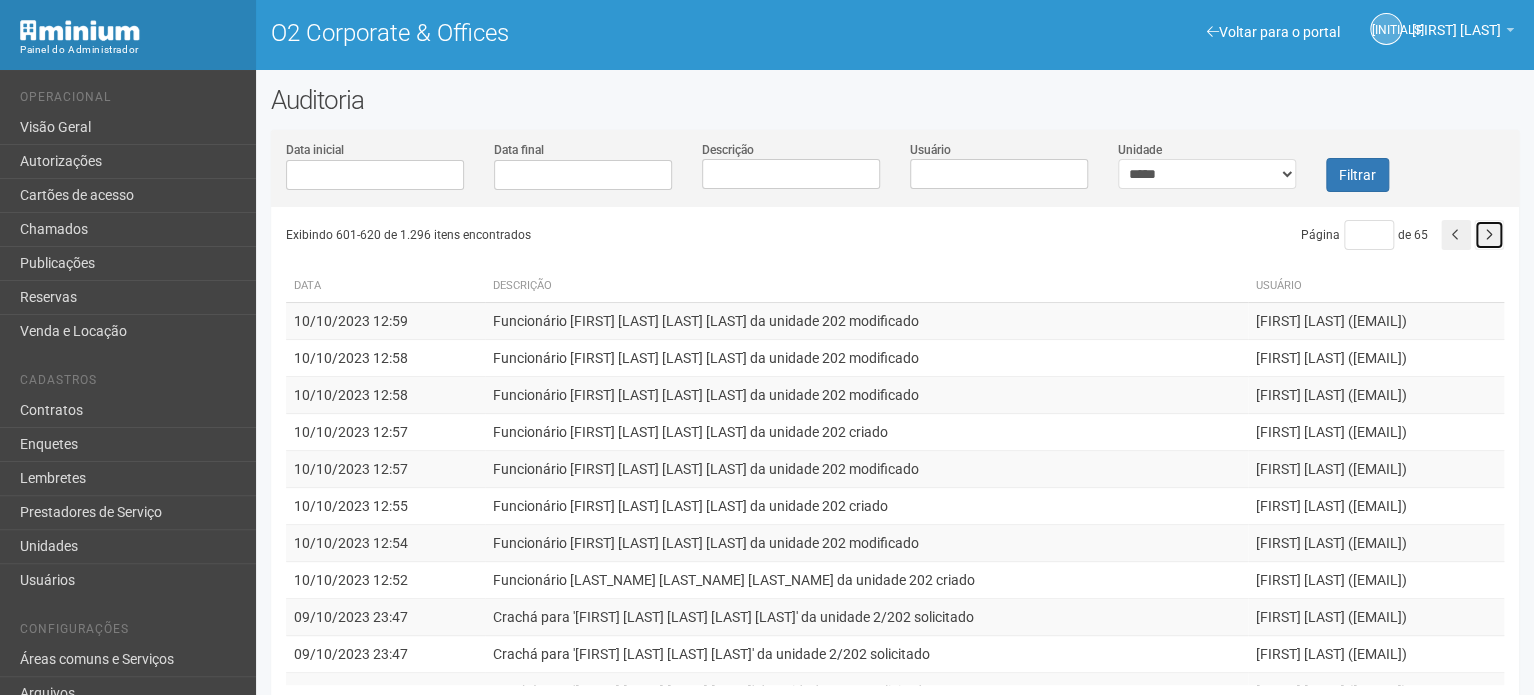 click at bounding box center [1489, 235] 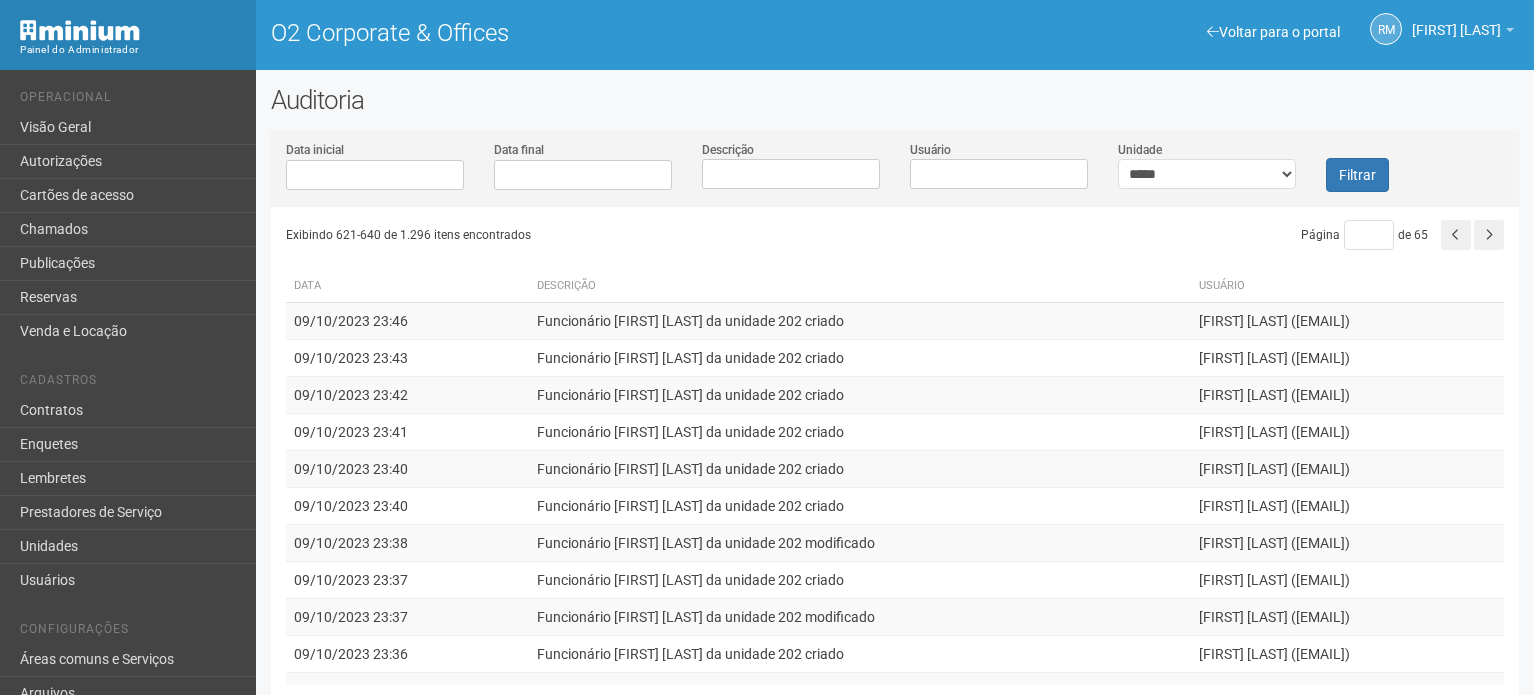 scroll, scrollTop: 0, scrollLeft: 0, axis: both 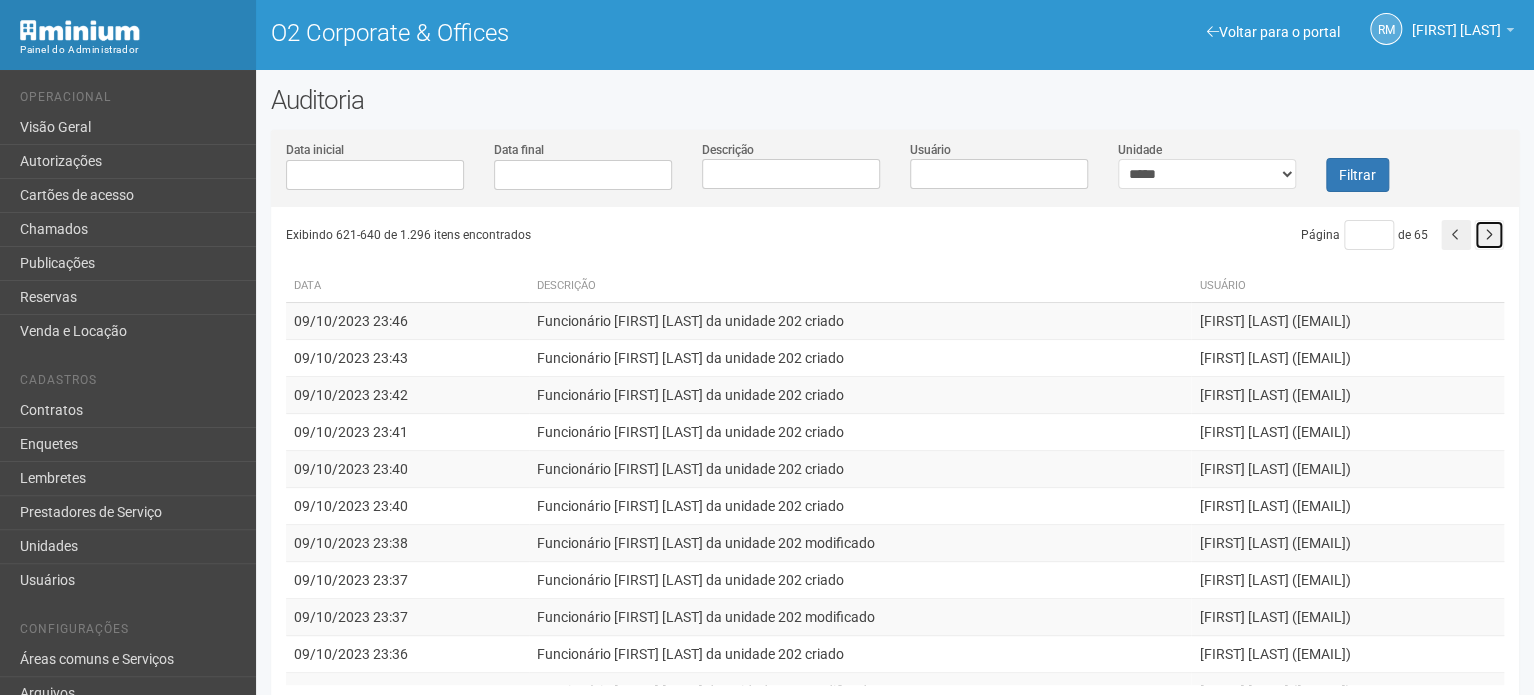 click at bounding box center (1489, 235) 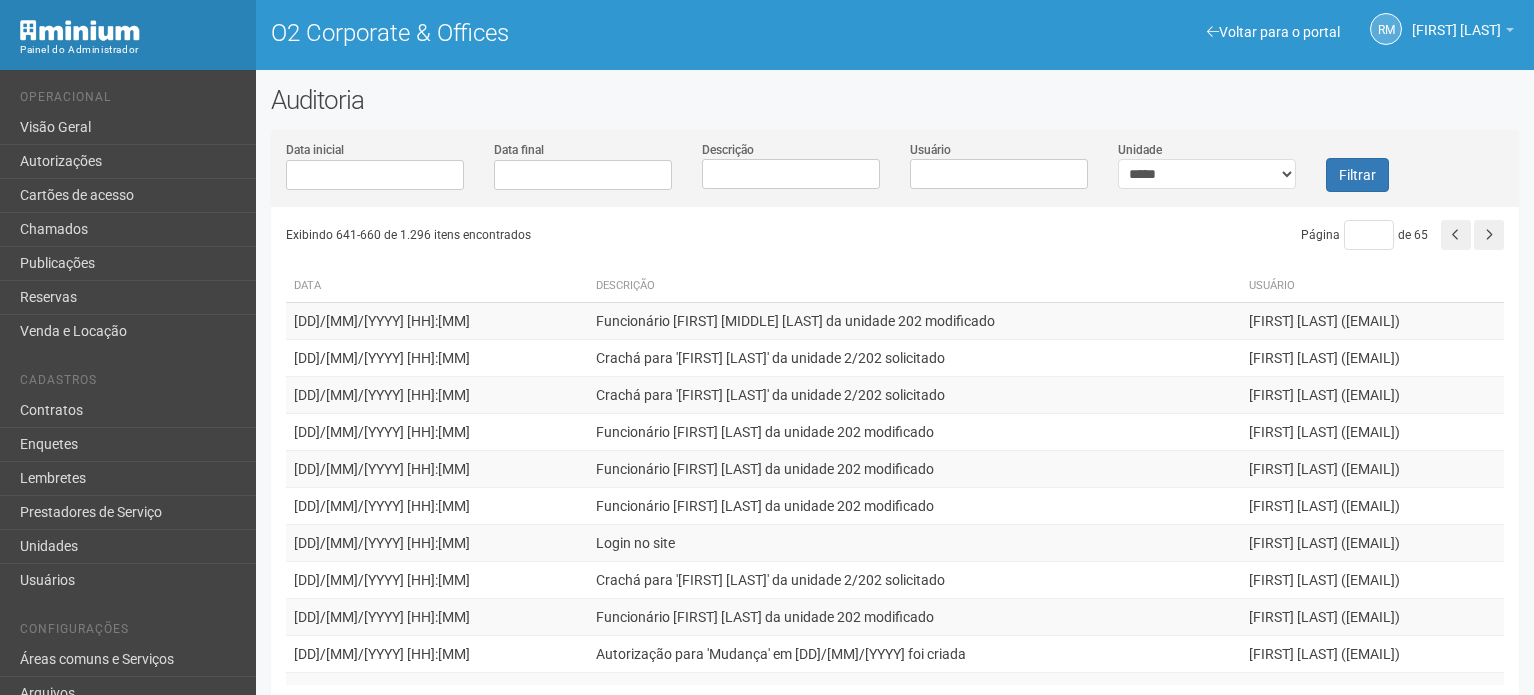 scroll, scrollTop: 0, scrollLeft: 0, axis: both 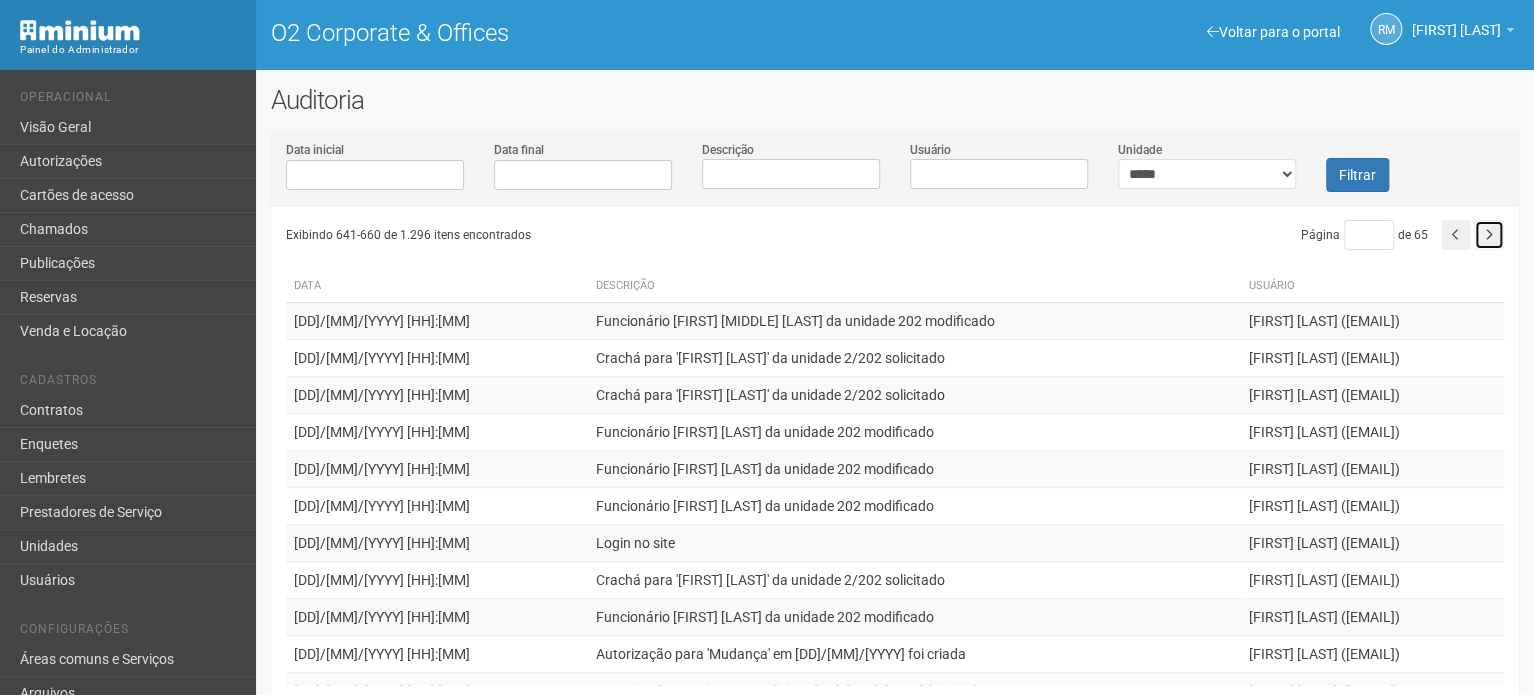 click at bounding box center (1489, 235) 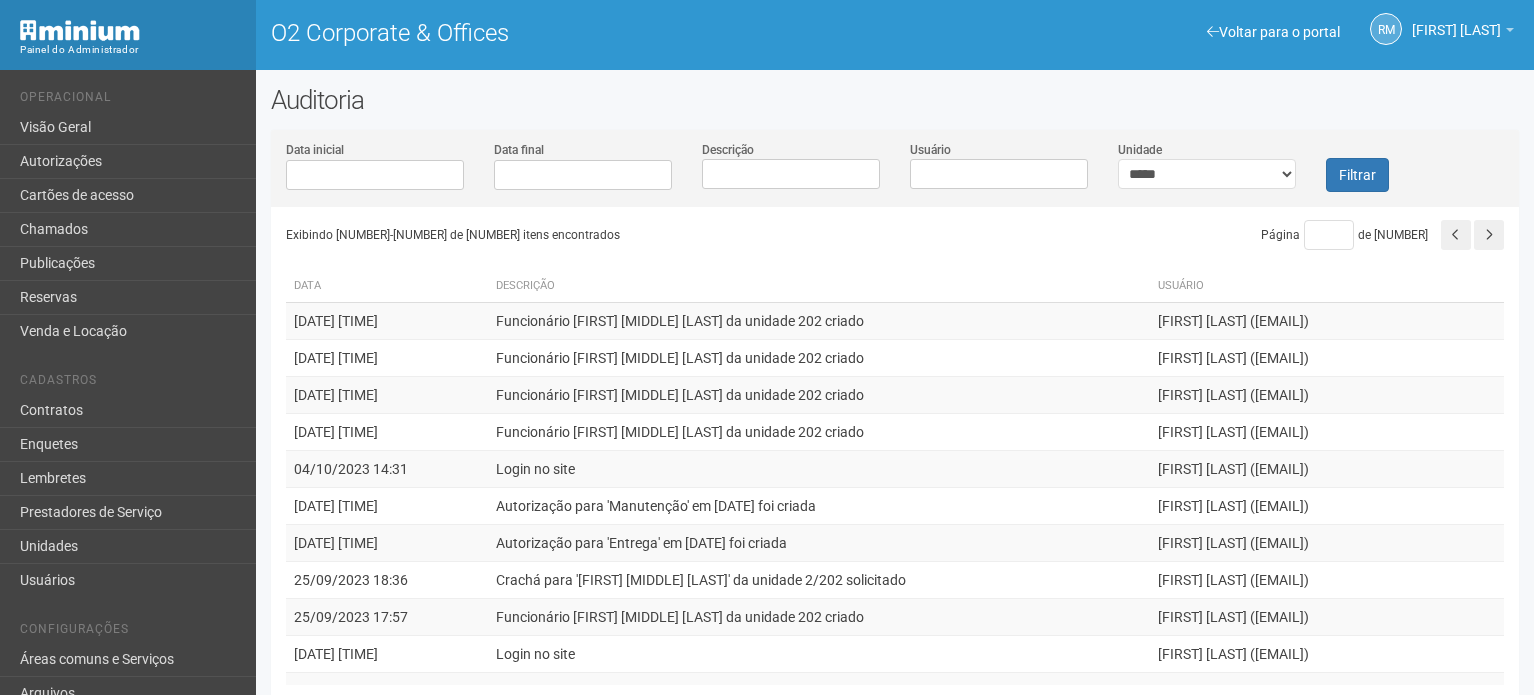 scroll, scrollTop: 0, scrollLeft: 0, axis: both 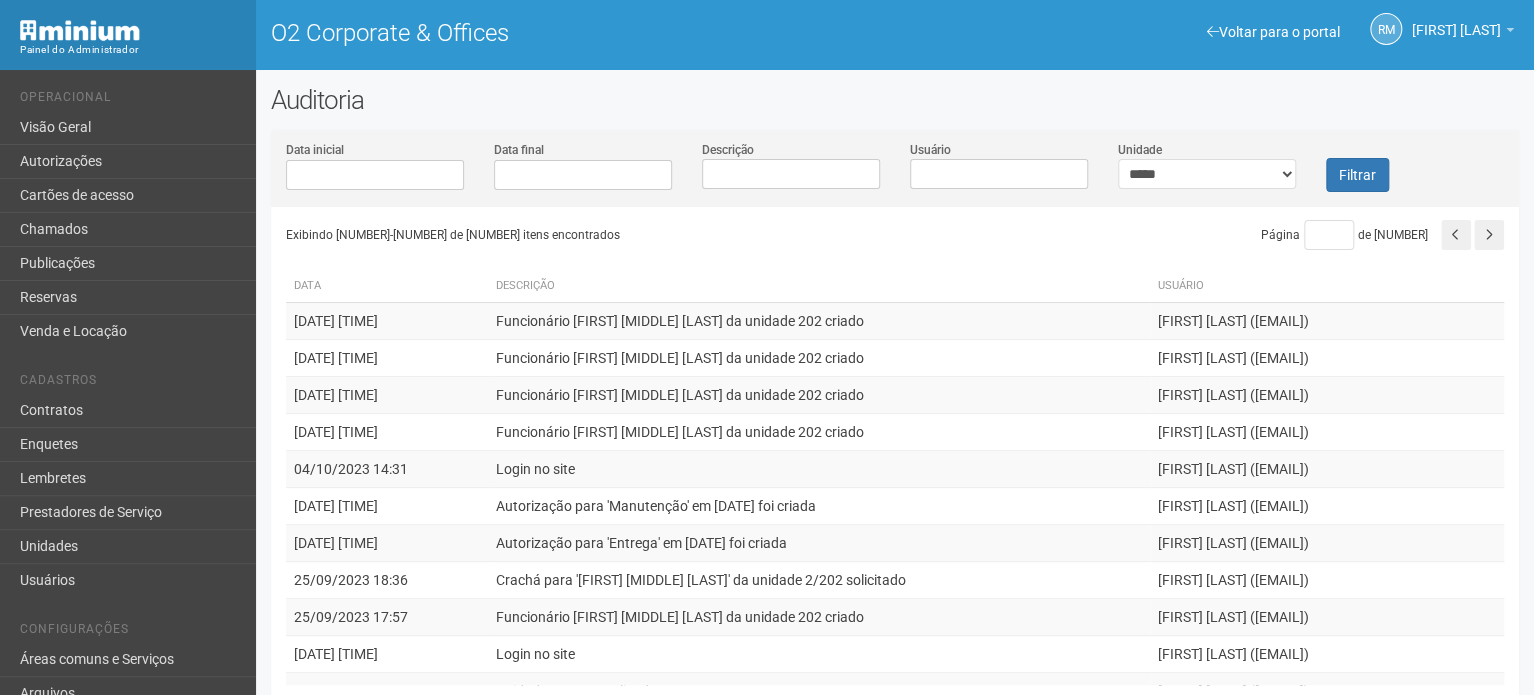 click at bounding box center [1489, 235] 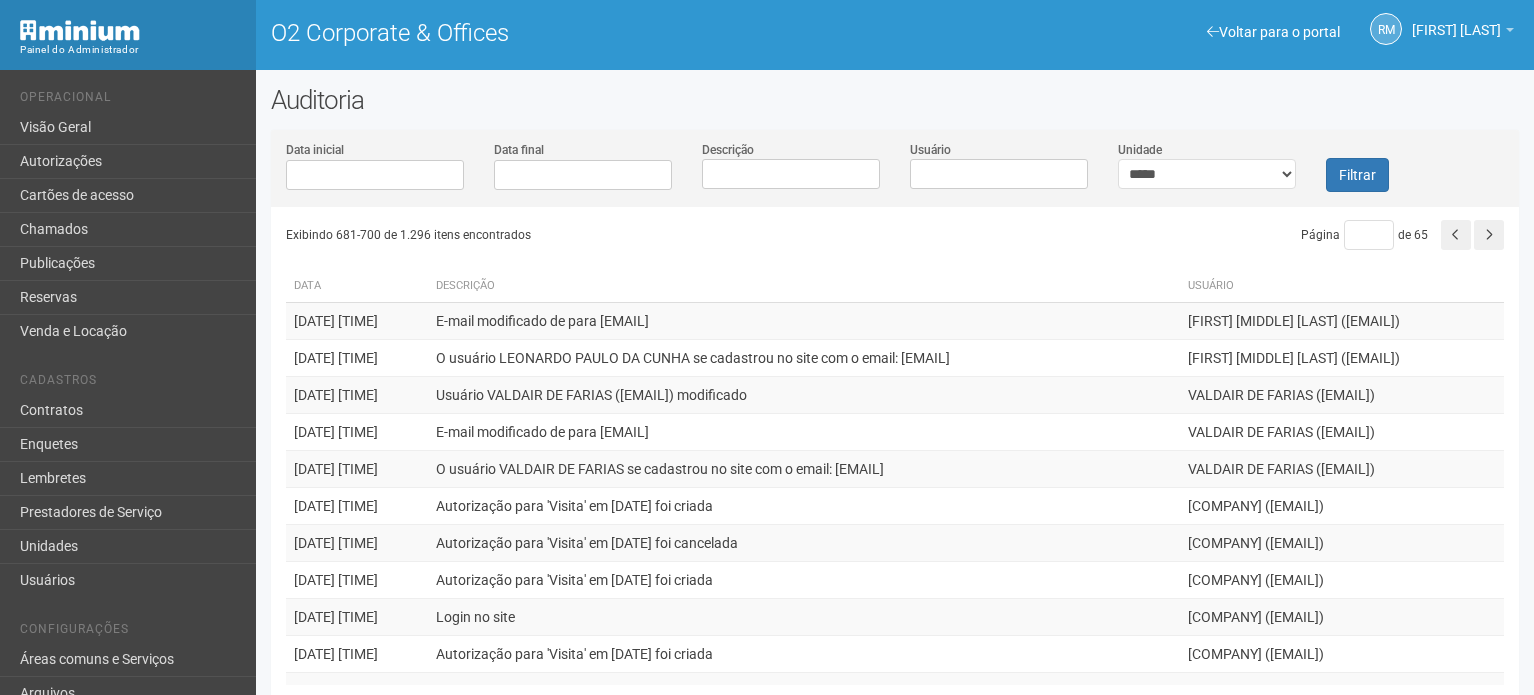 scroll, scrollTop: 0, scrollLeft: 0, axis: both 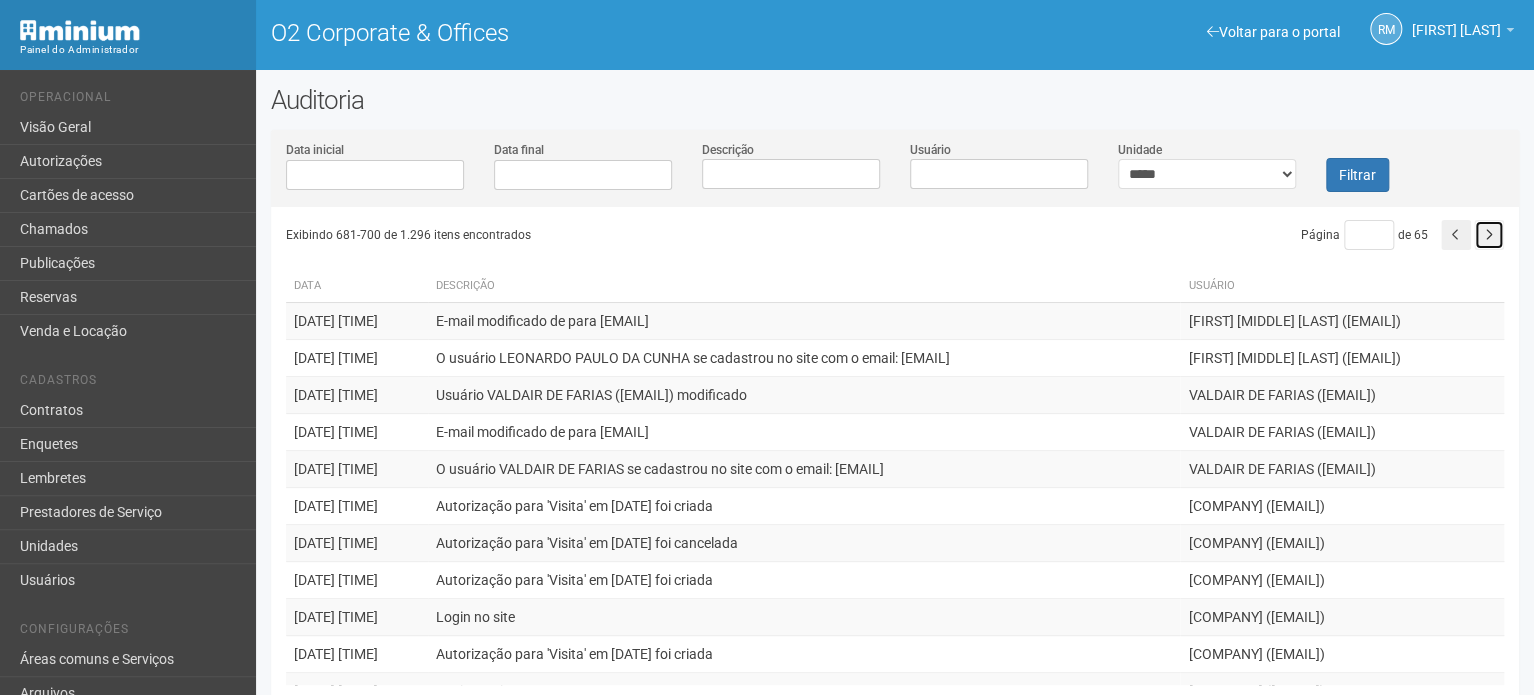 click at bounding box center (1489, 235) 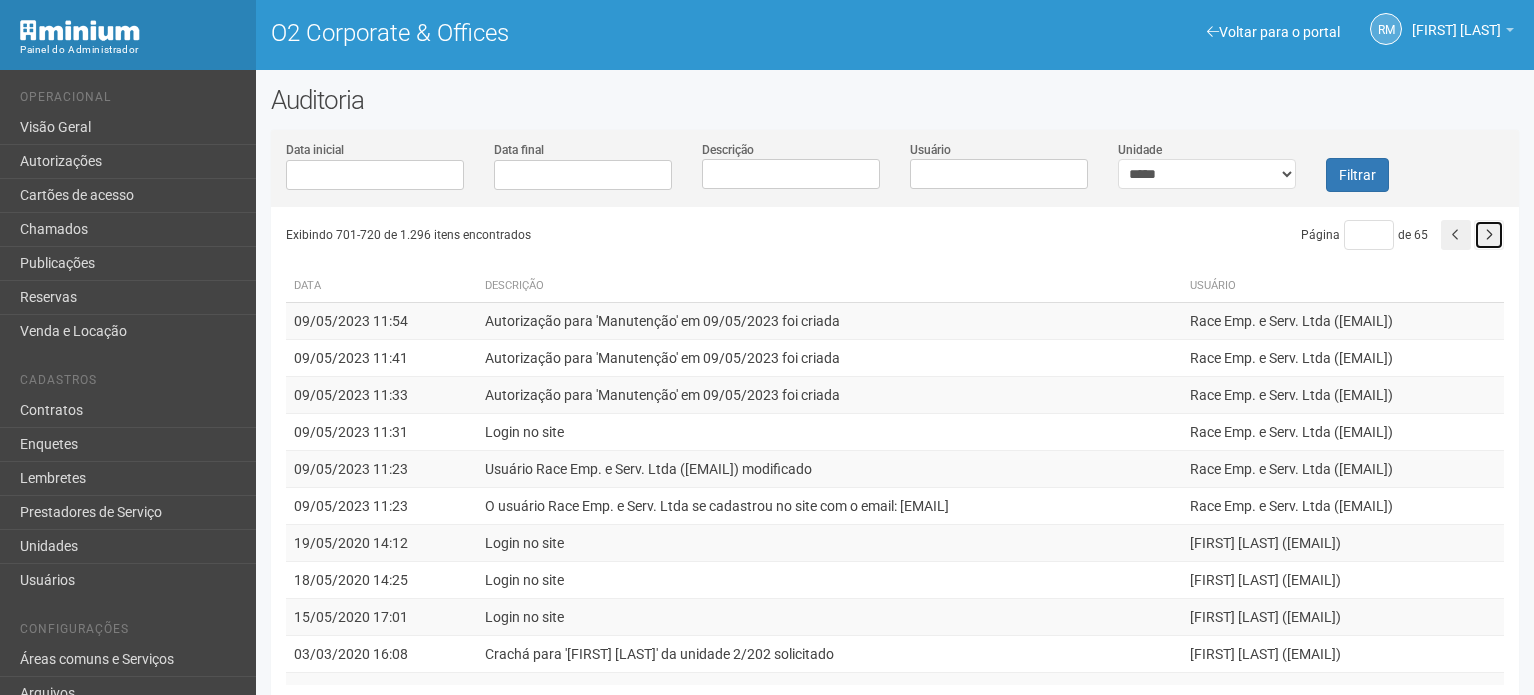 scroll, scrollTop: 0, scrollLeft: 0, axis: both 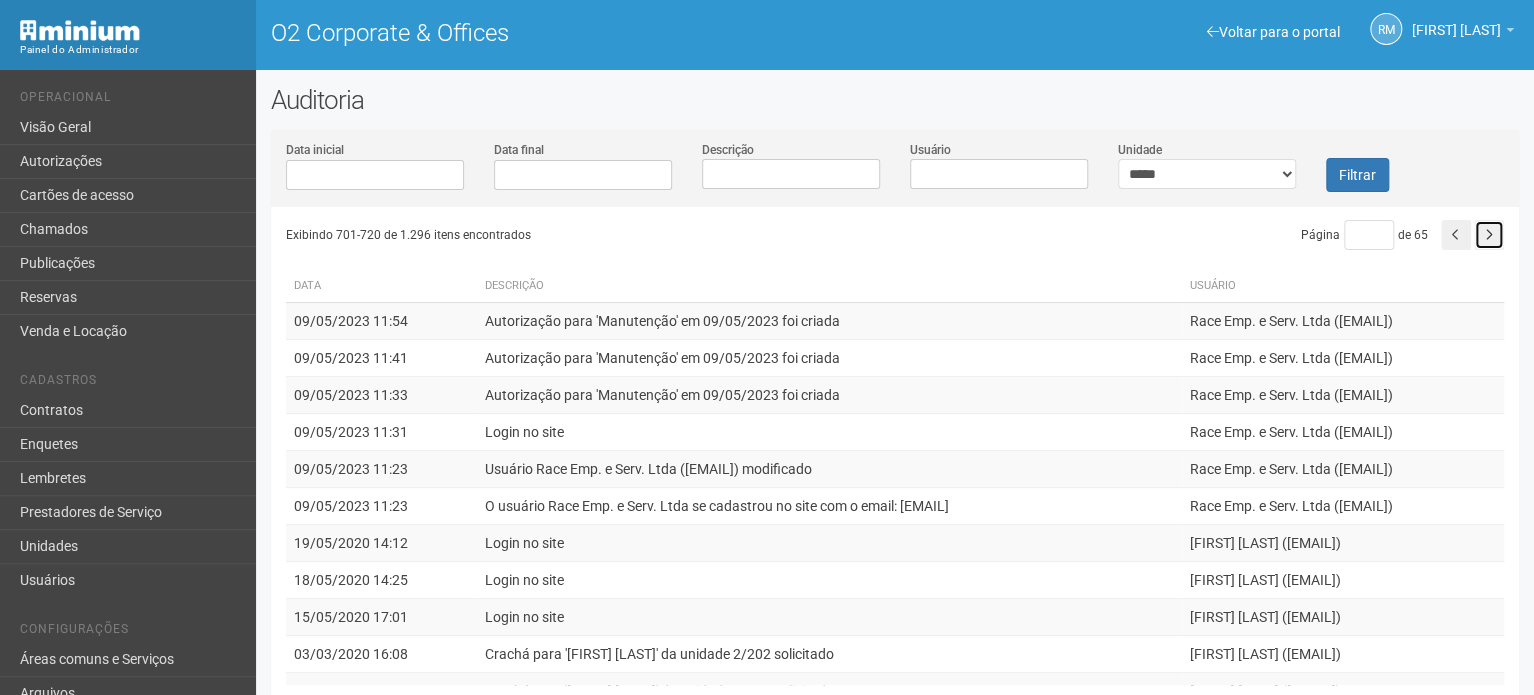 click at bounding box center [1489, 235] 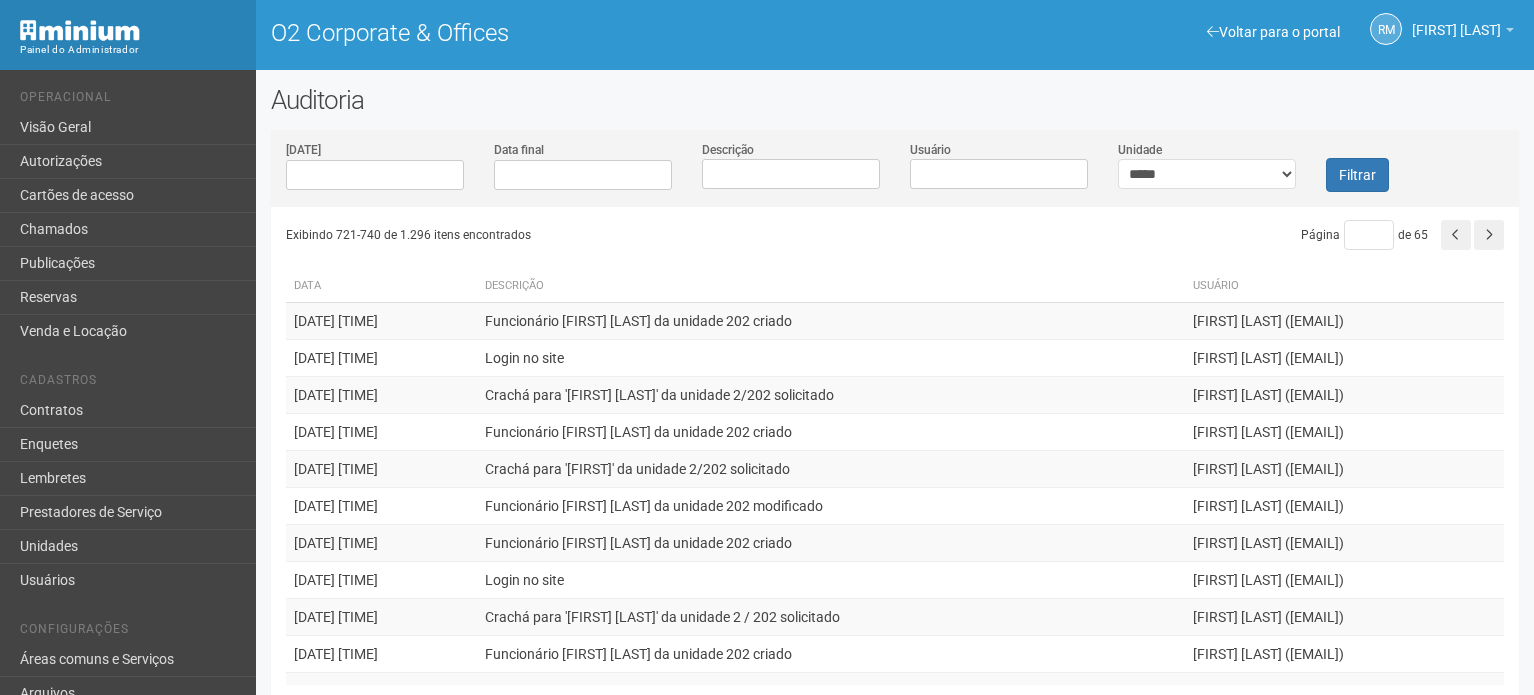 scroll, scrollTop: 0, scrollLeft: 0, axis: both 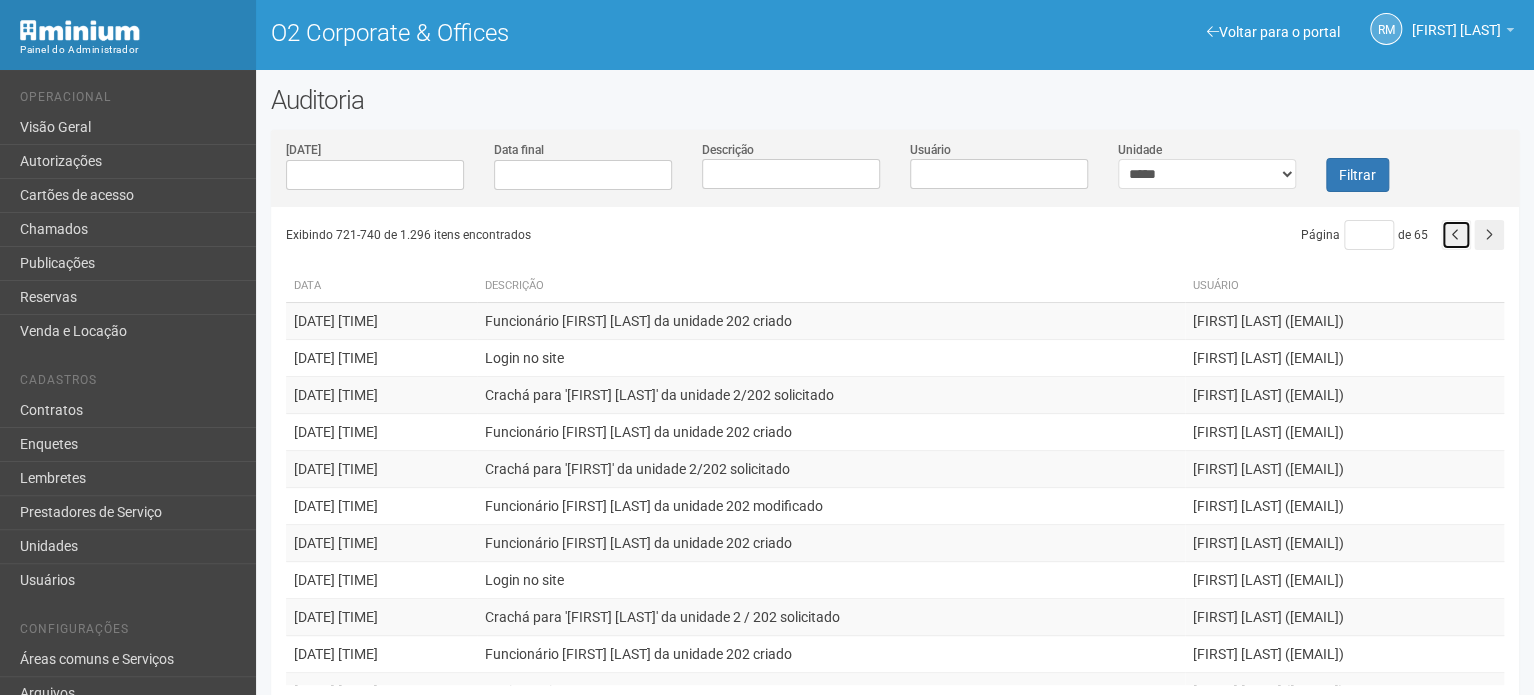 click at bounding box center [1456, 235] 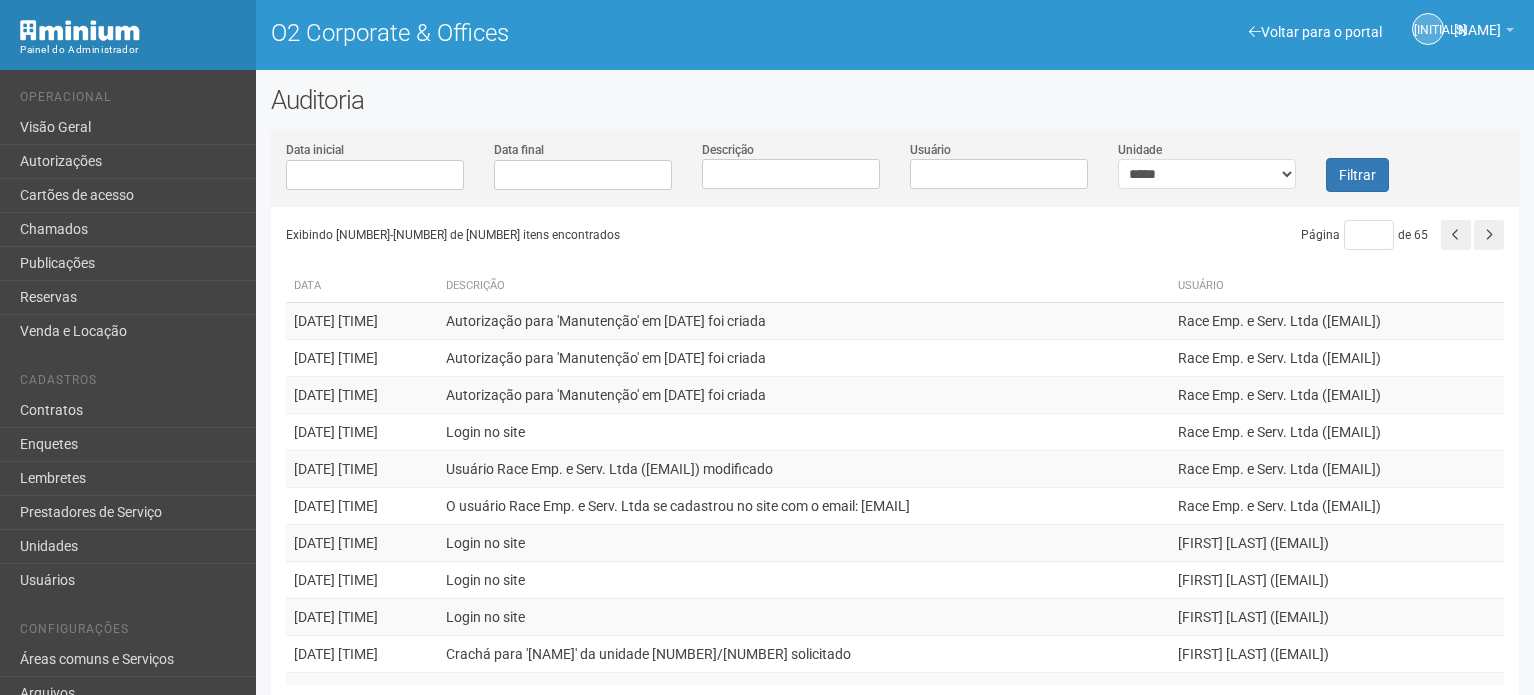 scroll, scrollTop: 0, scrollLeft: 0, axis: both 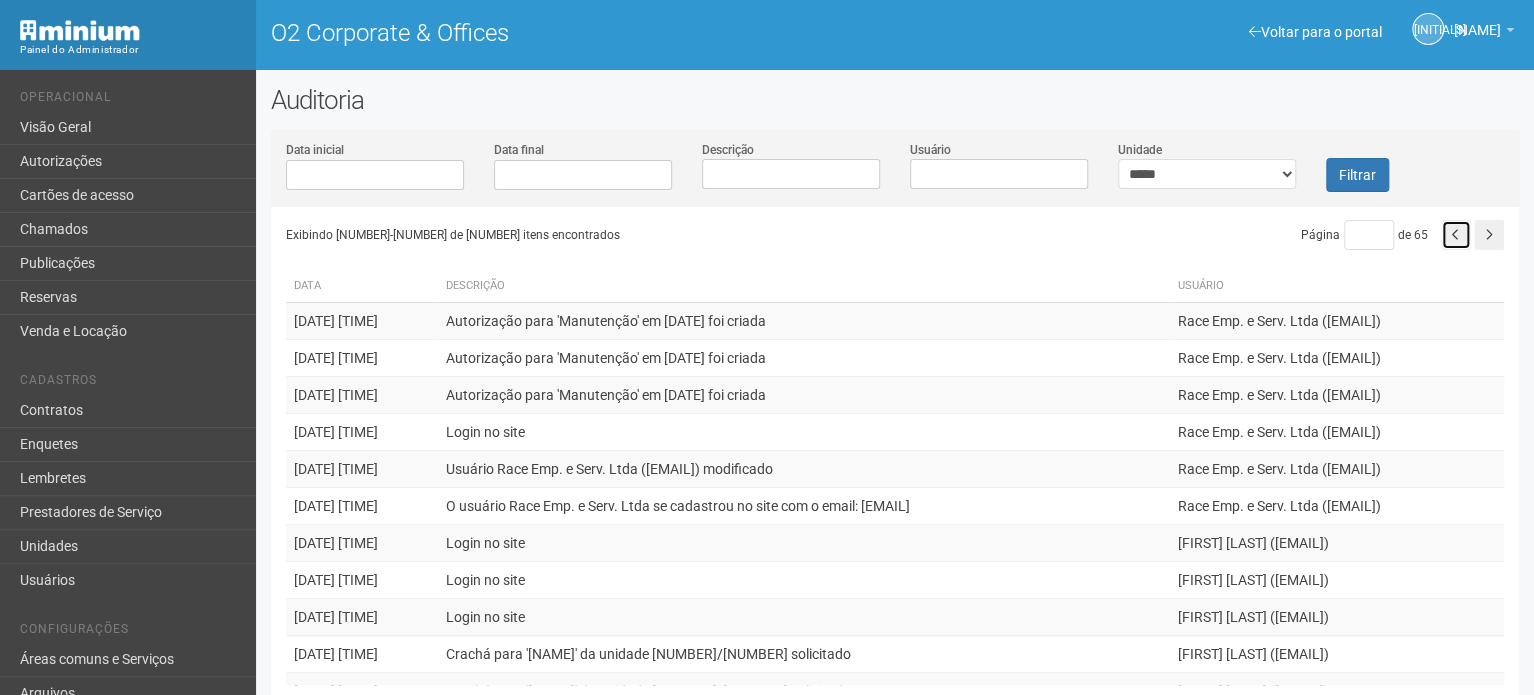 click at bounding box center (1456, 235) 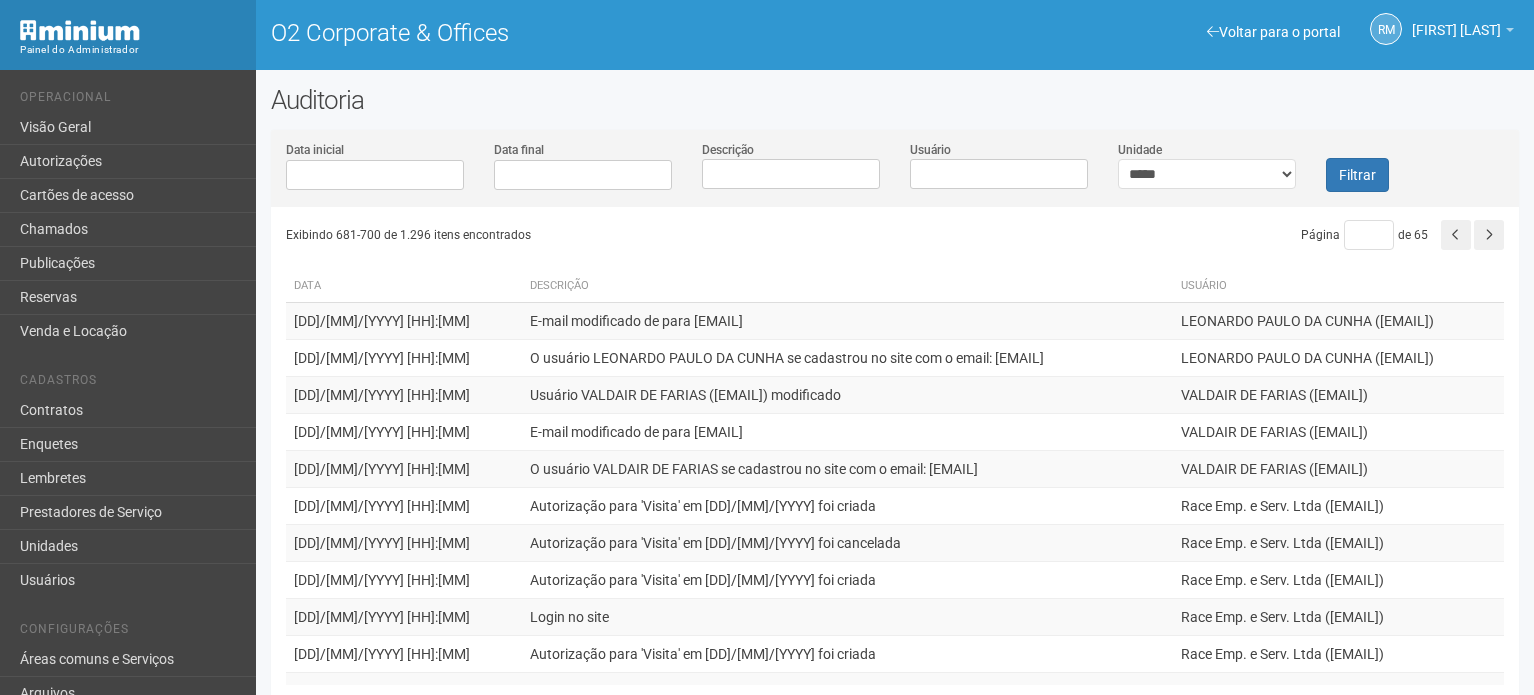 scroll, scrollTop: 0, scrollLeft: 0, axis: both 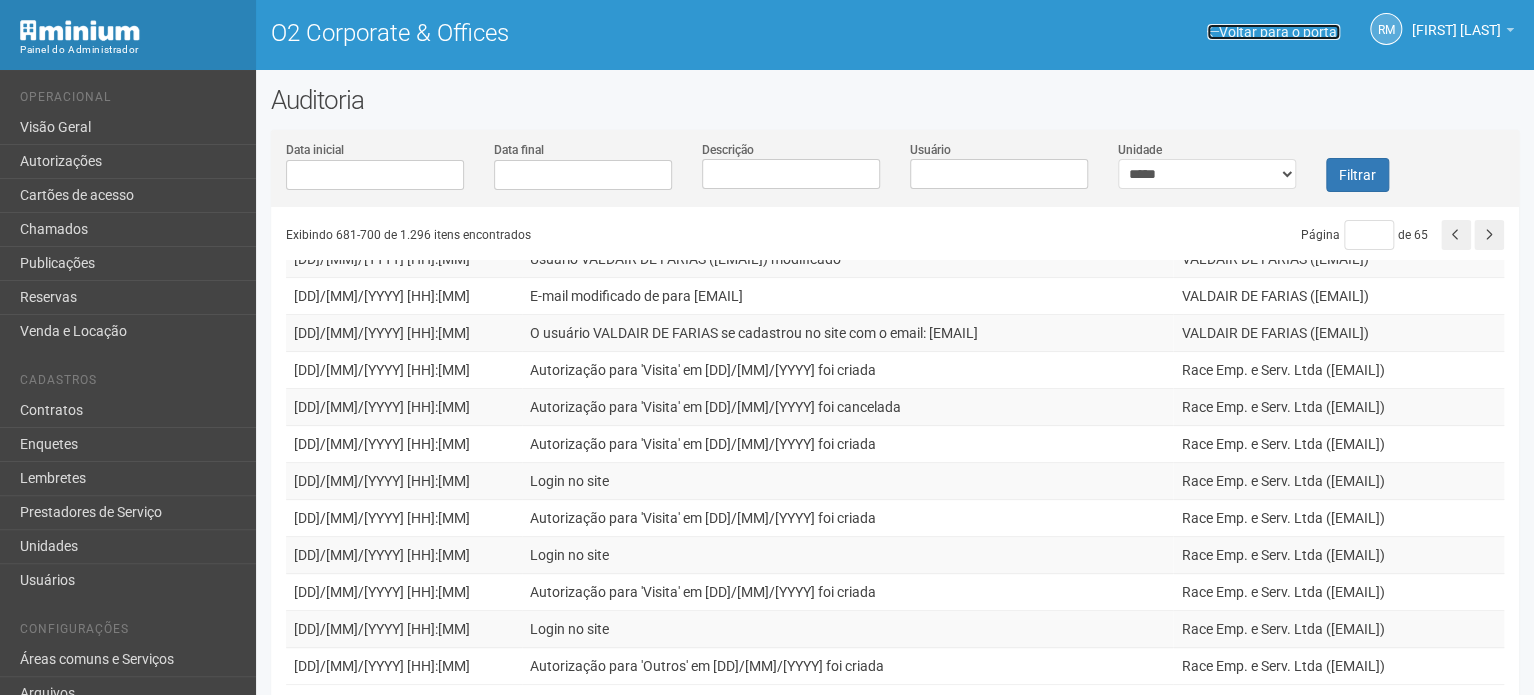 click on "Voltar para o portal" at bounding box center (1273, 32) 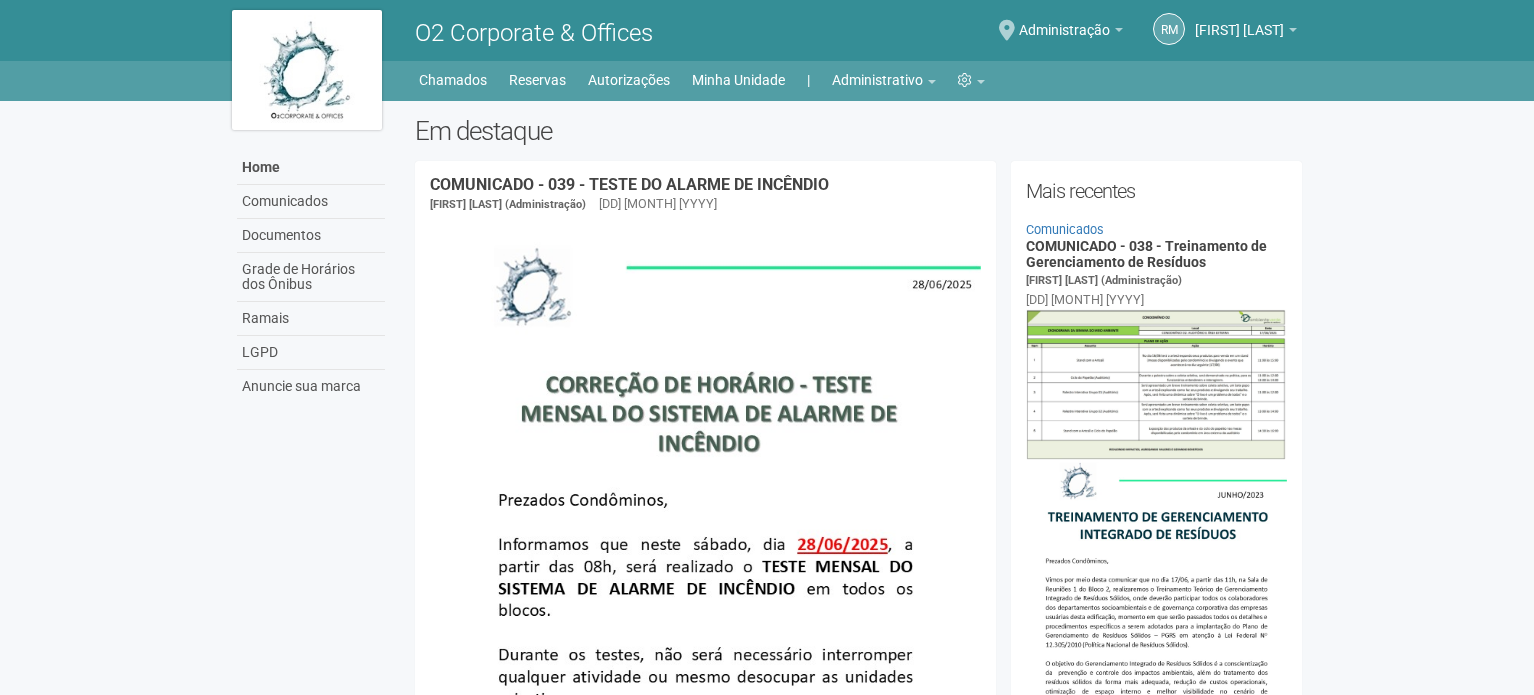 scroll, scrollTop: 0, scrollLeft: 0, axis: both 